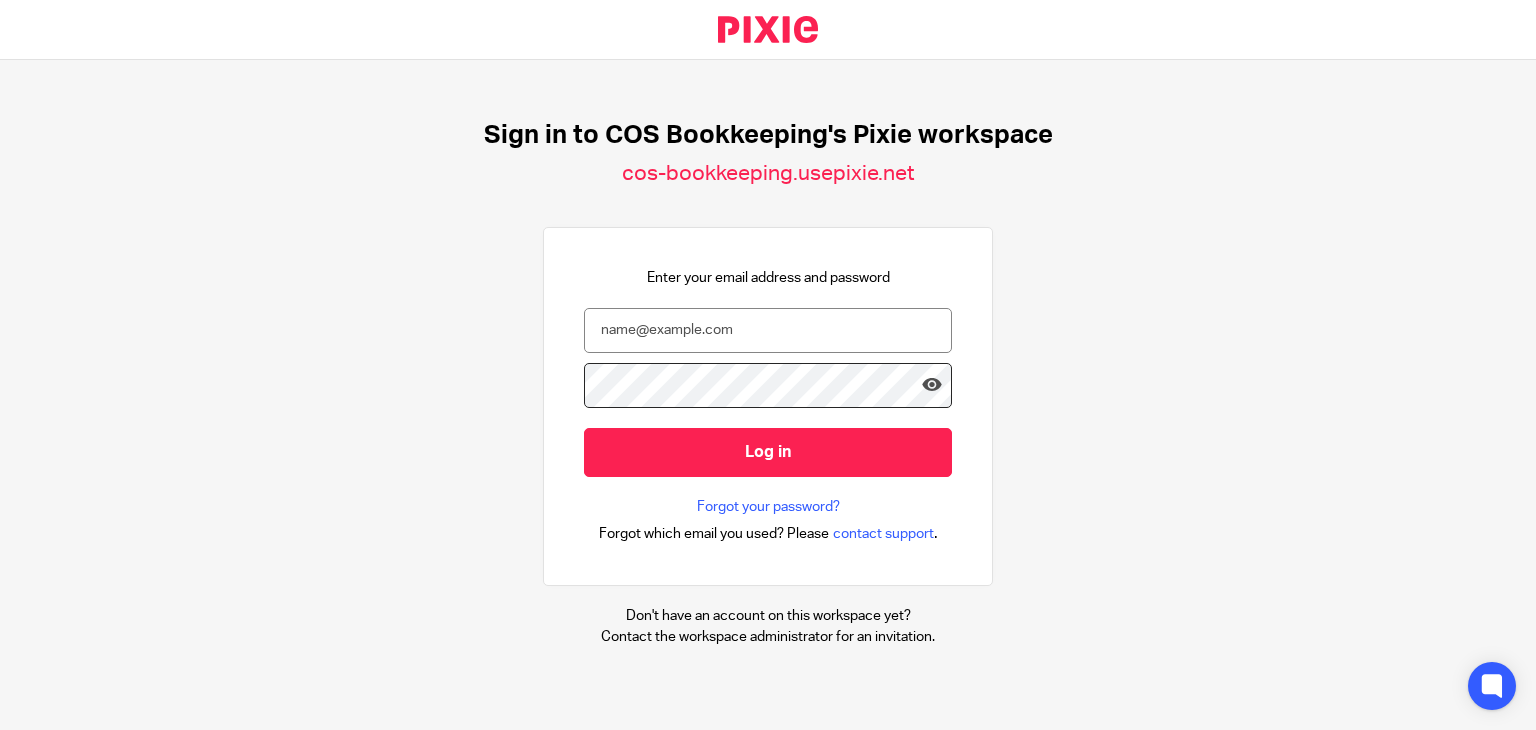 scroll, scrollTop: 0, scrollLeft: 0, axis: both 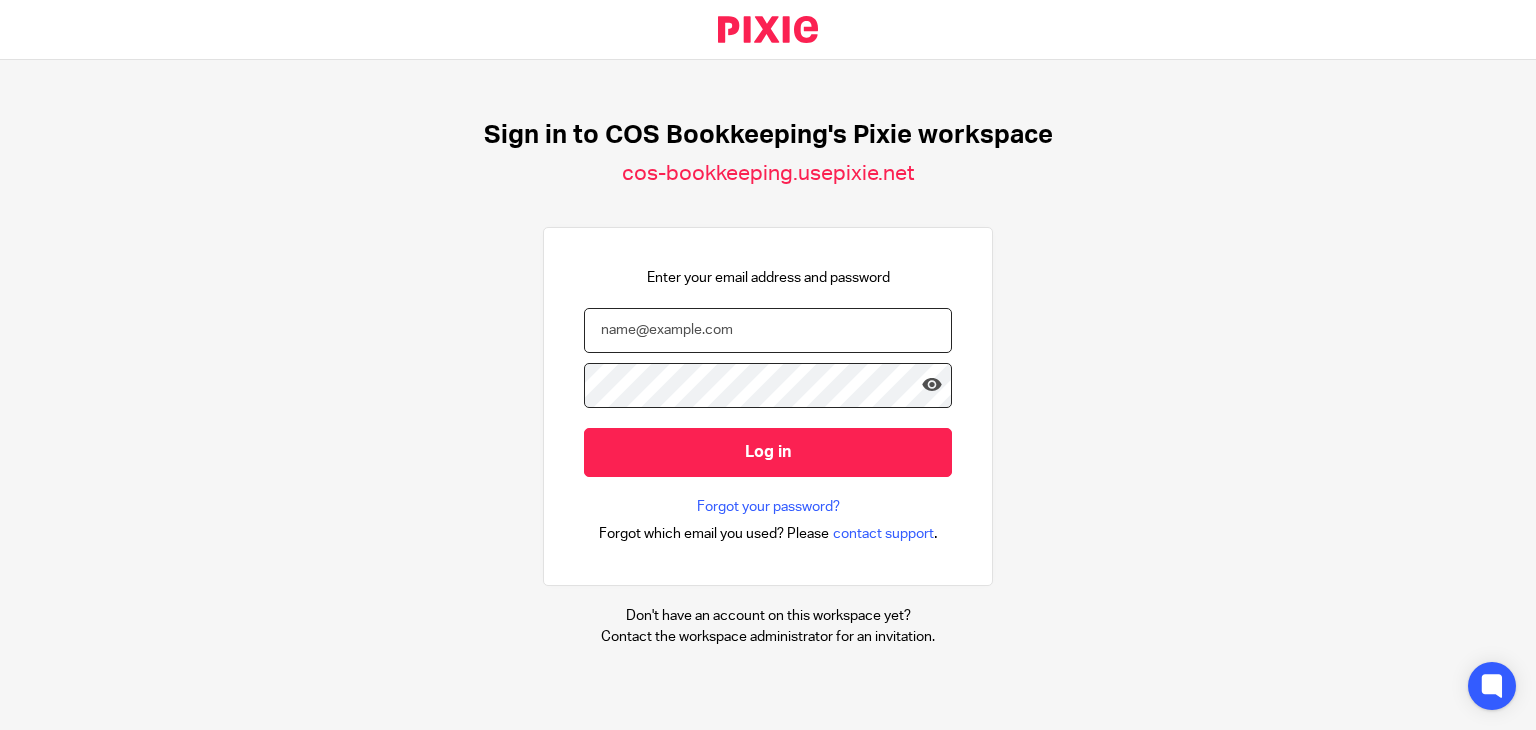click at bounding box center (768, 330) 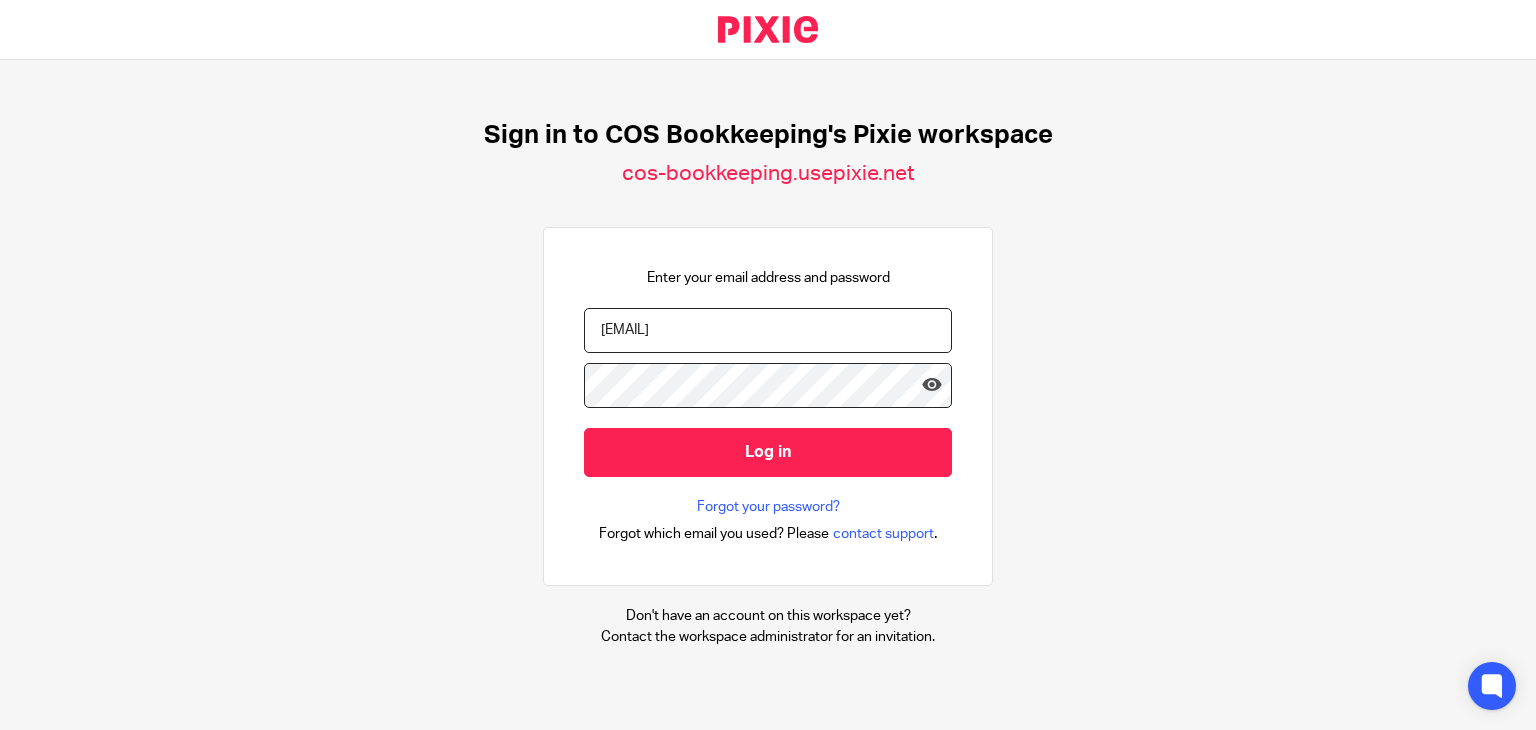 type on "[EMAIL]" 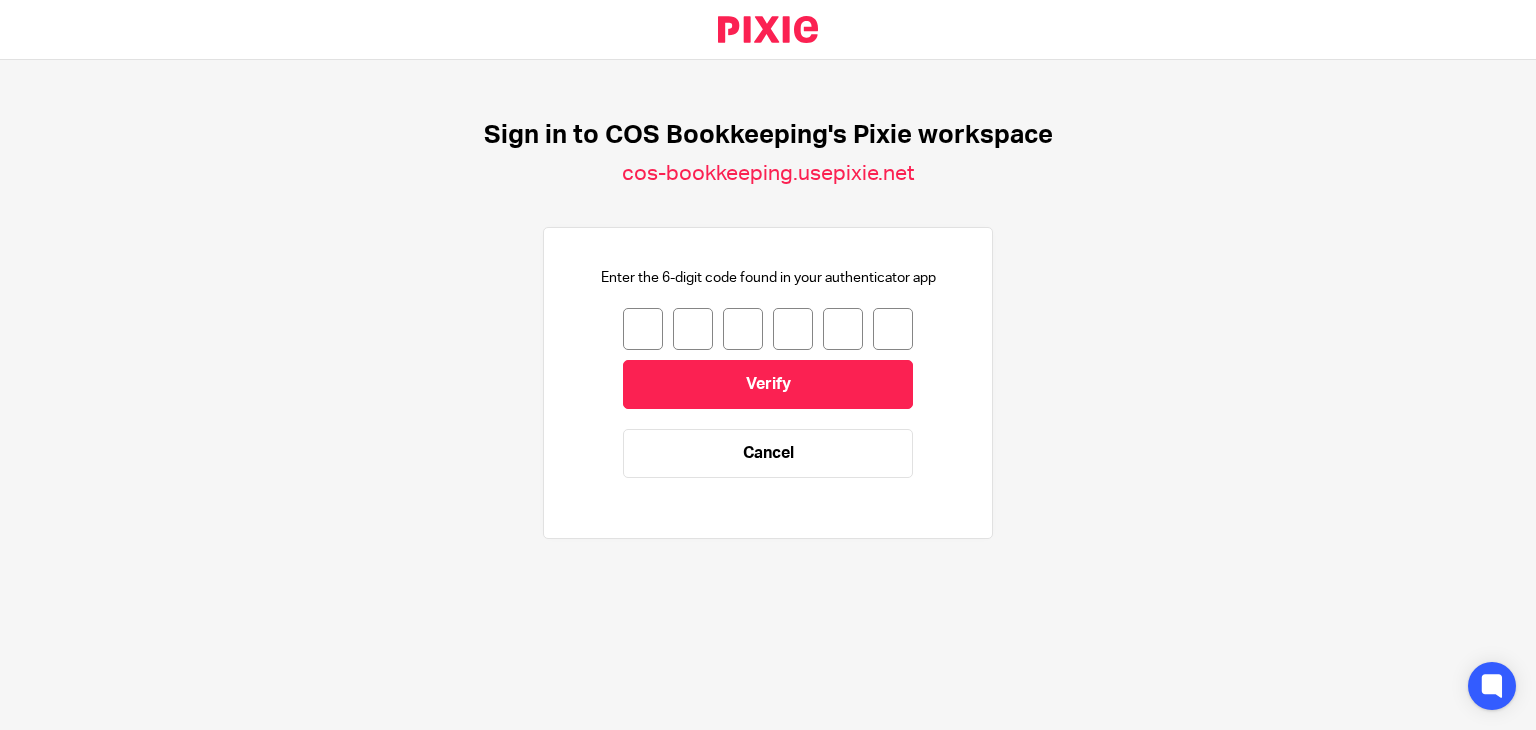 scroll, scrollTop: 0, scrollLeft: 0, axis: both 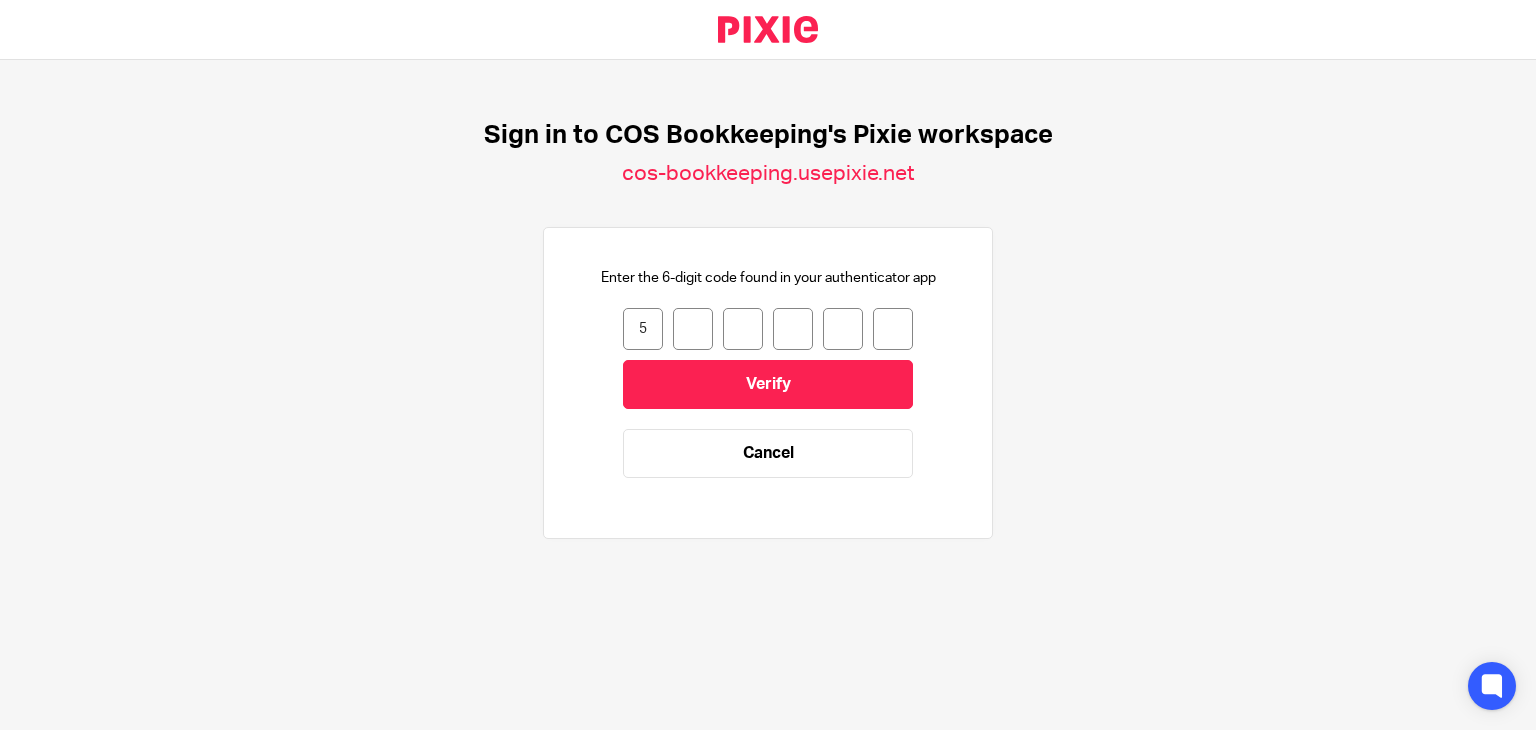 type on "0" 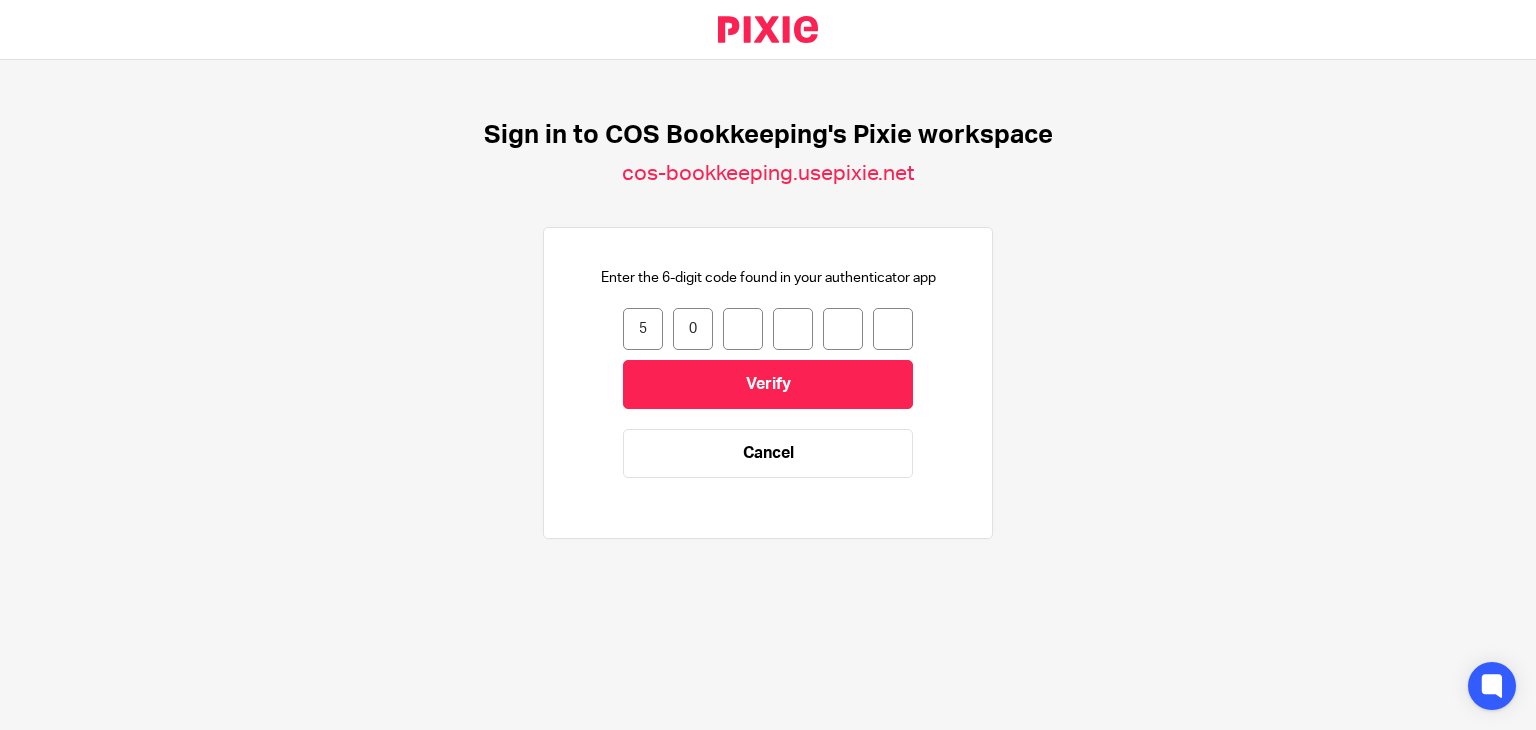 type on "8" 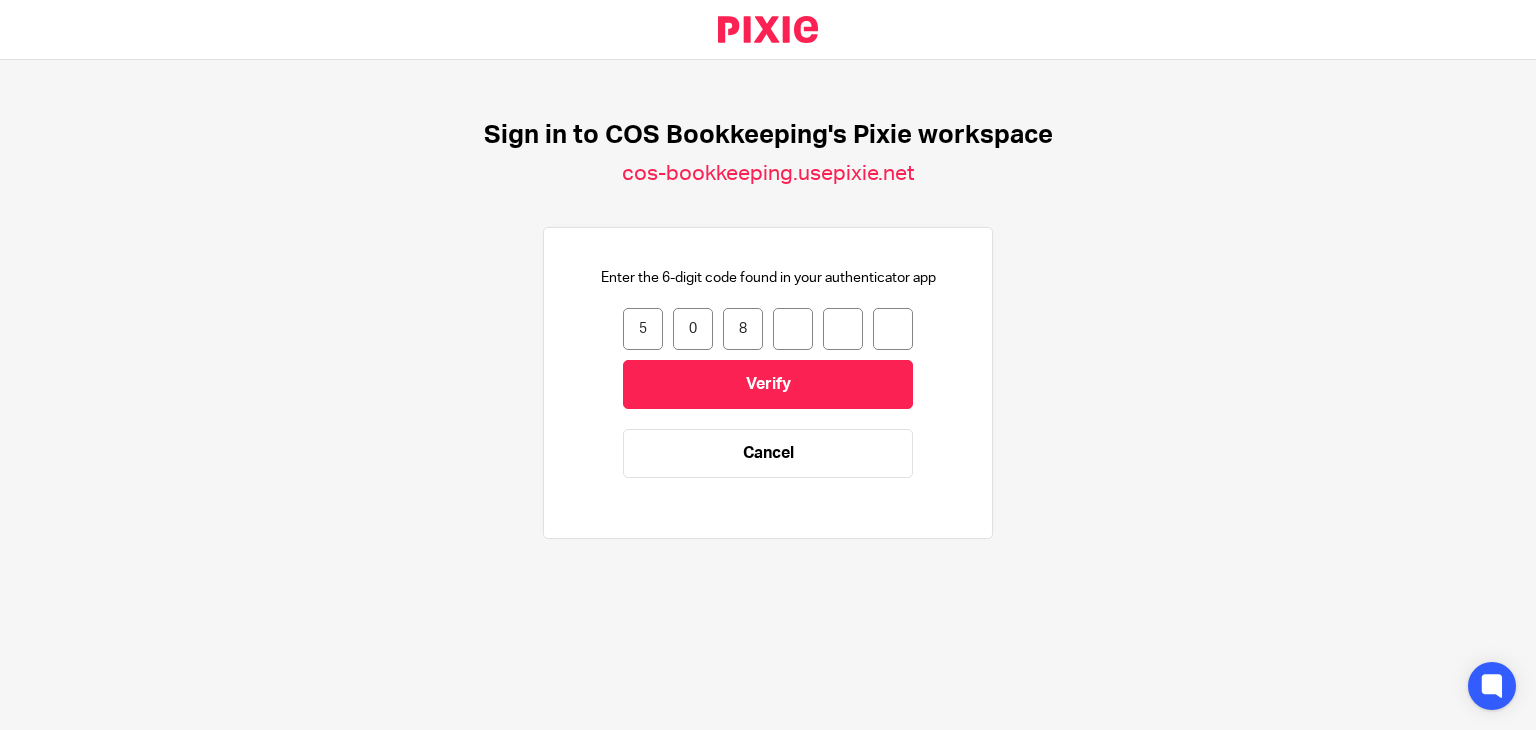 type on "3" 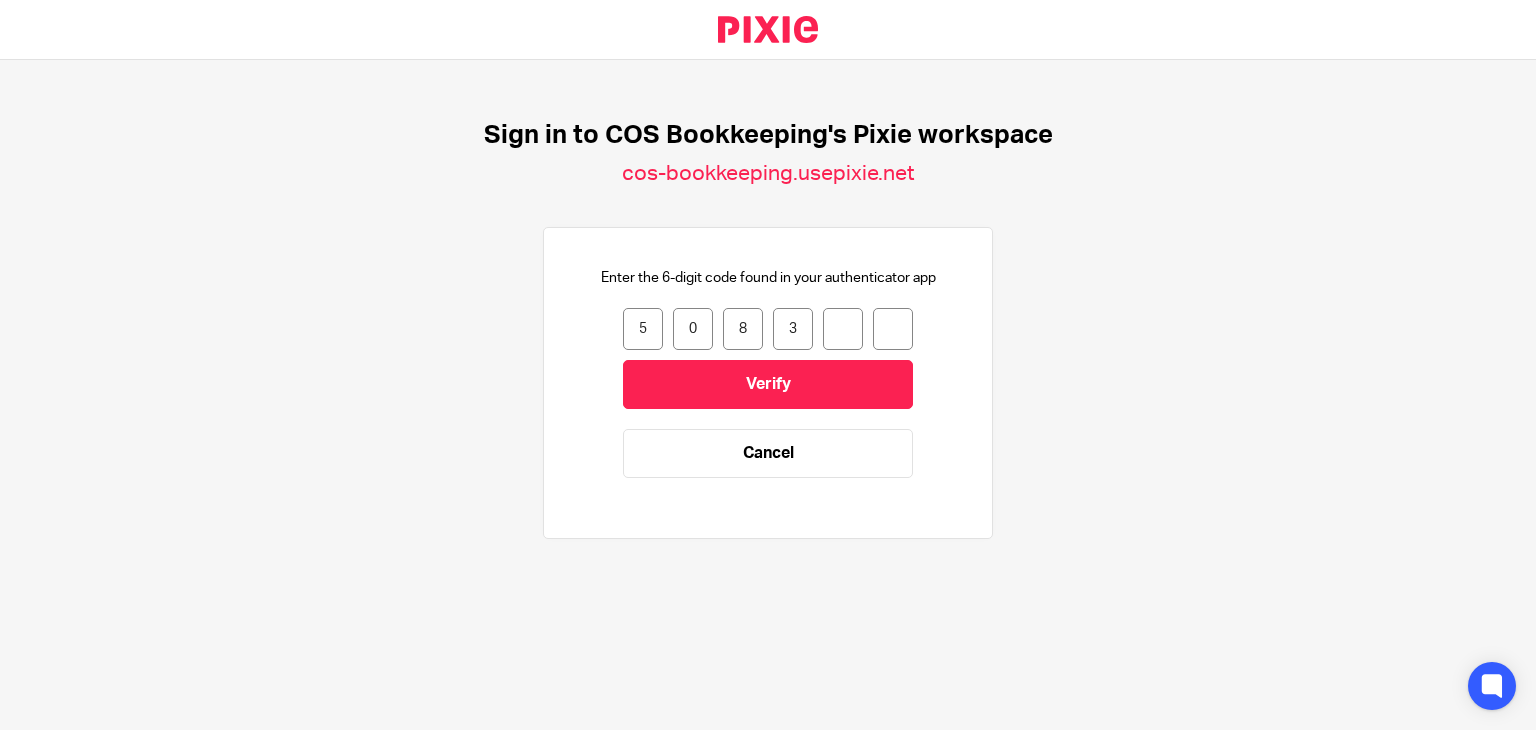 type on "8" 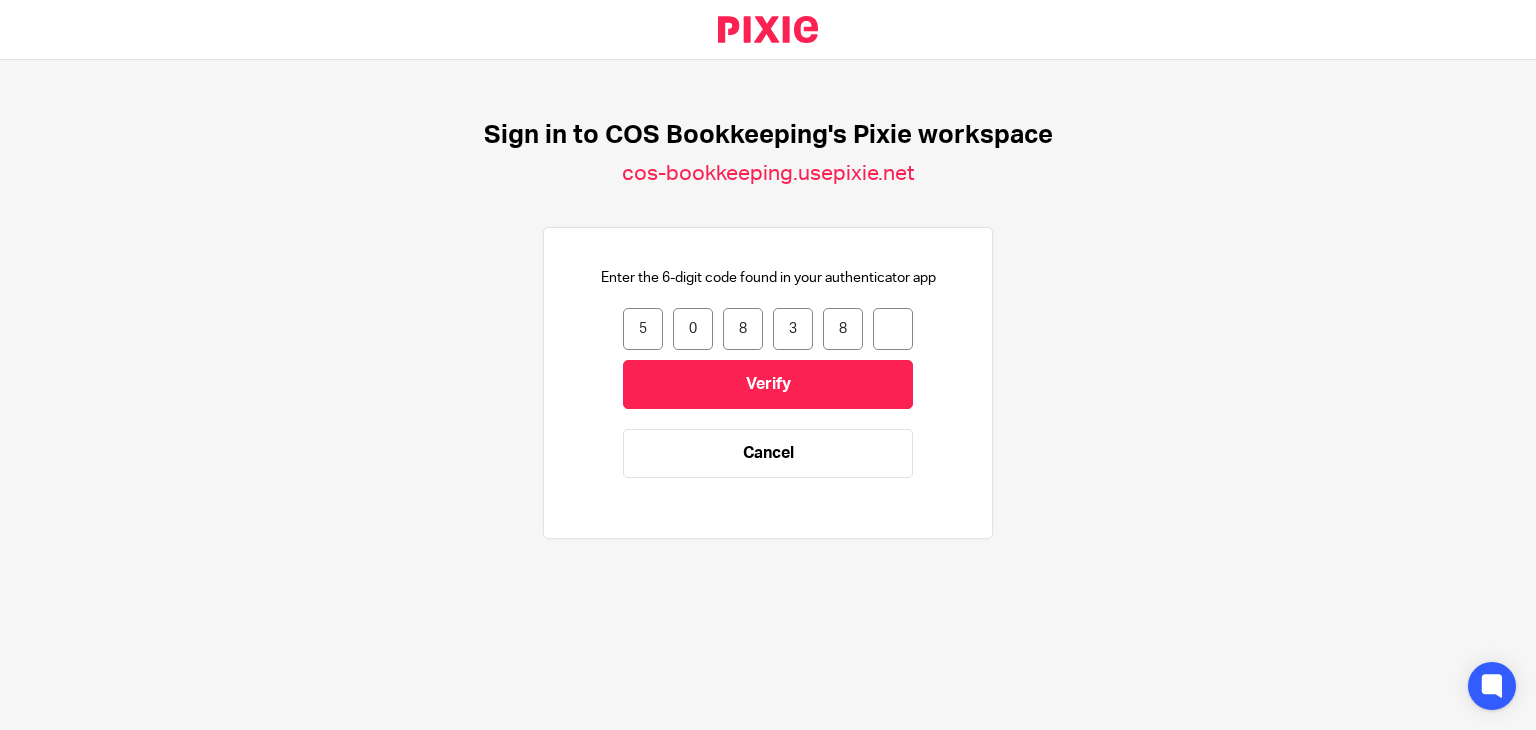 type on "3" 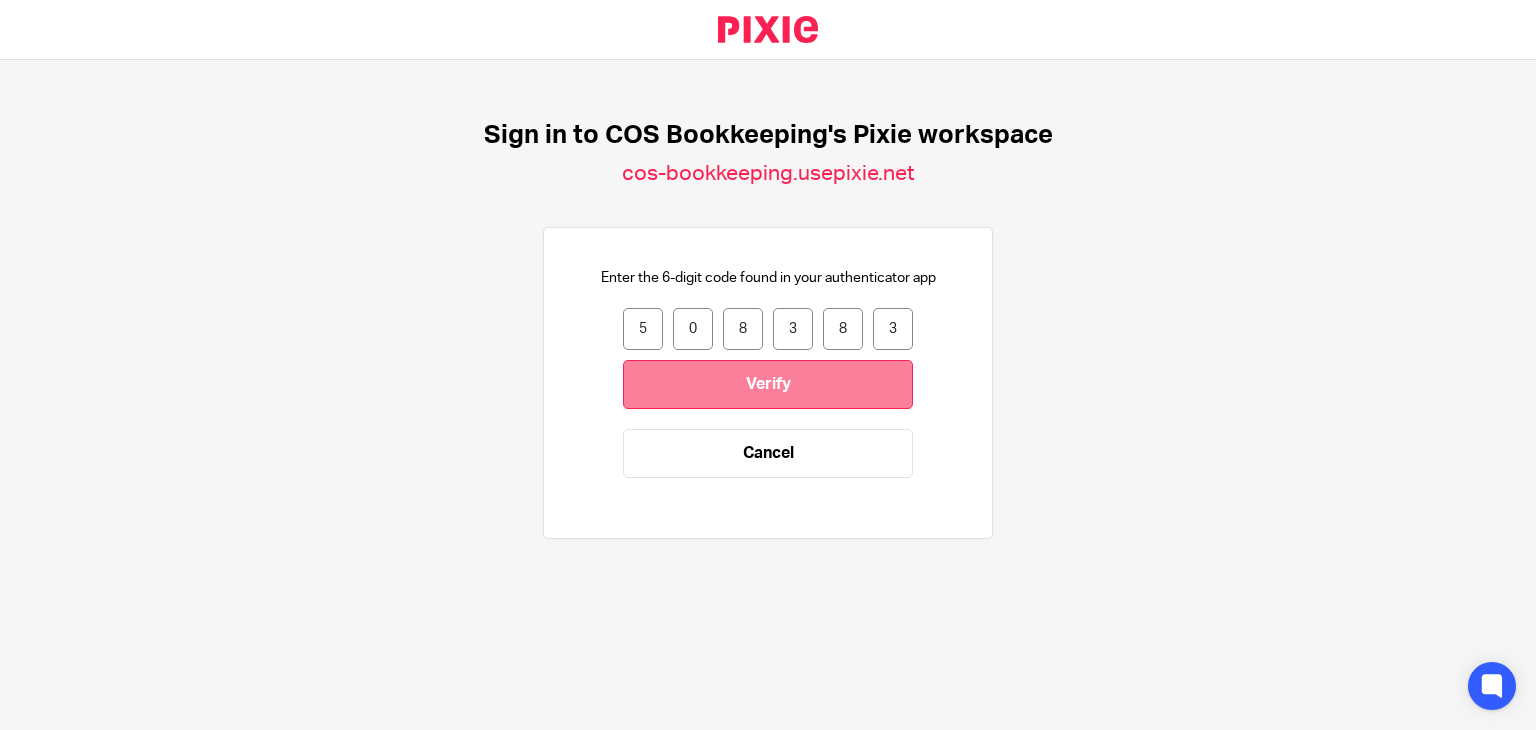 click on "Verify" at bounding box center [768, 384] 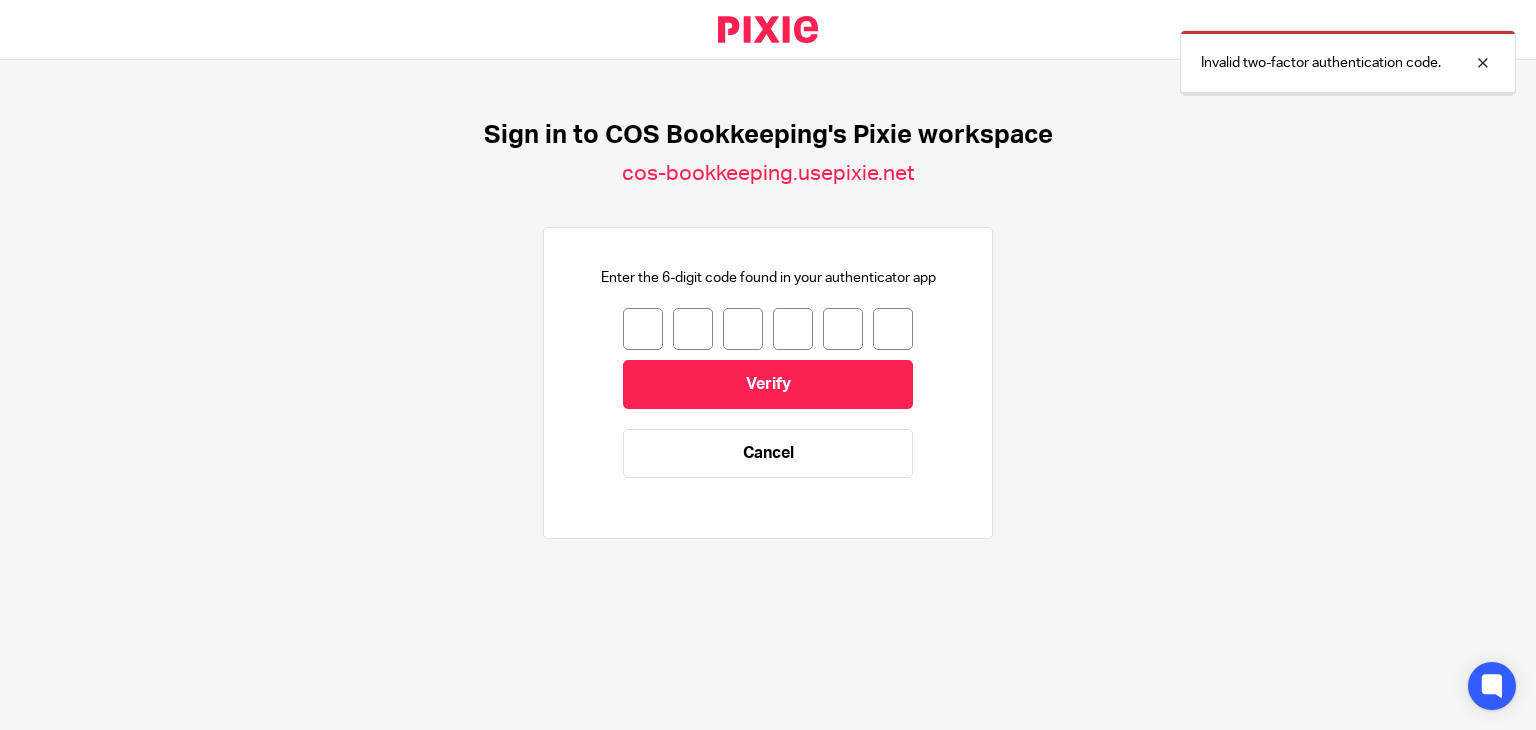 scroll, scrollTop: 0, scrollLeft: 0, axis: both 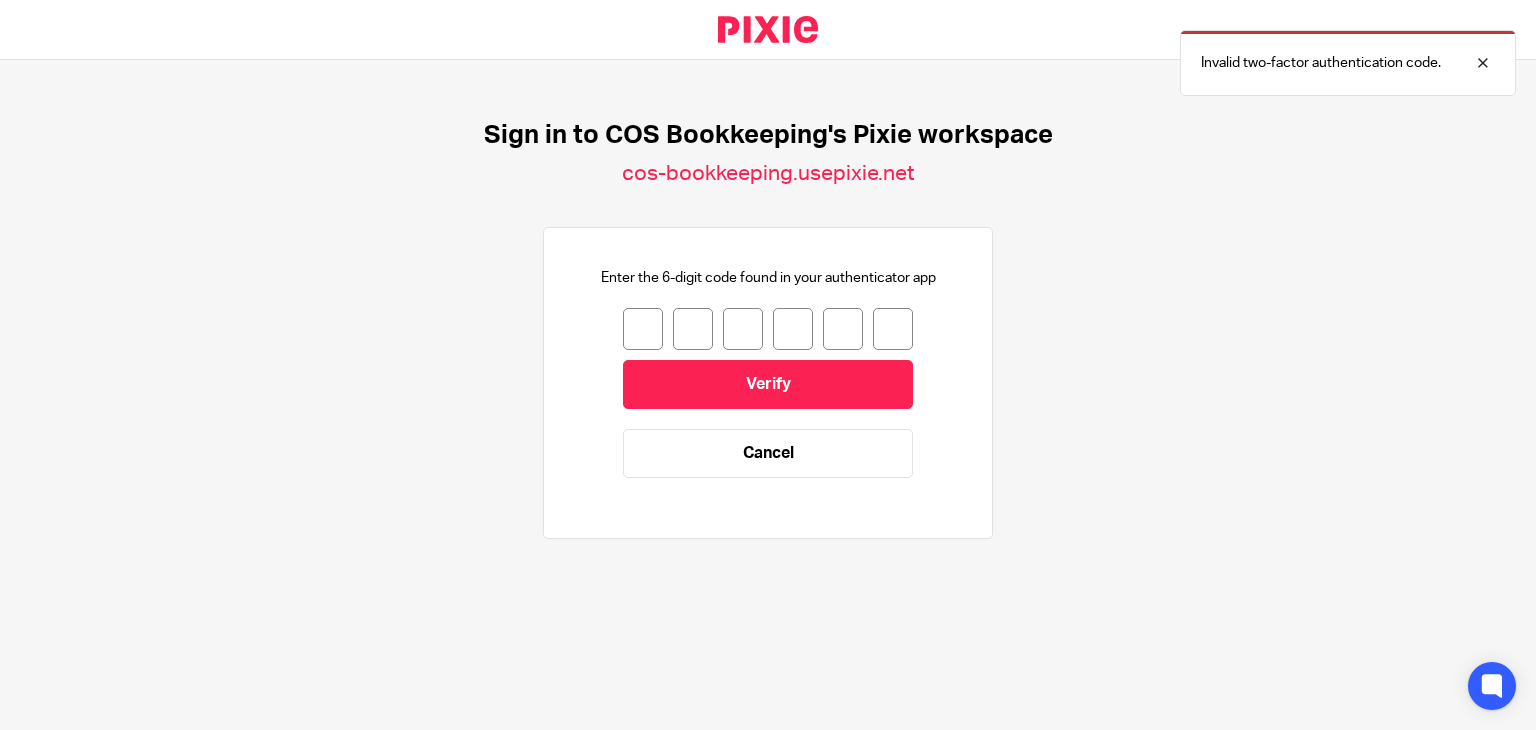 click at bounding box center [643, 329] 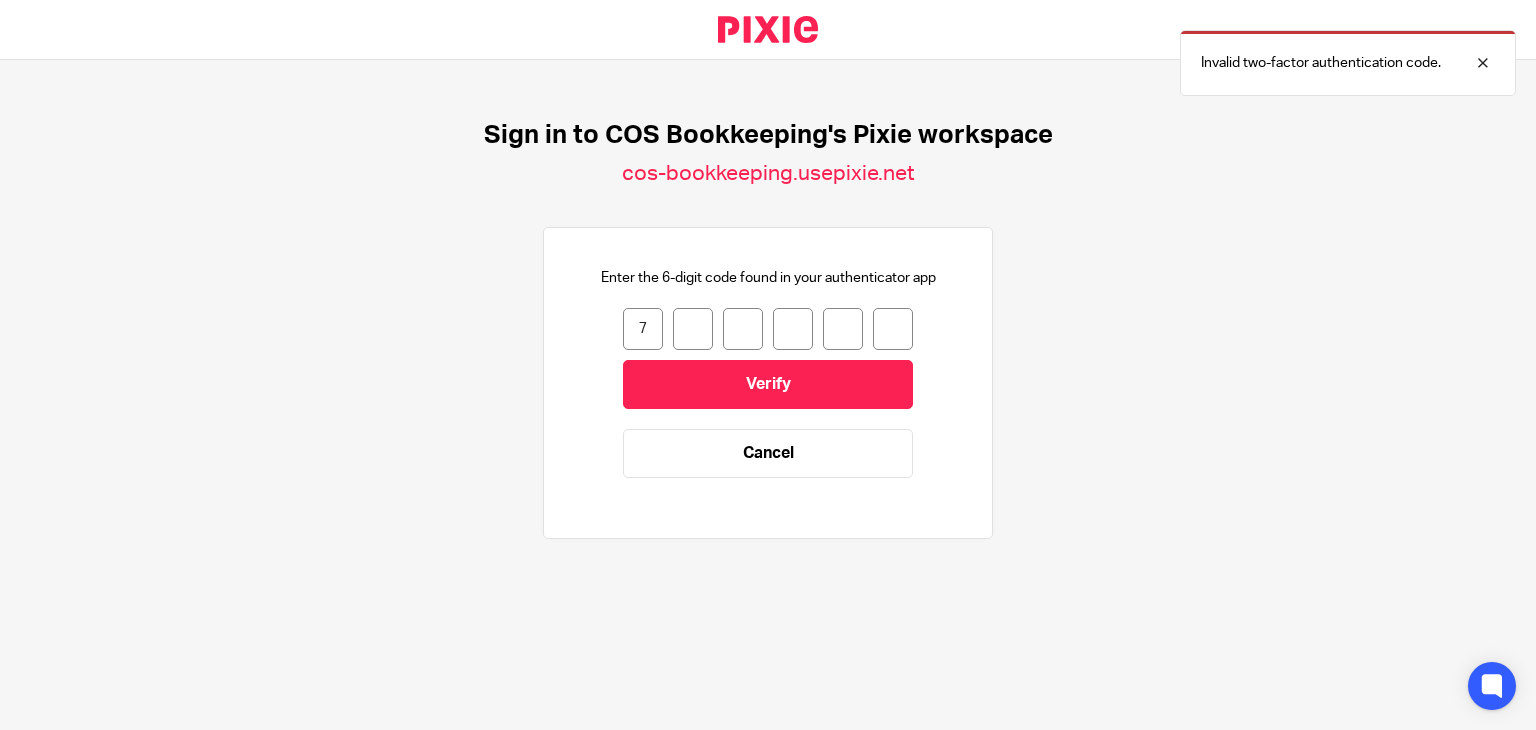 type on "5" 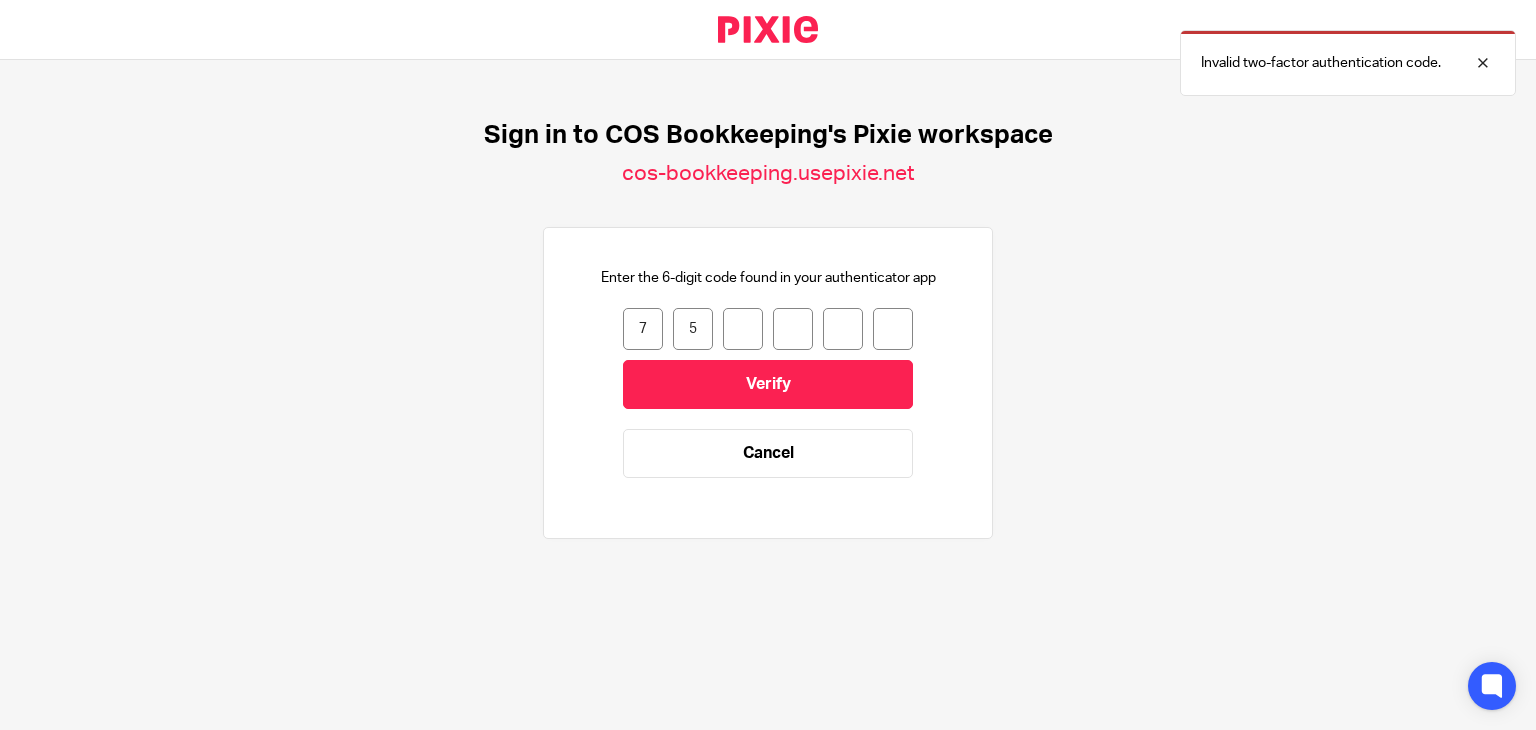 type on "4" 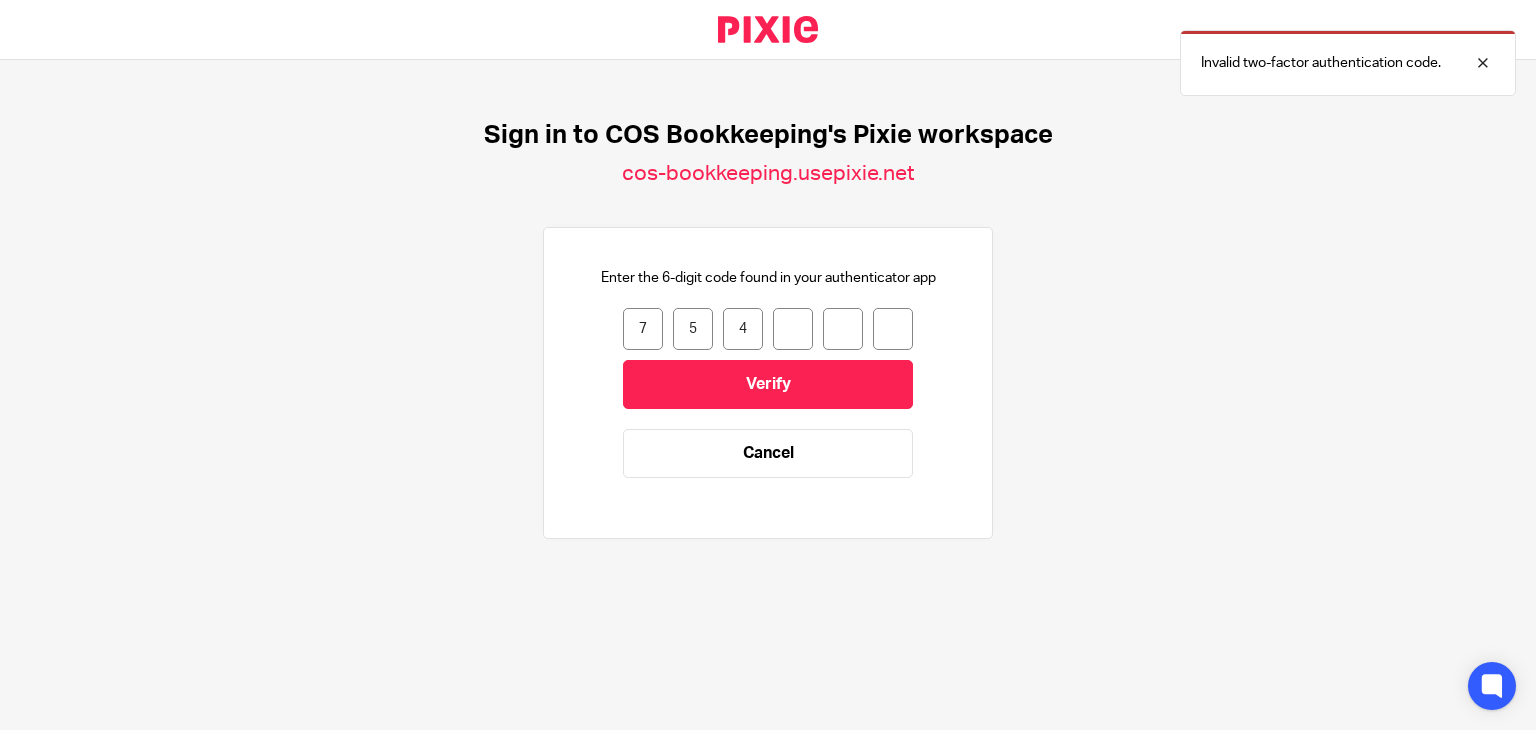 type on "5" 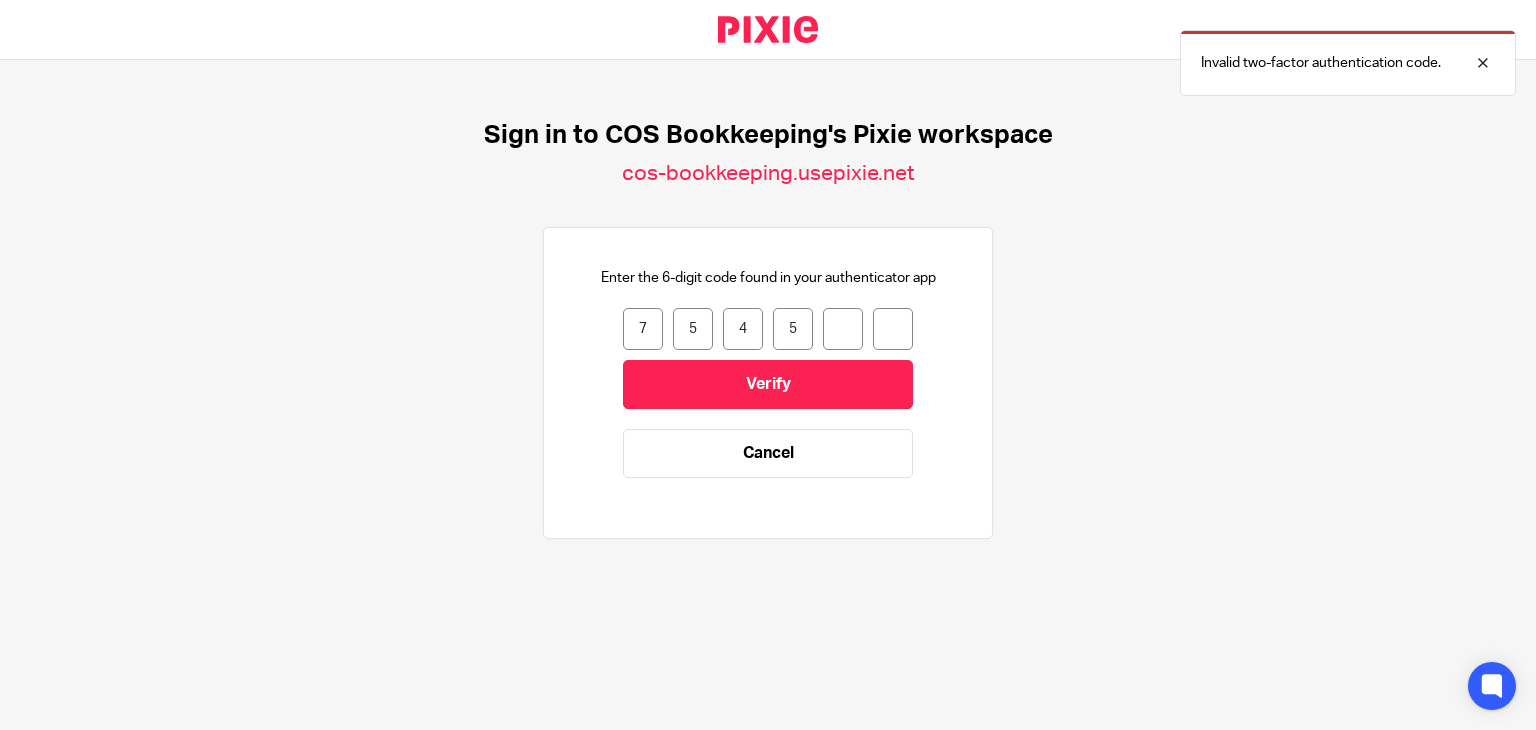 type on "6" 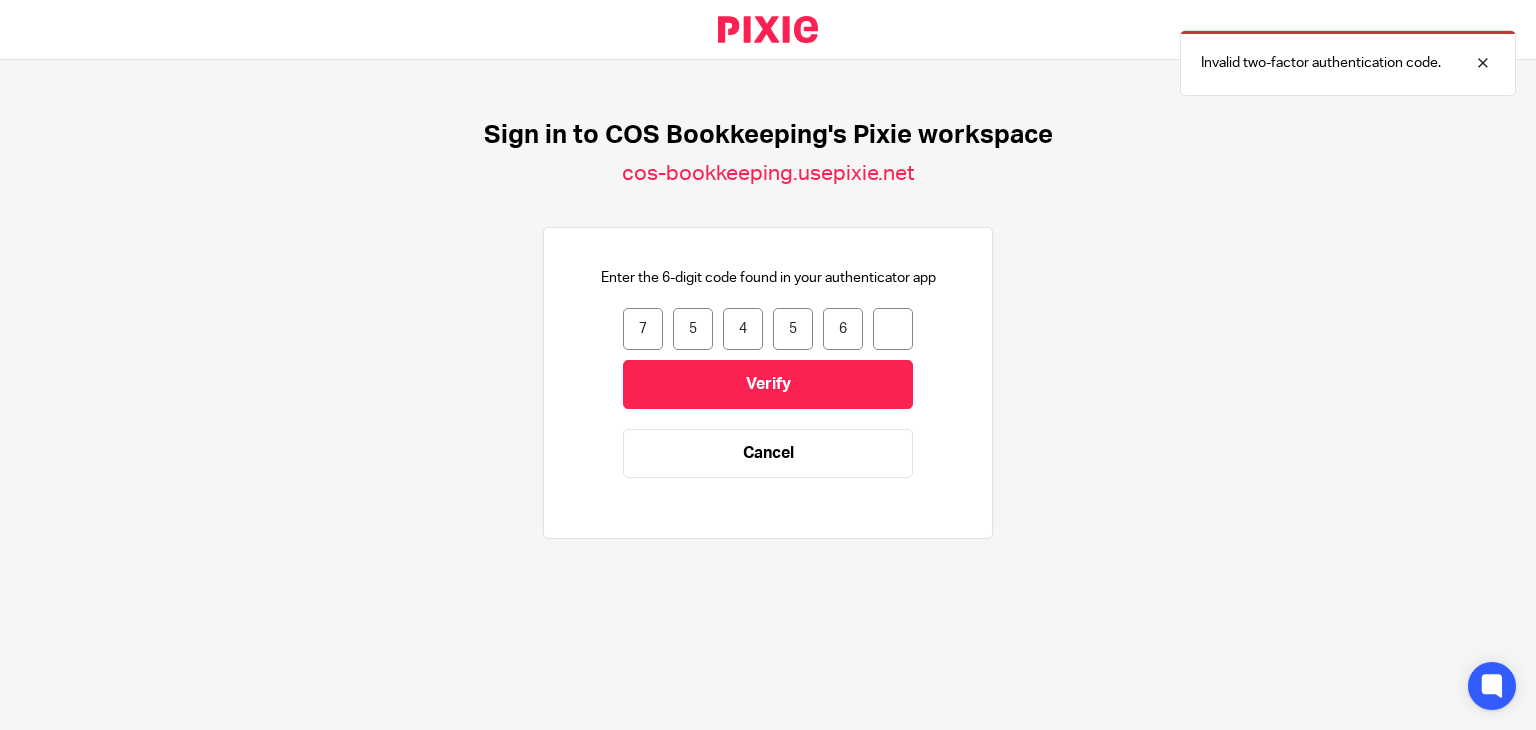 type on "7" 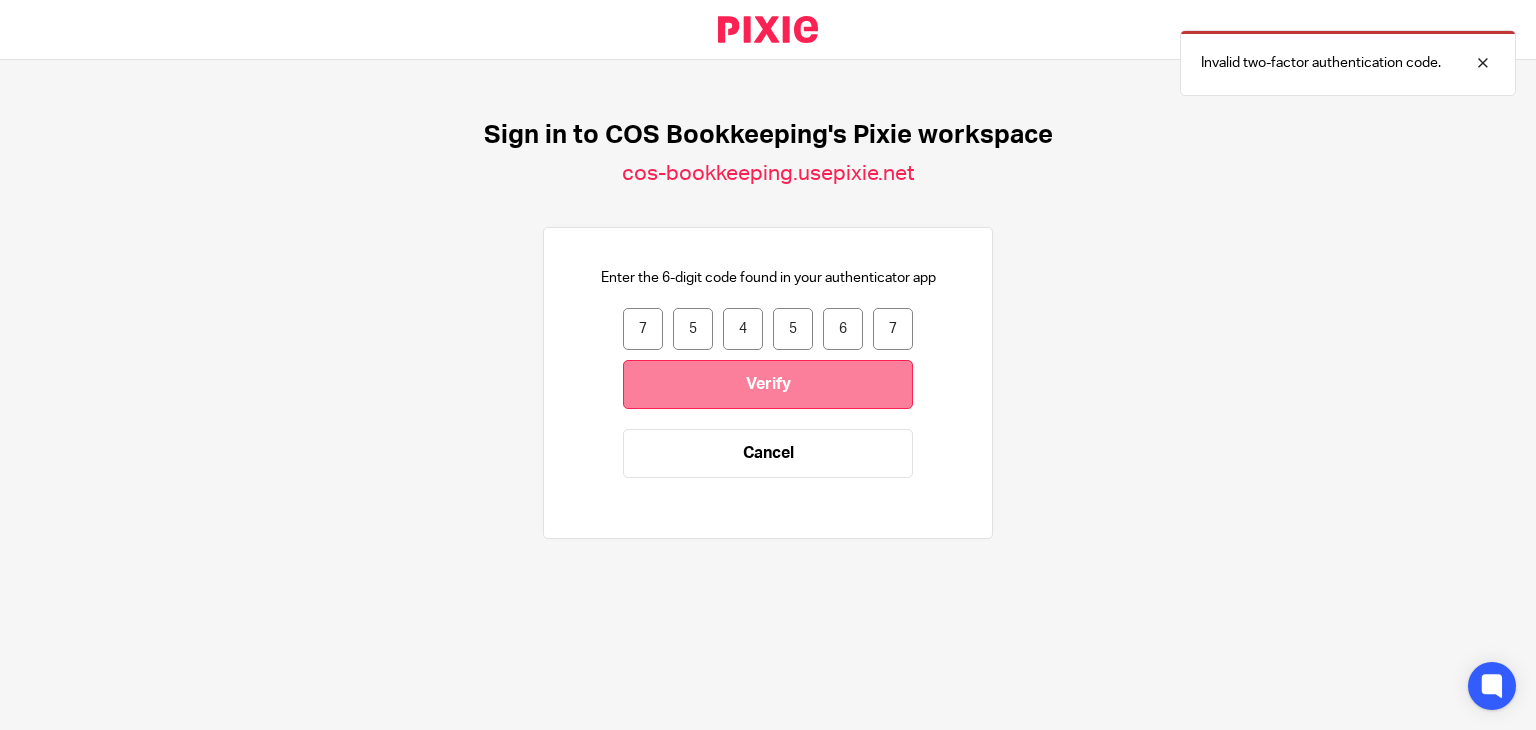 click on "Verify" at bounding box center (768, 384) 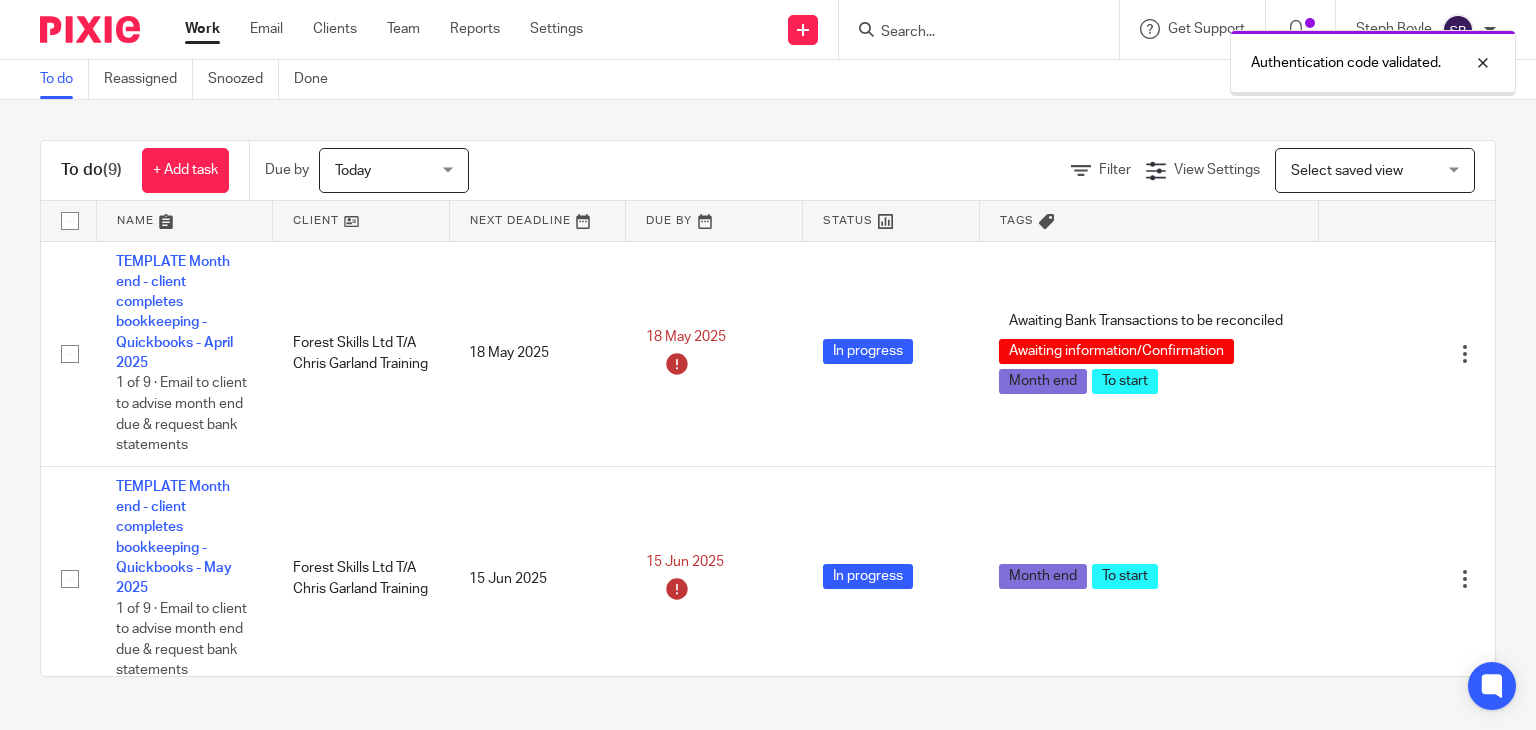 scroll, scrollTop: 0, scrollLeft: 0, axis: both 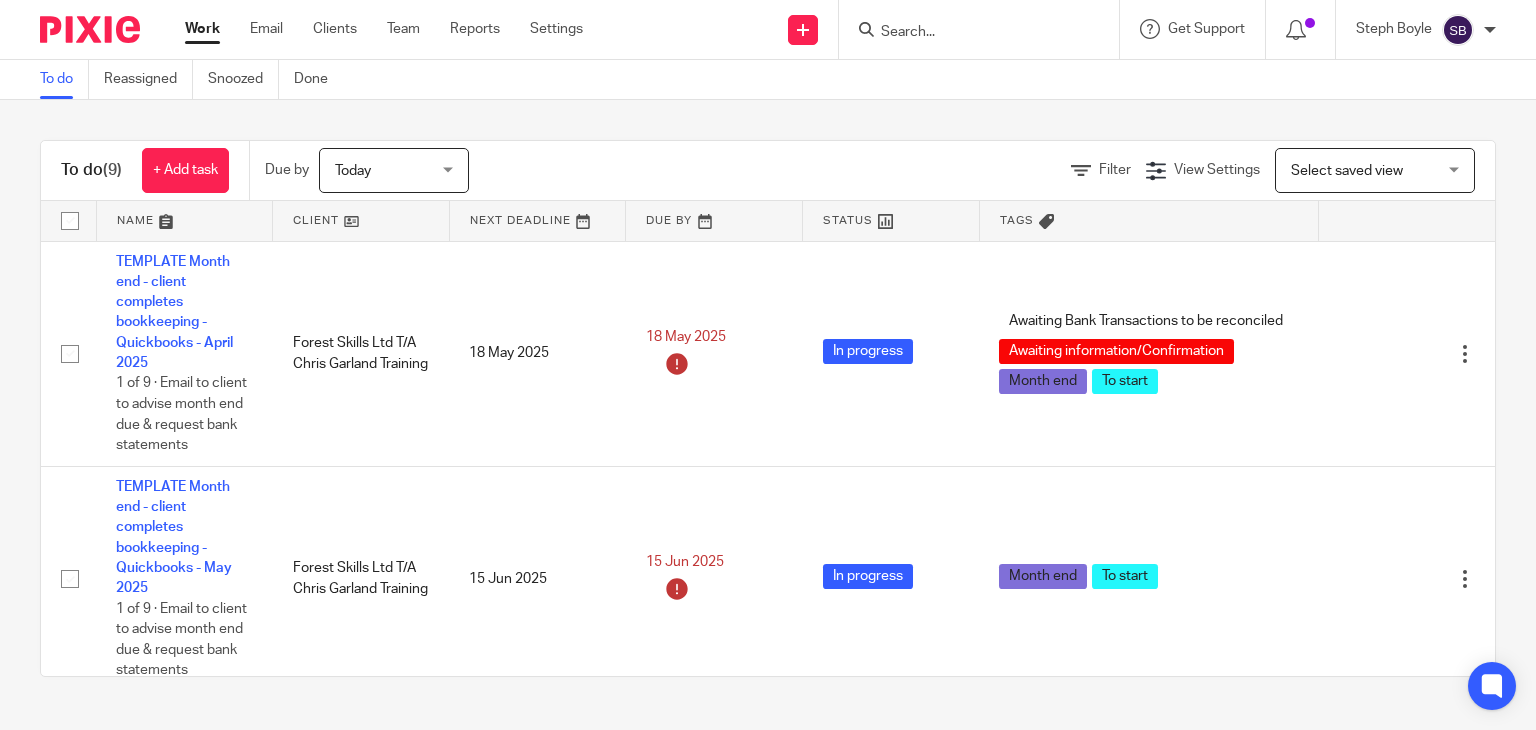 click at bounding box center (969, 33) 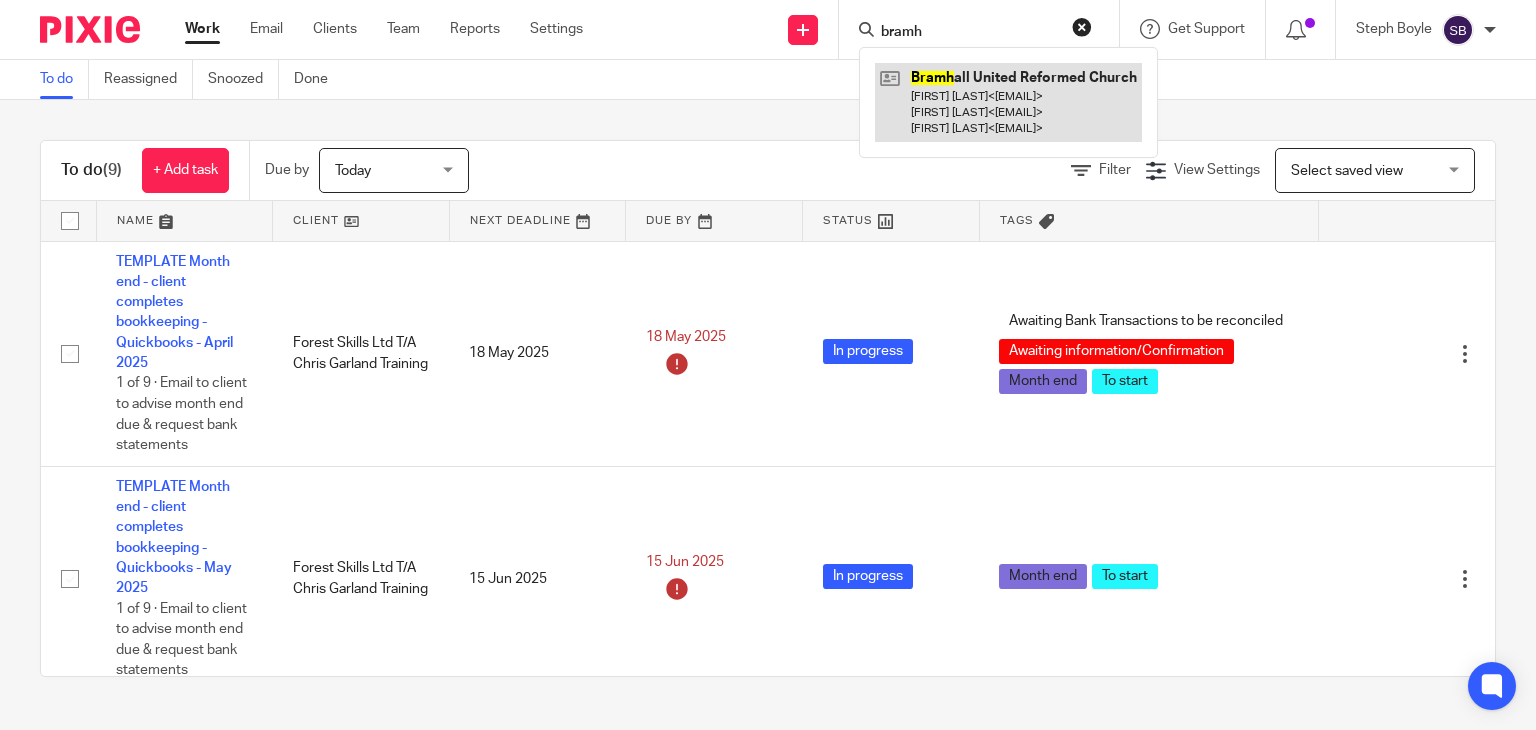 type on "bramh" 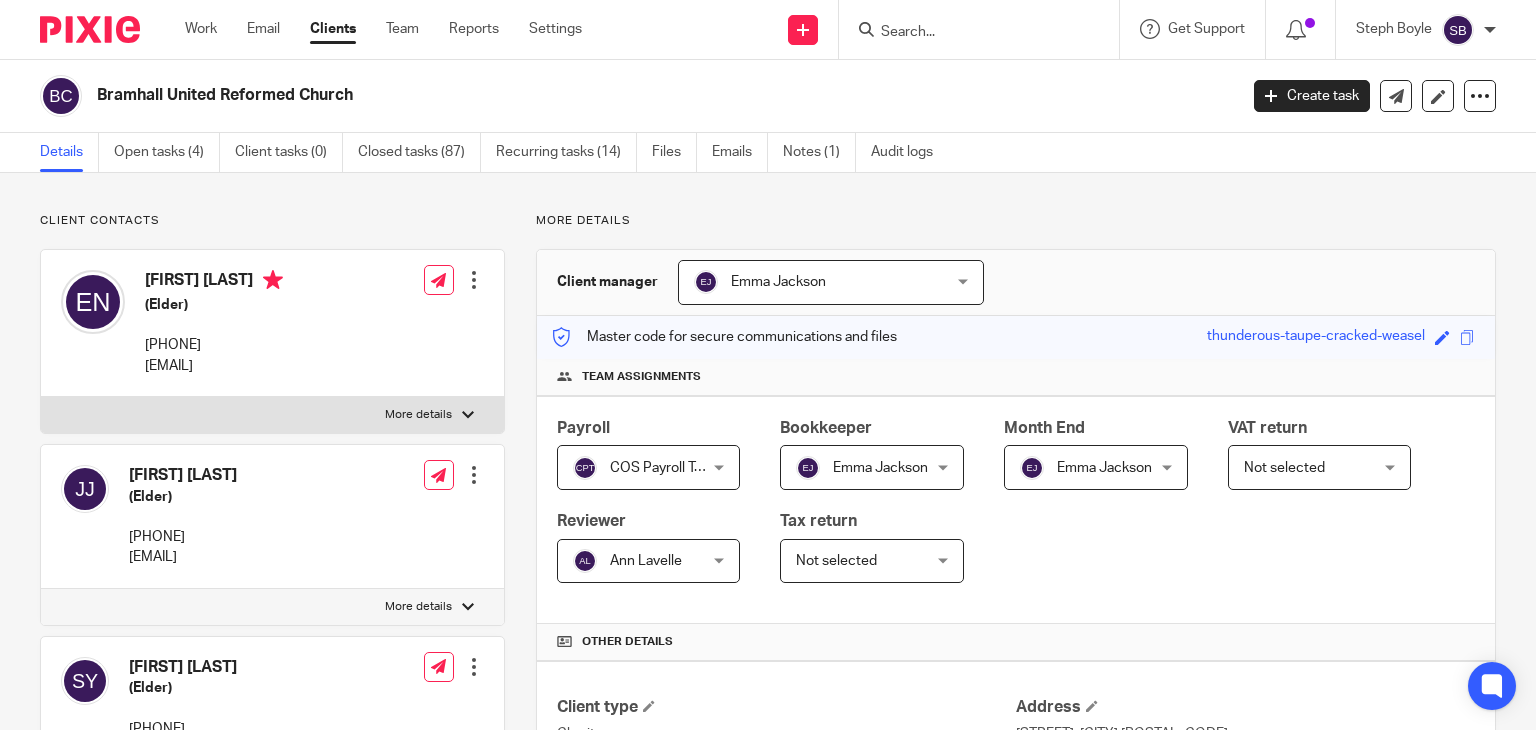 scroll, scrollTop: 0, scrollLeft: 0, axis: both 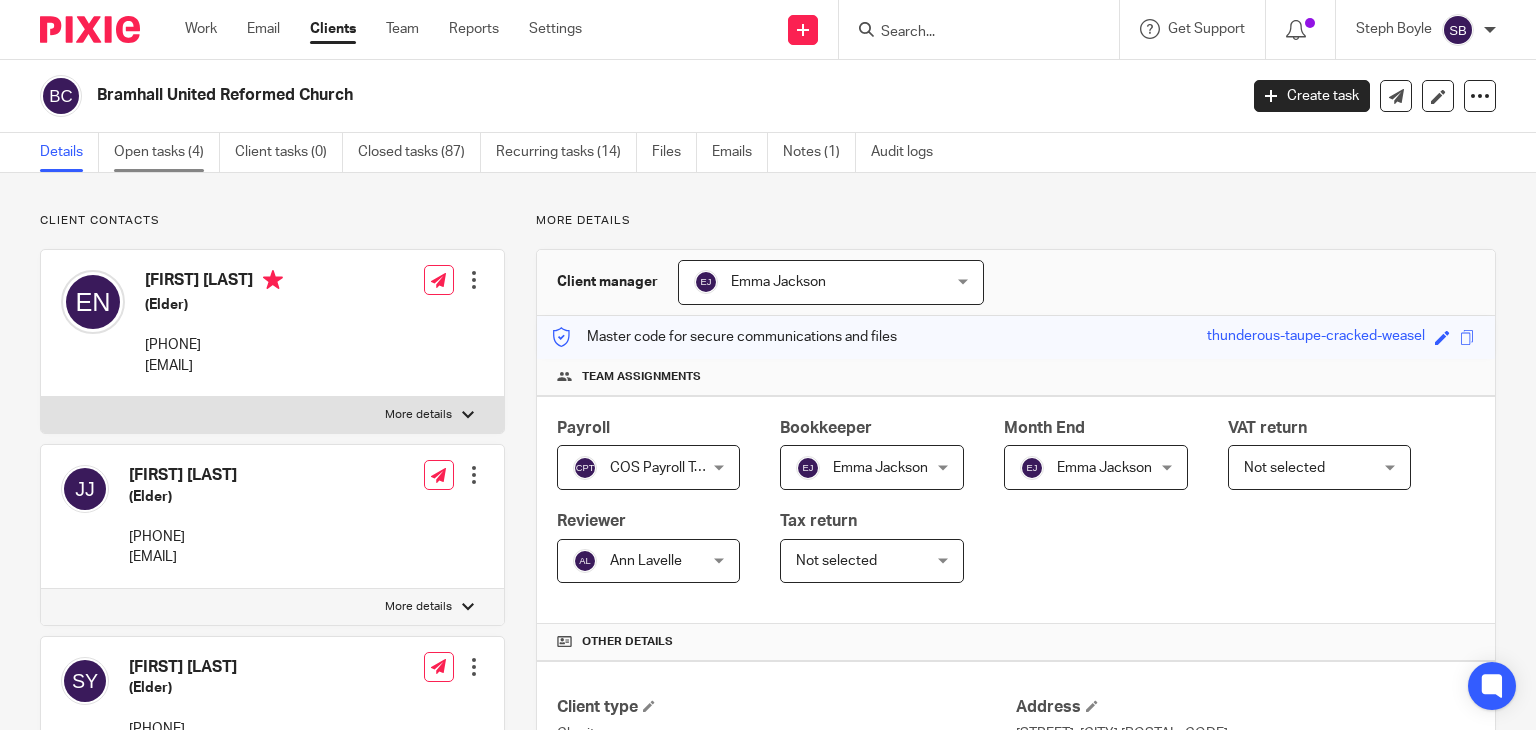 click on "Open tasks (4)" at bounding box center (167, 152) 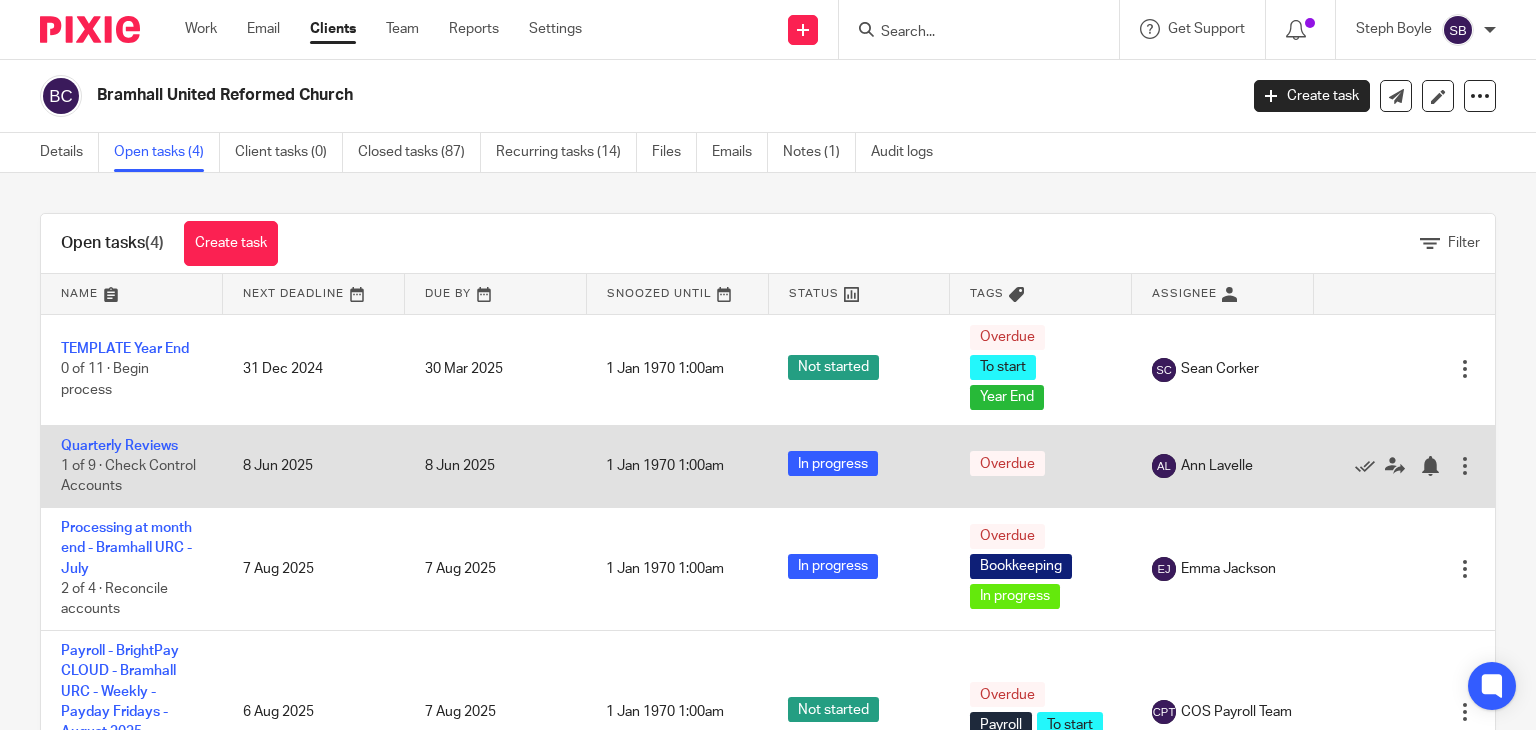 scroll, scrollTop: 0, scrollLeft: 0, axis: both 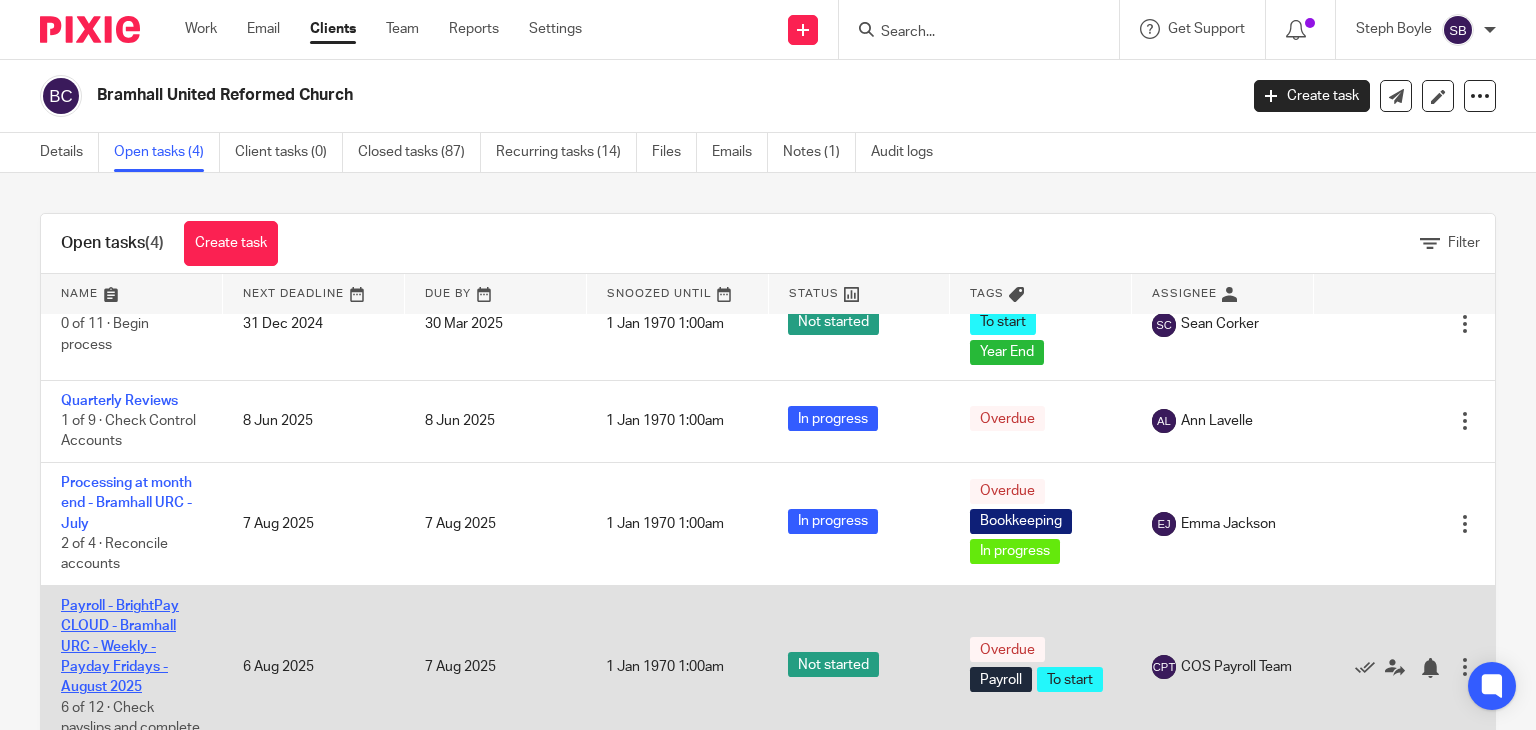 click on "Payroll - BrightPay CLOUD - Bramhall URC - Weekly - Payday Fridays - August 2025" at bounding box center [120, 646] 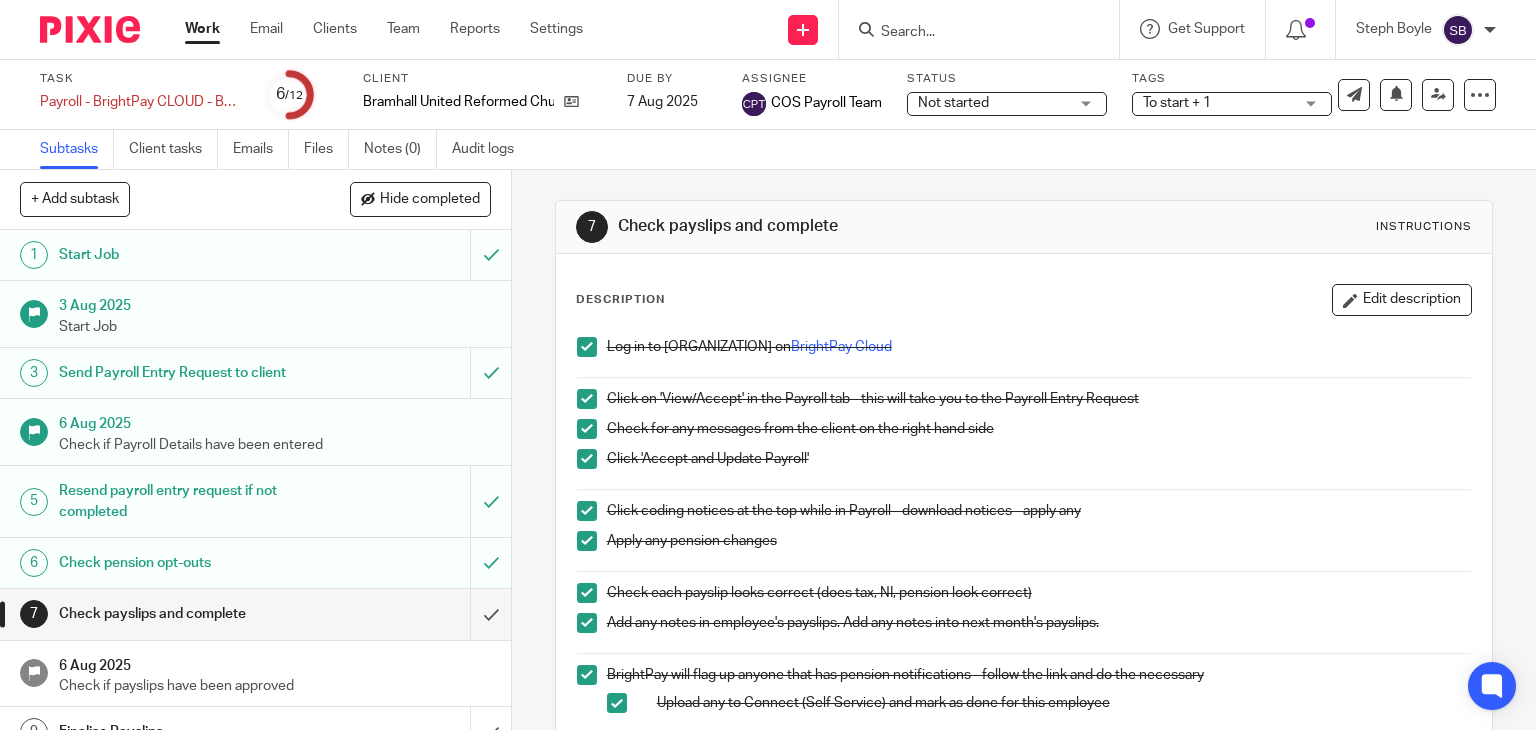 scroll, scrollTop: 0, scrollLeft: 0, axis: both 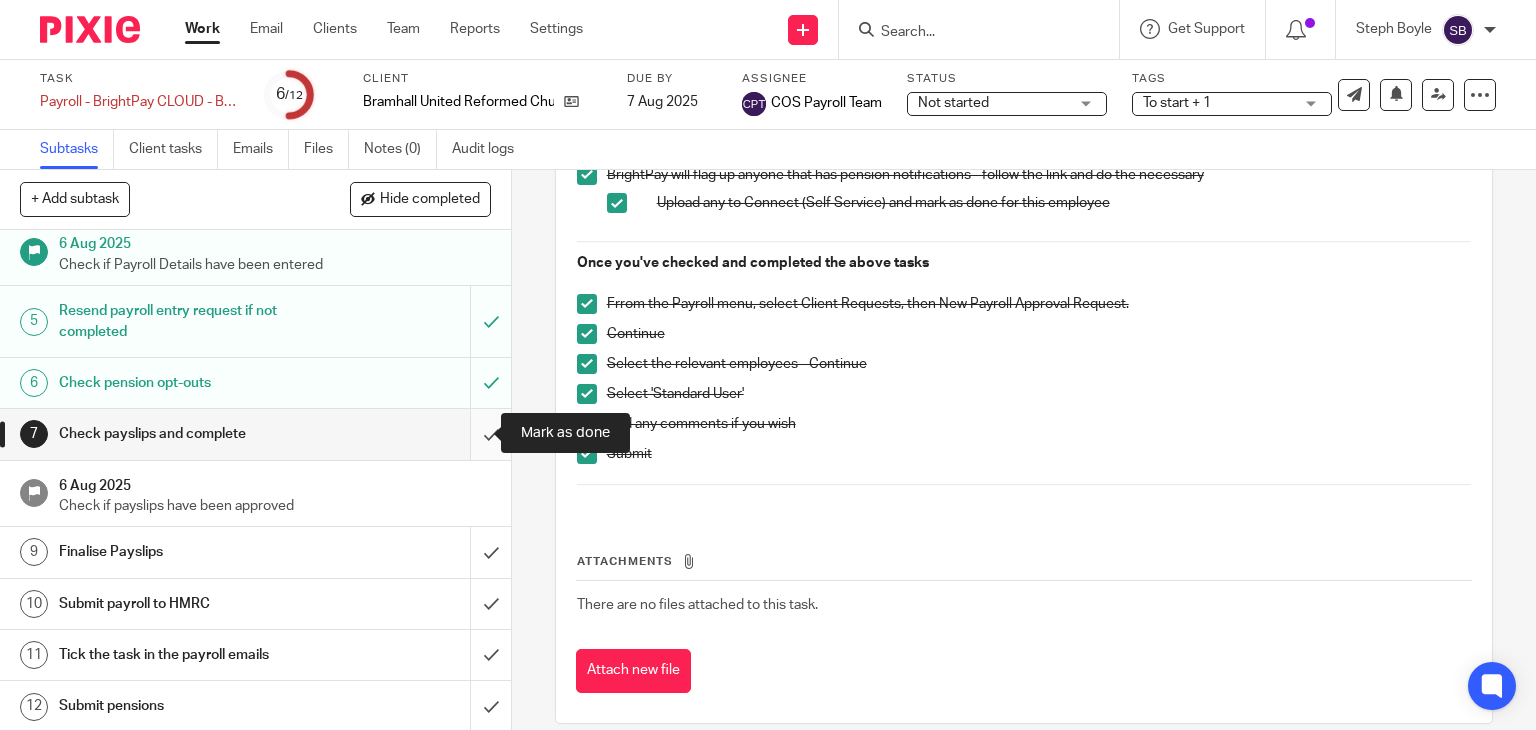click at bounding box center [255, 434] 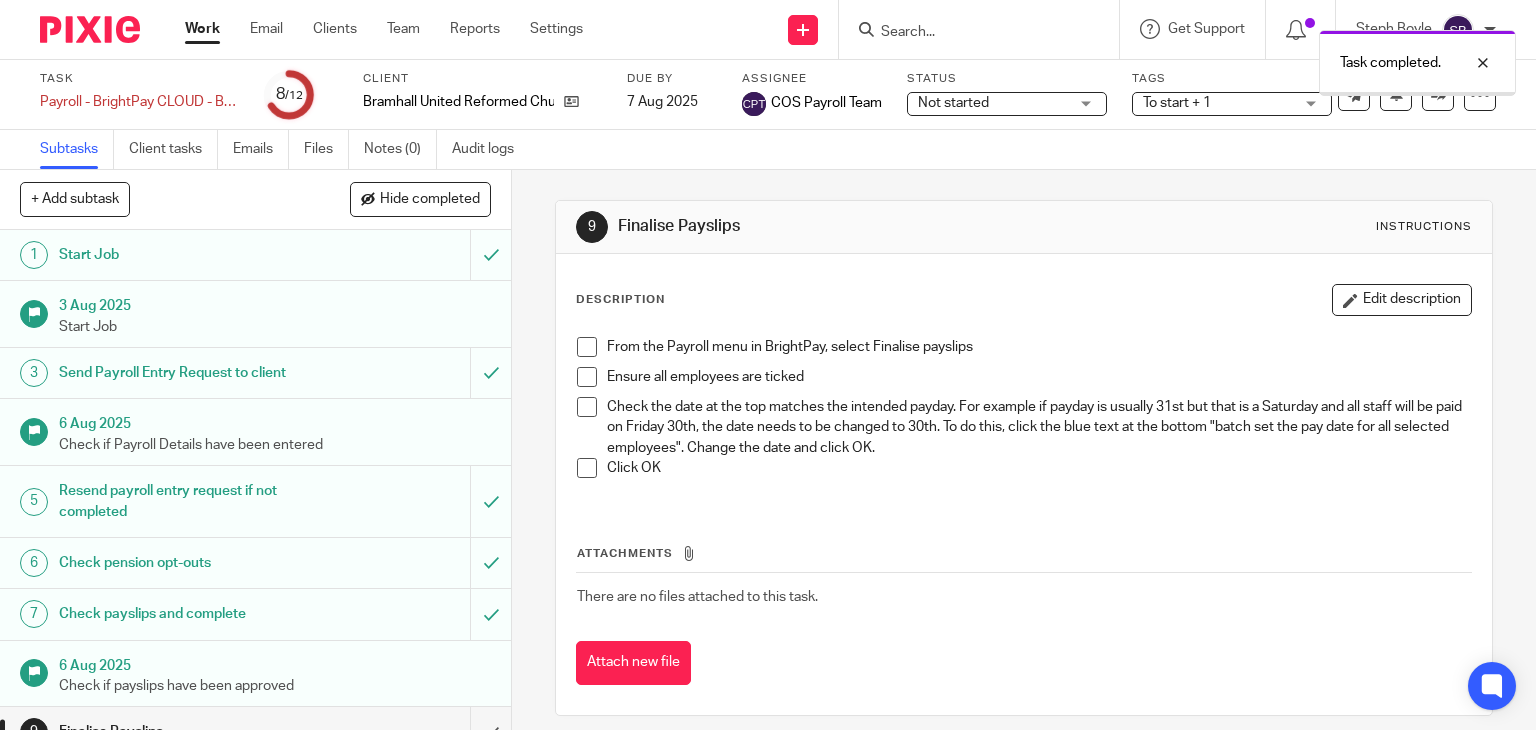 scroll, scrollTop: 0, scrollLeft: 0, axis: both 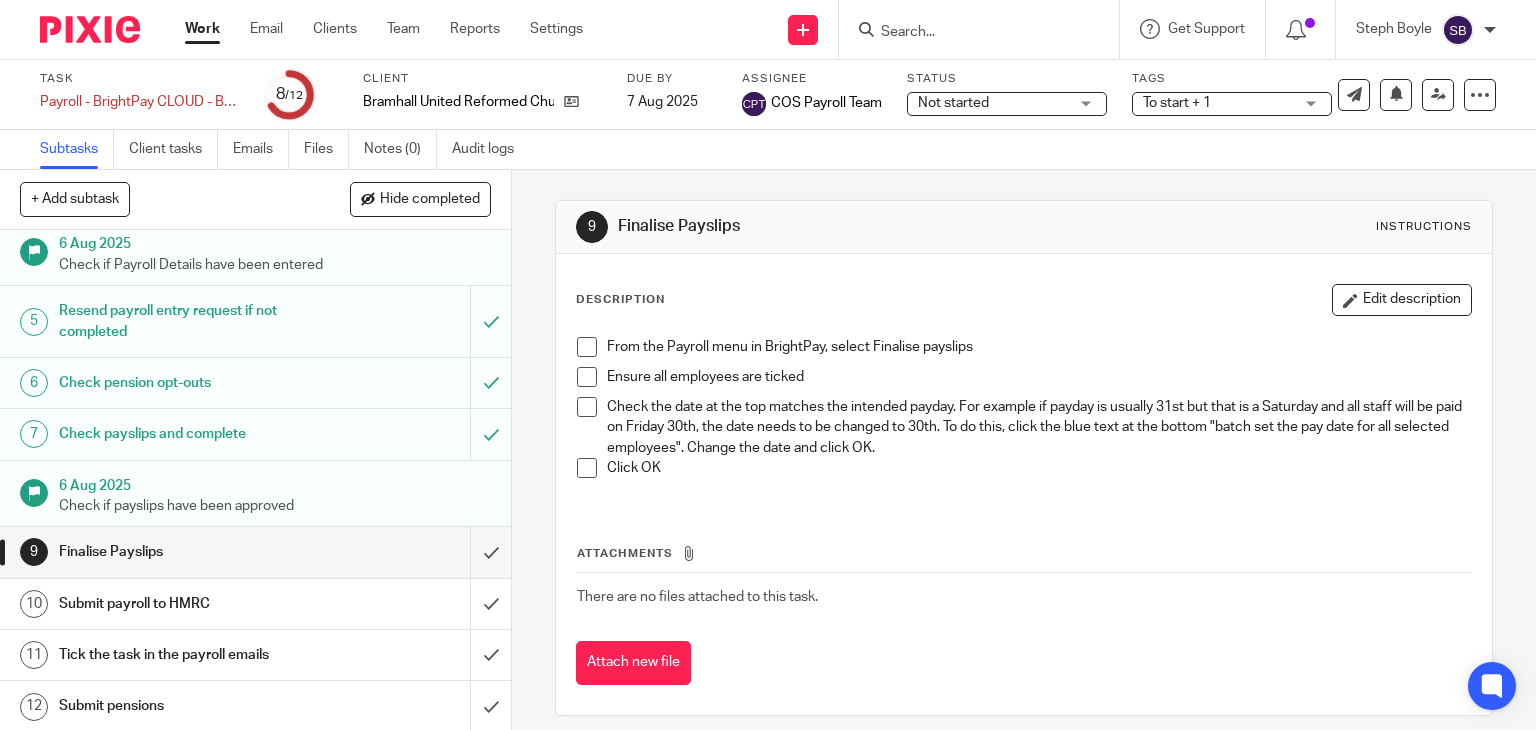 click at bounding box center (587, 377) 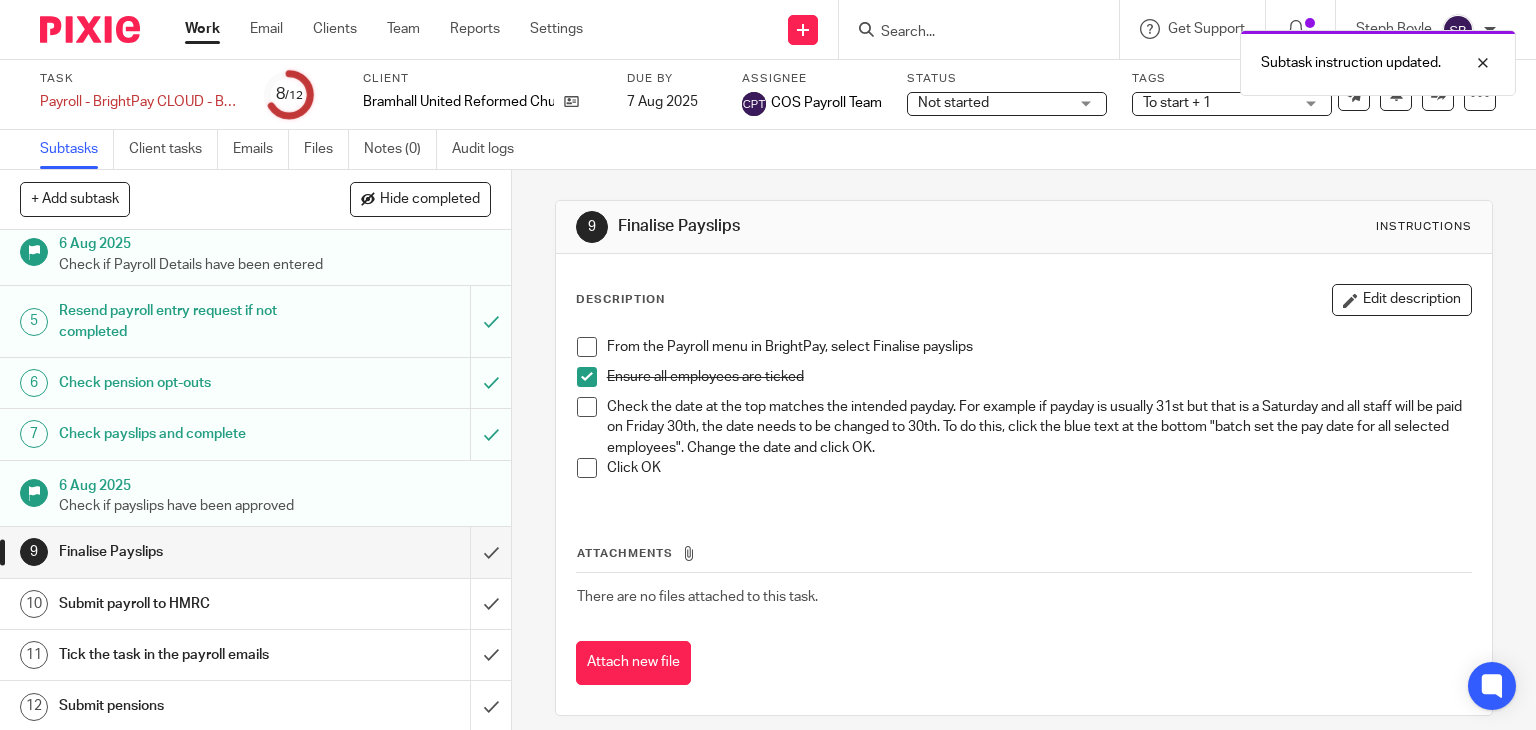 drag, startPoint x: 583, startPoint y: 401, endPoint x: 581, endPoint y: 441, distance: 40.04997 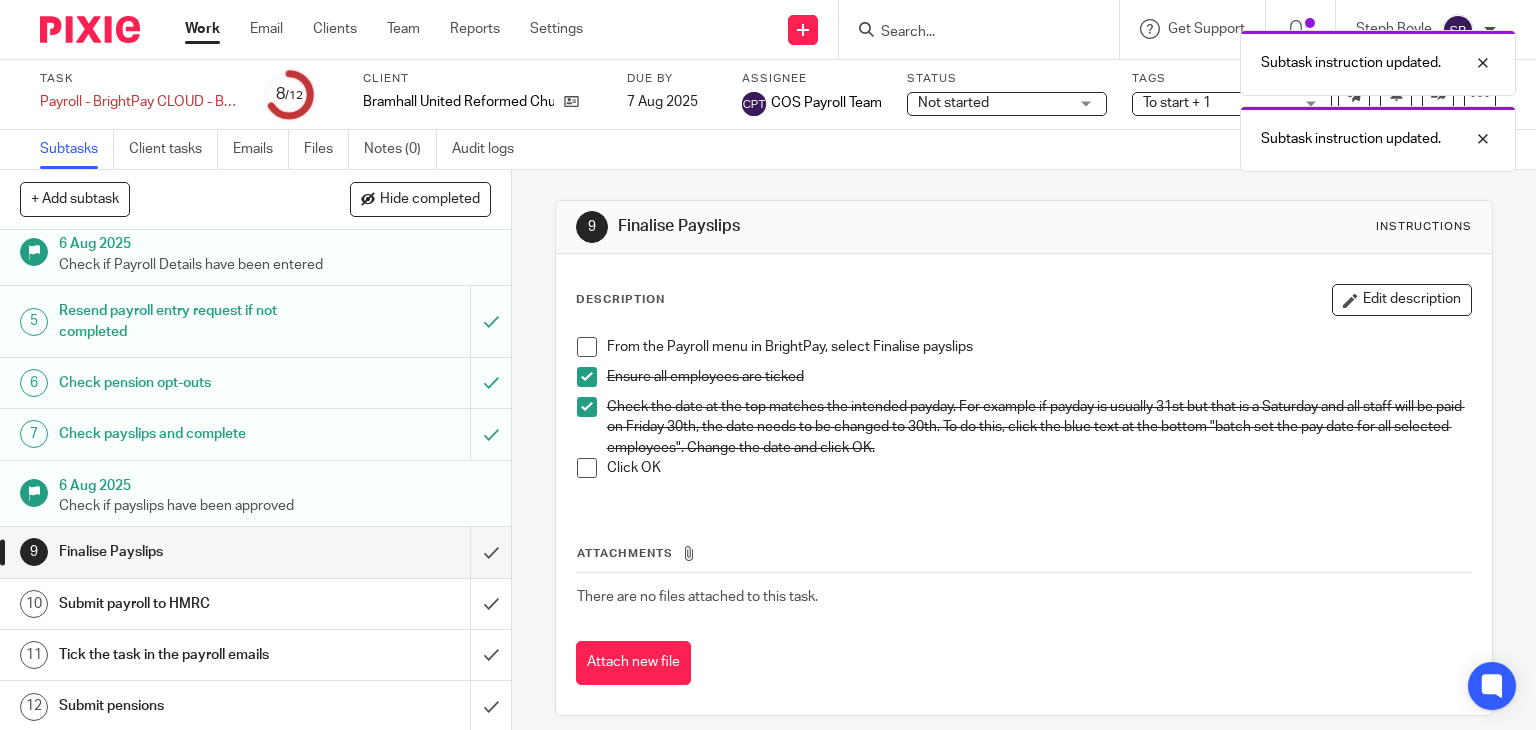 click at bounding box center (587, 468) 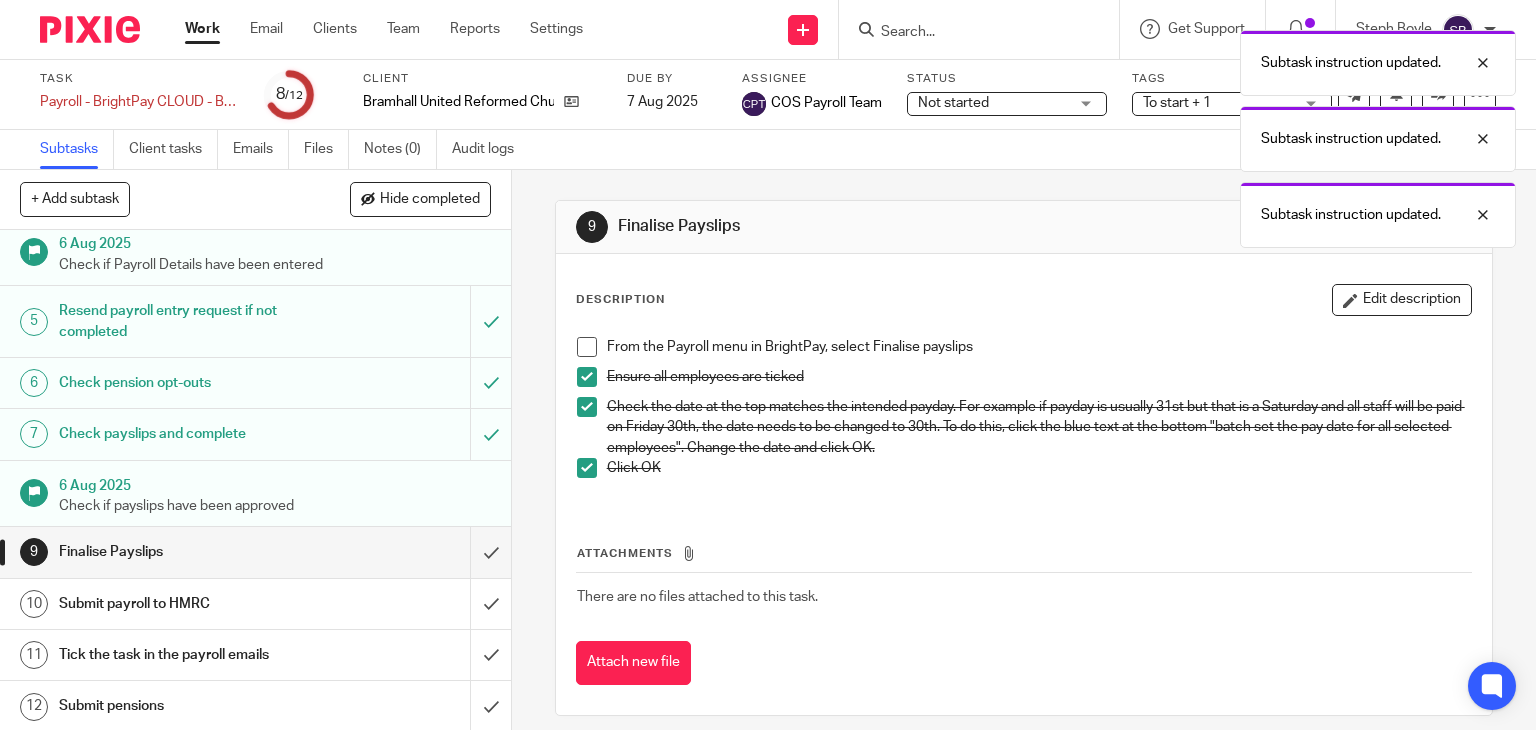 click at bounding box center [587, 347] 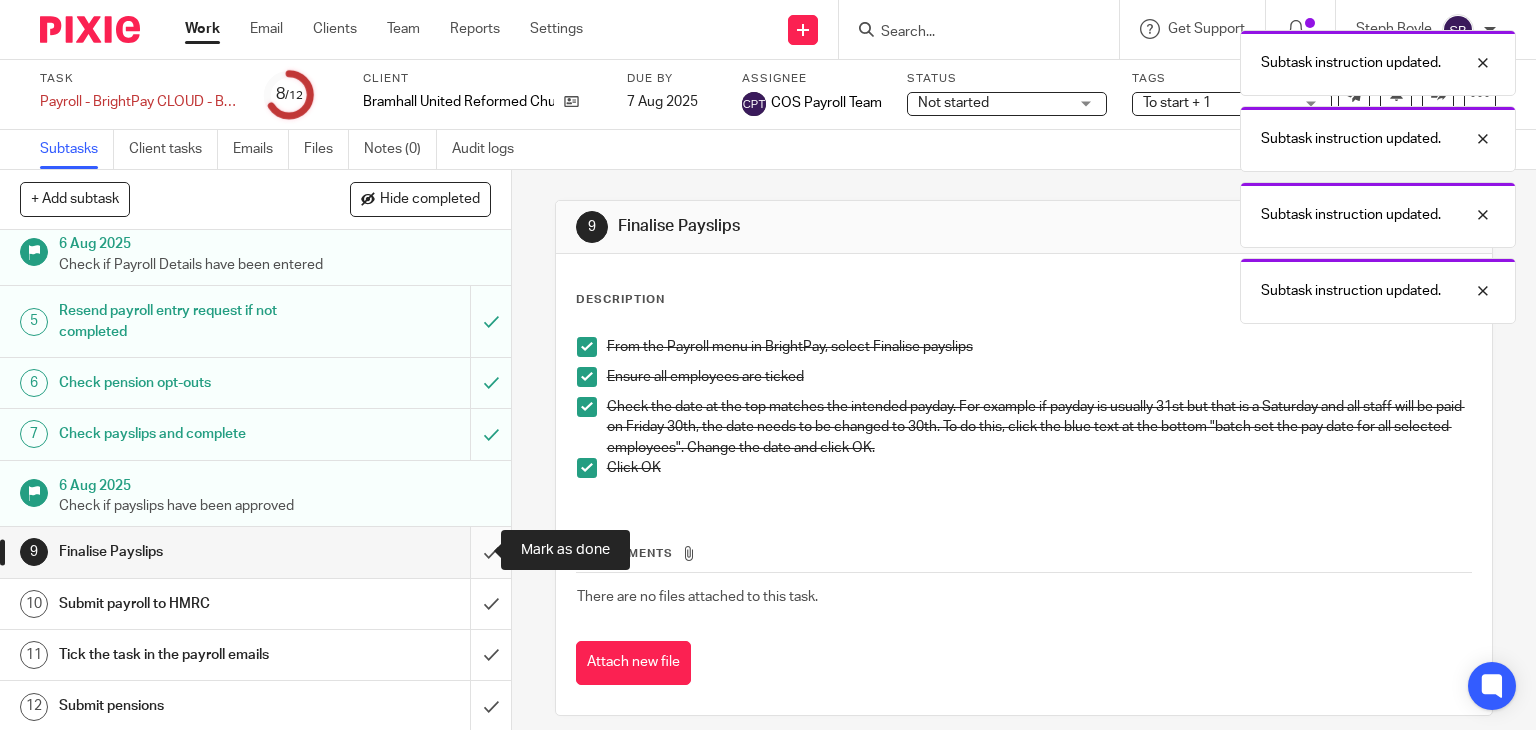 click at bounding box center (255, 552) 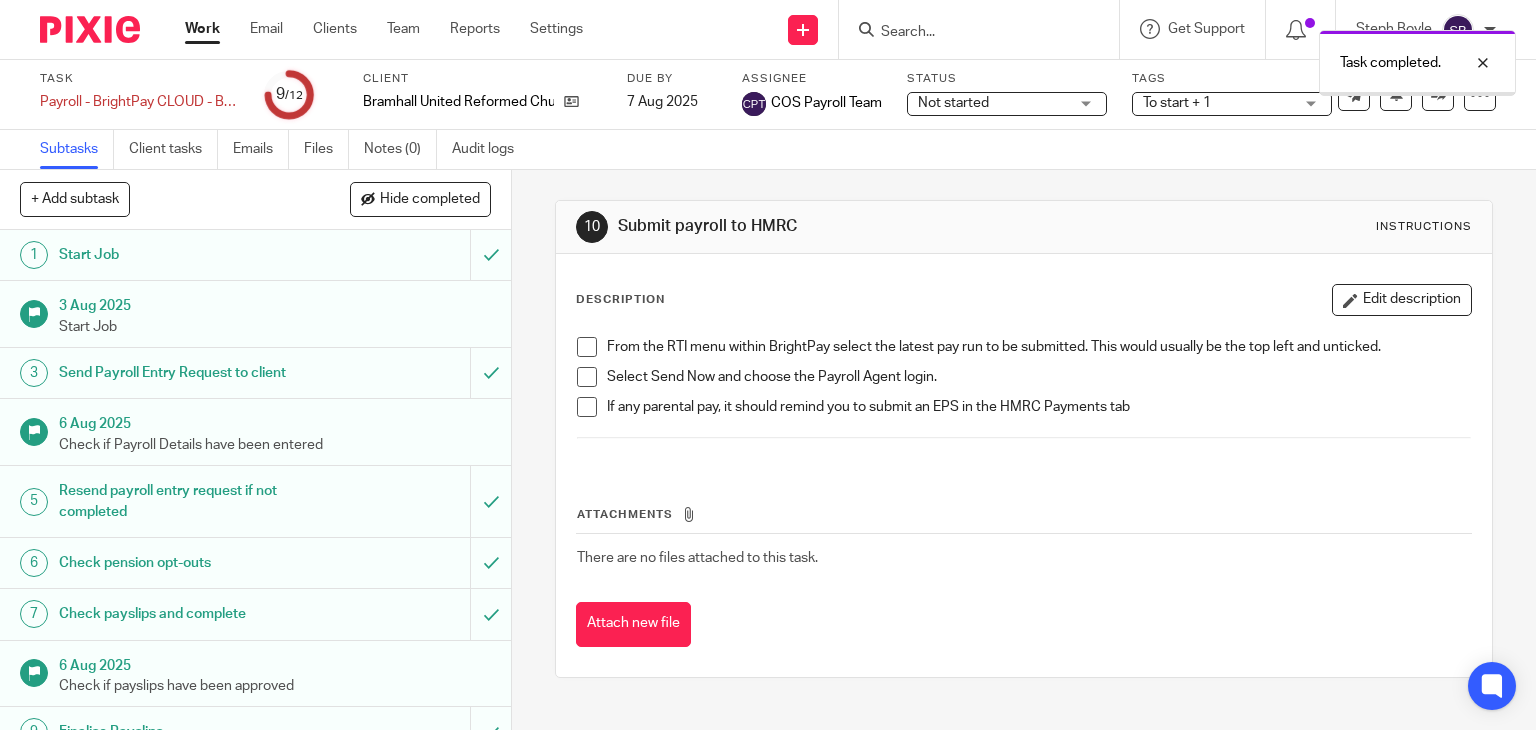 scroll, scrollTop: 0, scrollLeft: 0, axis: both 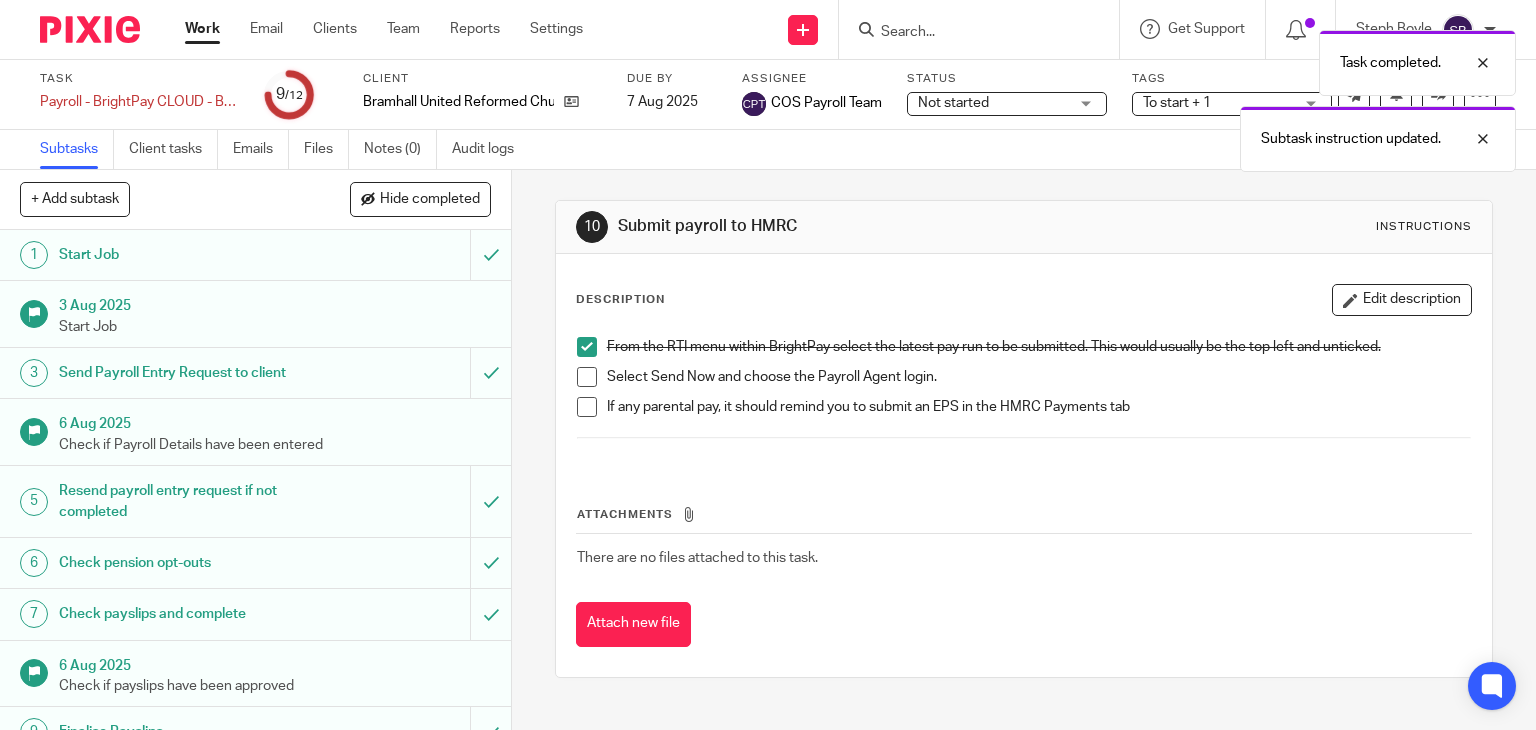 click at bounding box center (587, 377) 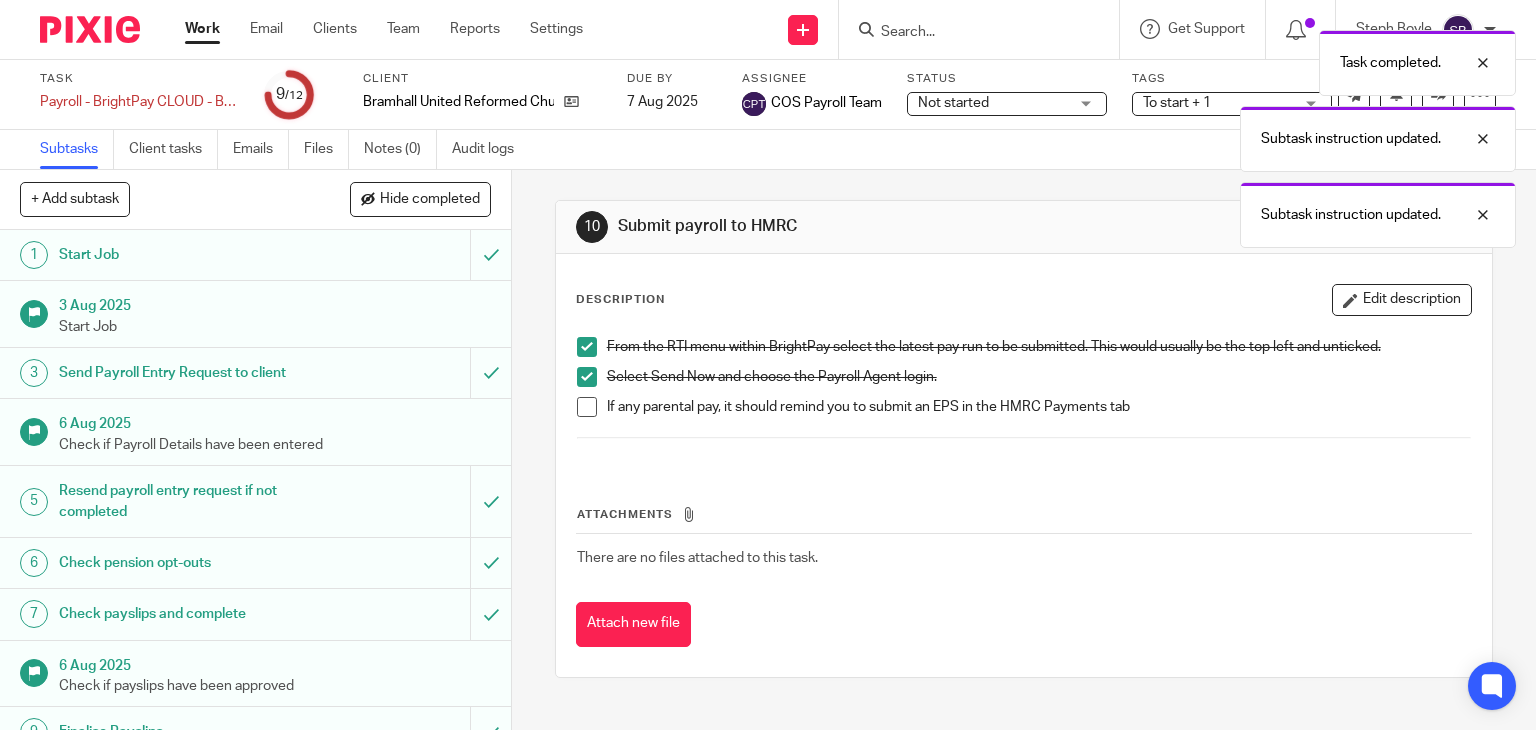 click at bounding box center (587, 407) 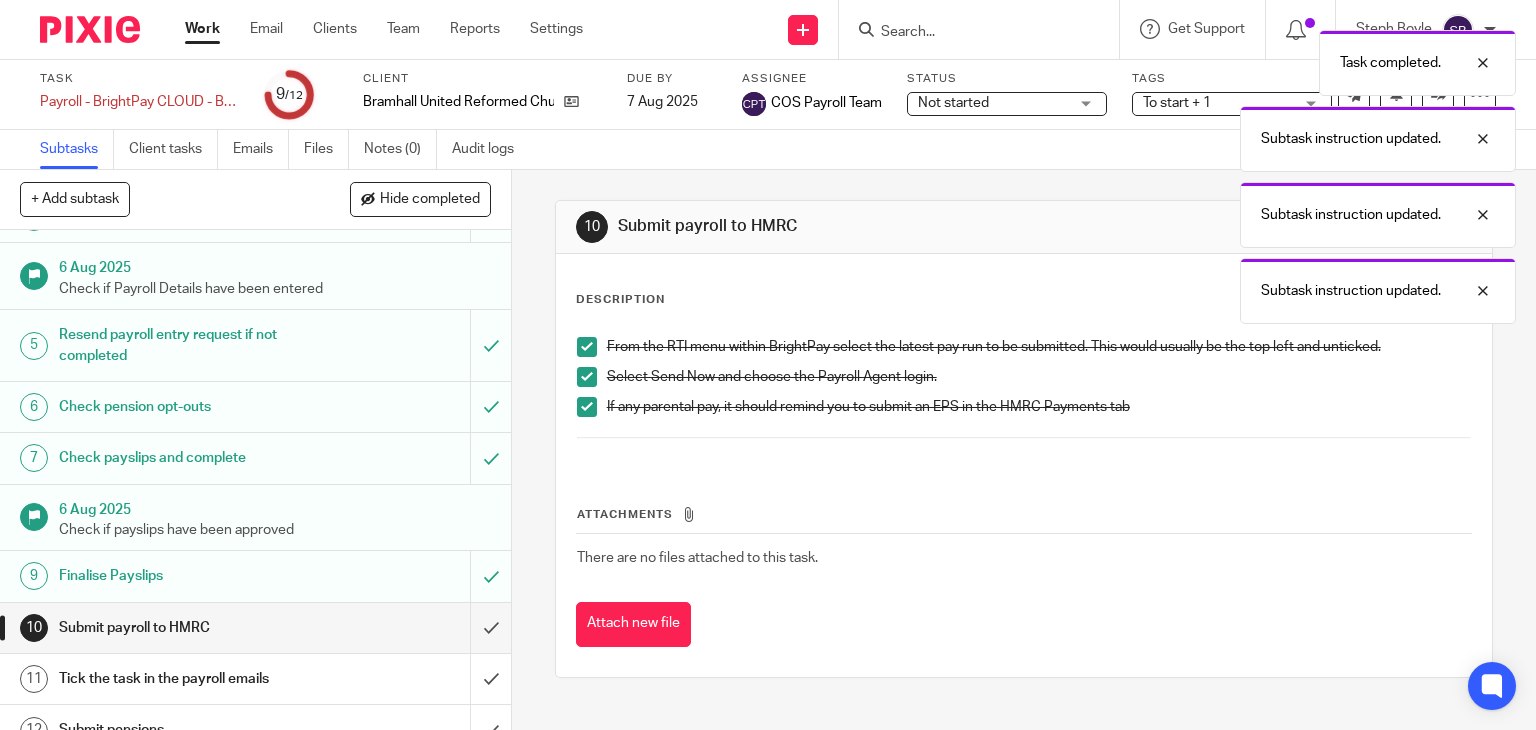 scroll, scrollTop: 180, scrollLeft: 0, axis: vertical 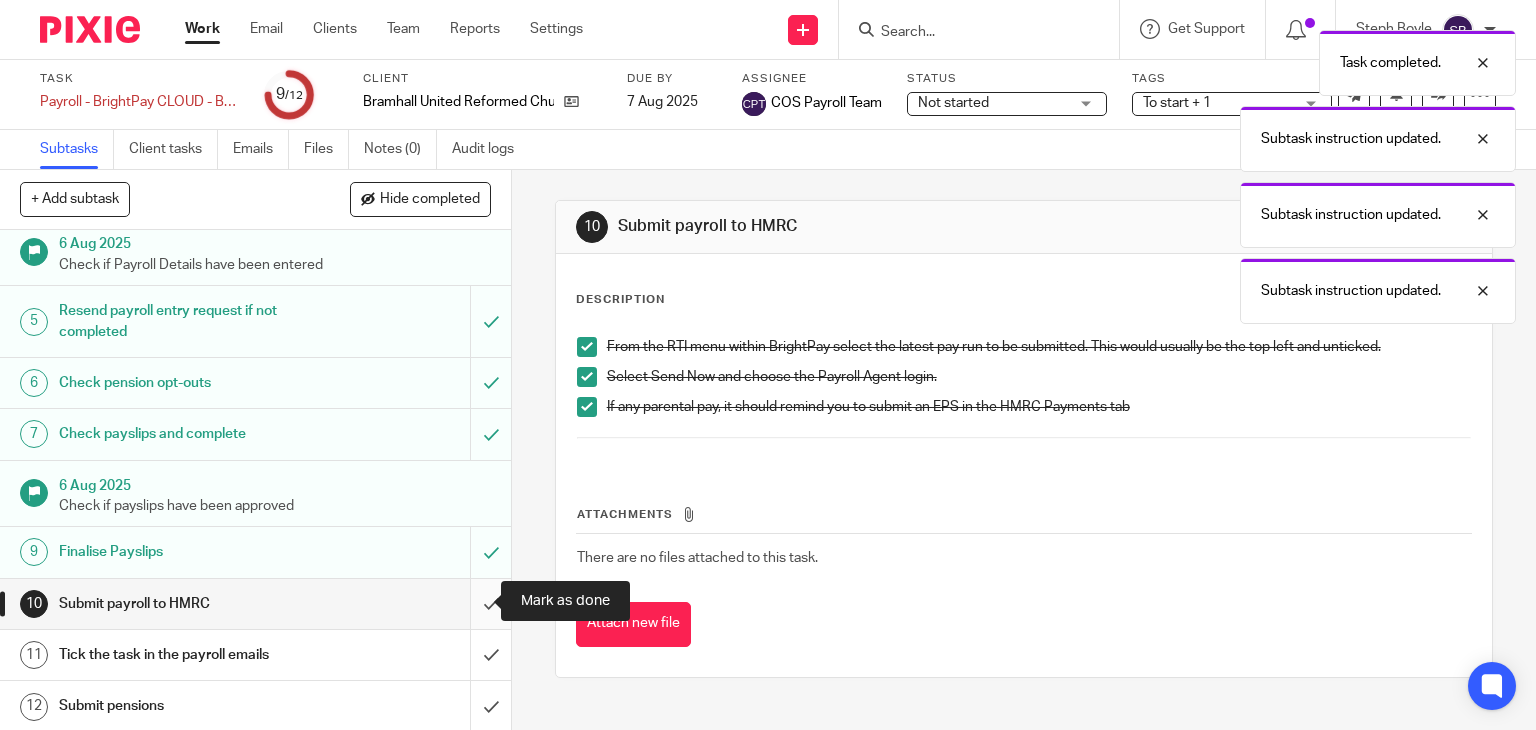 click at bounding box center (255, 604) 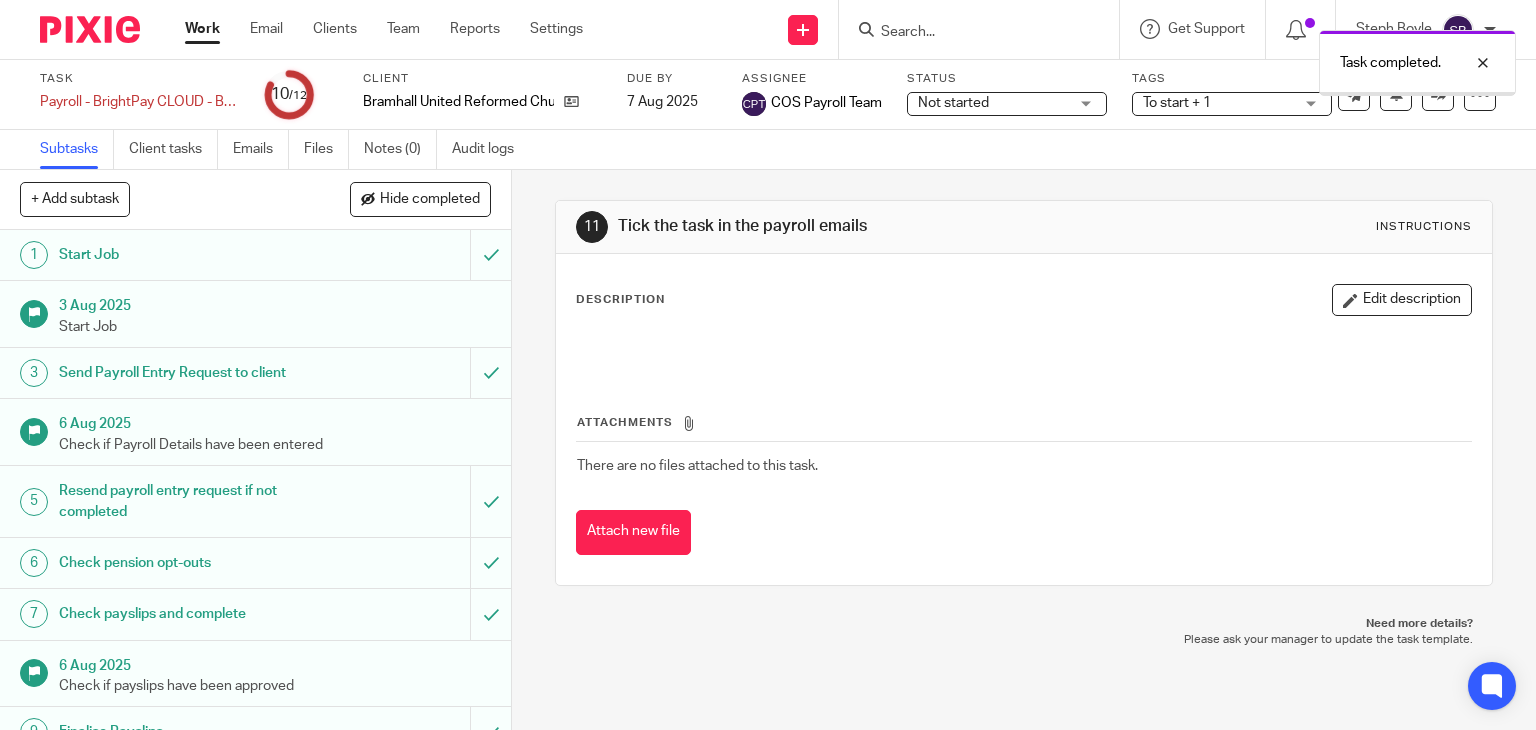 scroll, scrollTop: 0, scrollLeft: 0, axis: both 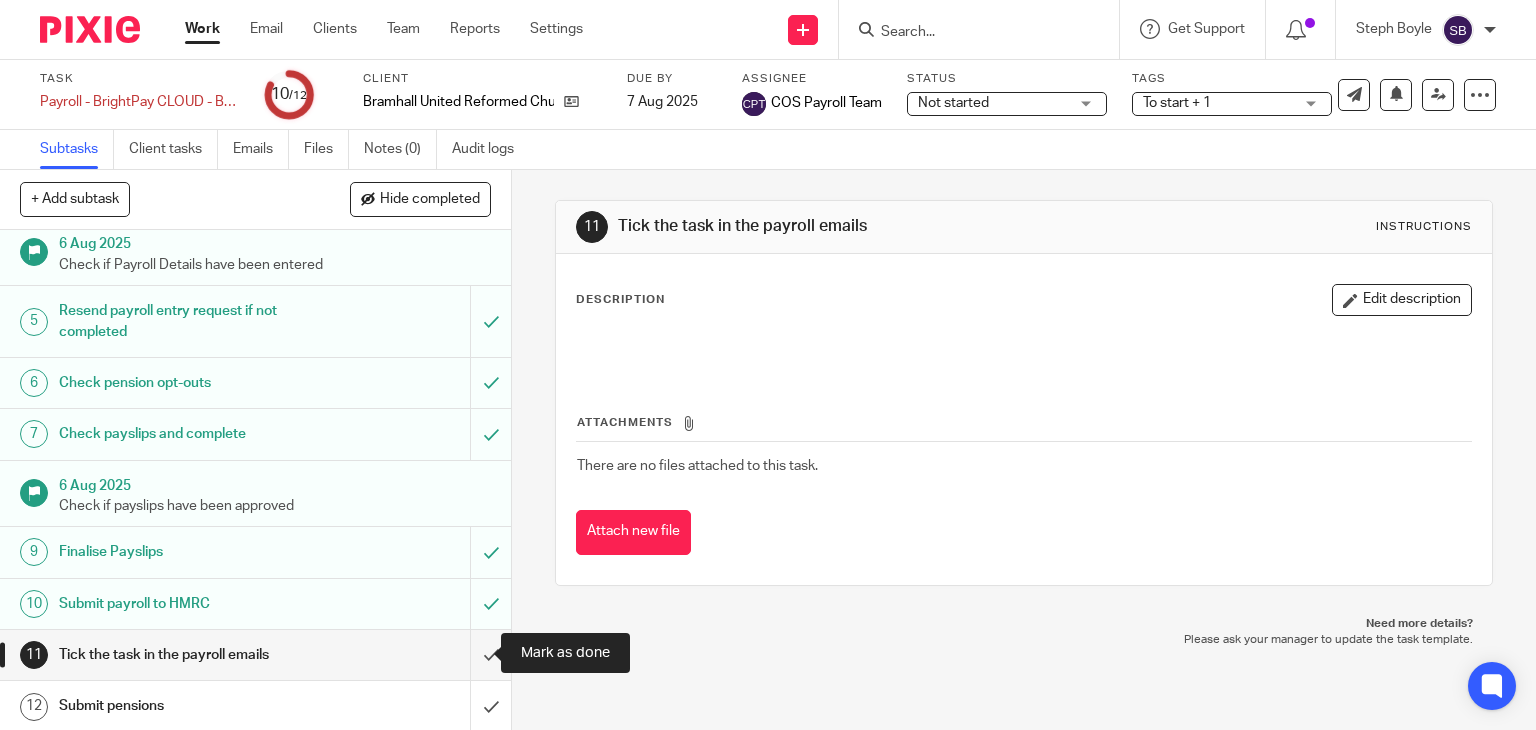 drag, startPoint x: 468, startPoint y: 652, endPoint x: 547, endPoint y: 626, distance: 83.1685 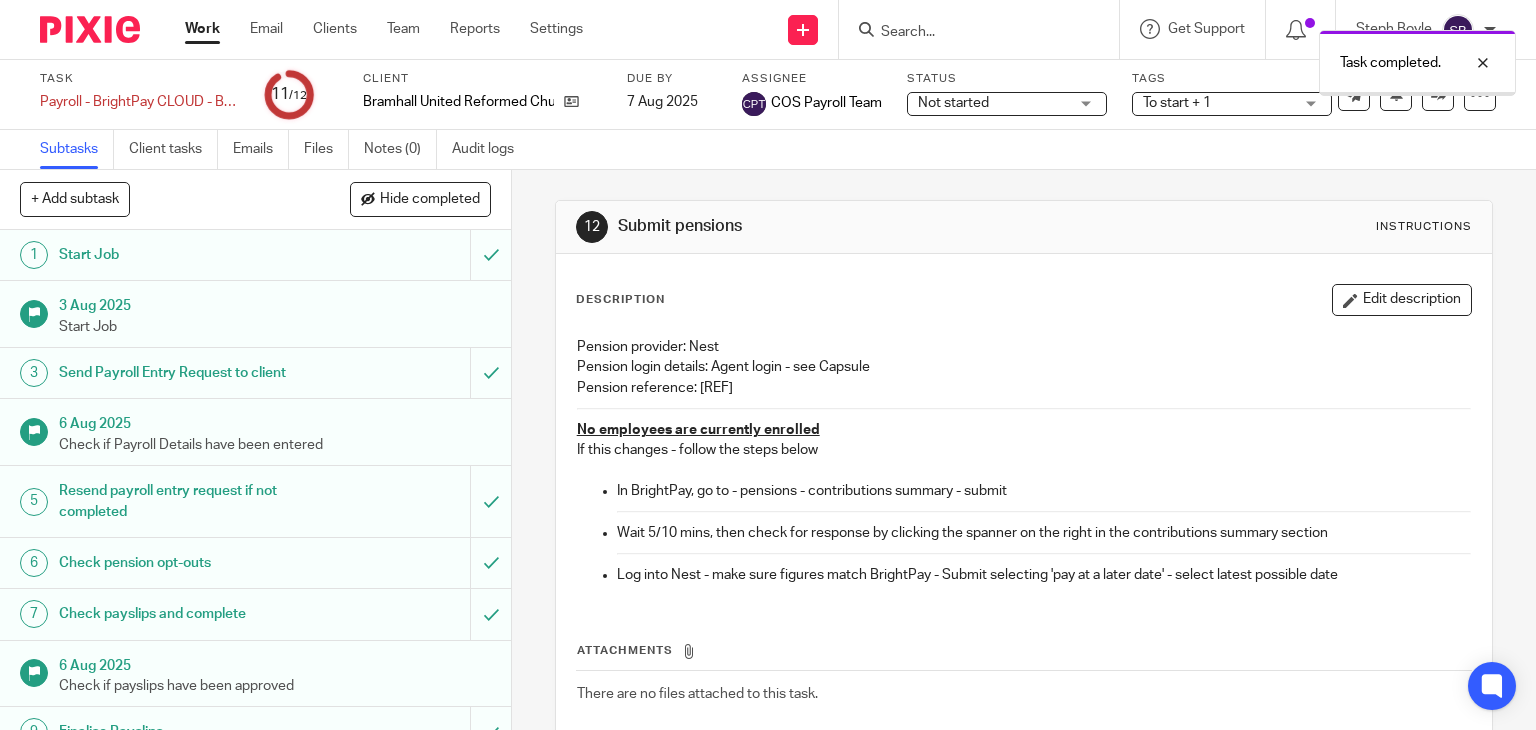 scroll, scrollTop: 0, scrollLeft: 0, axis: both 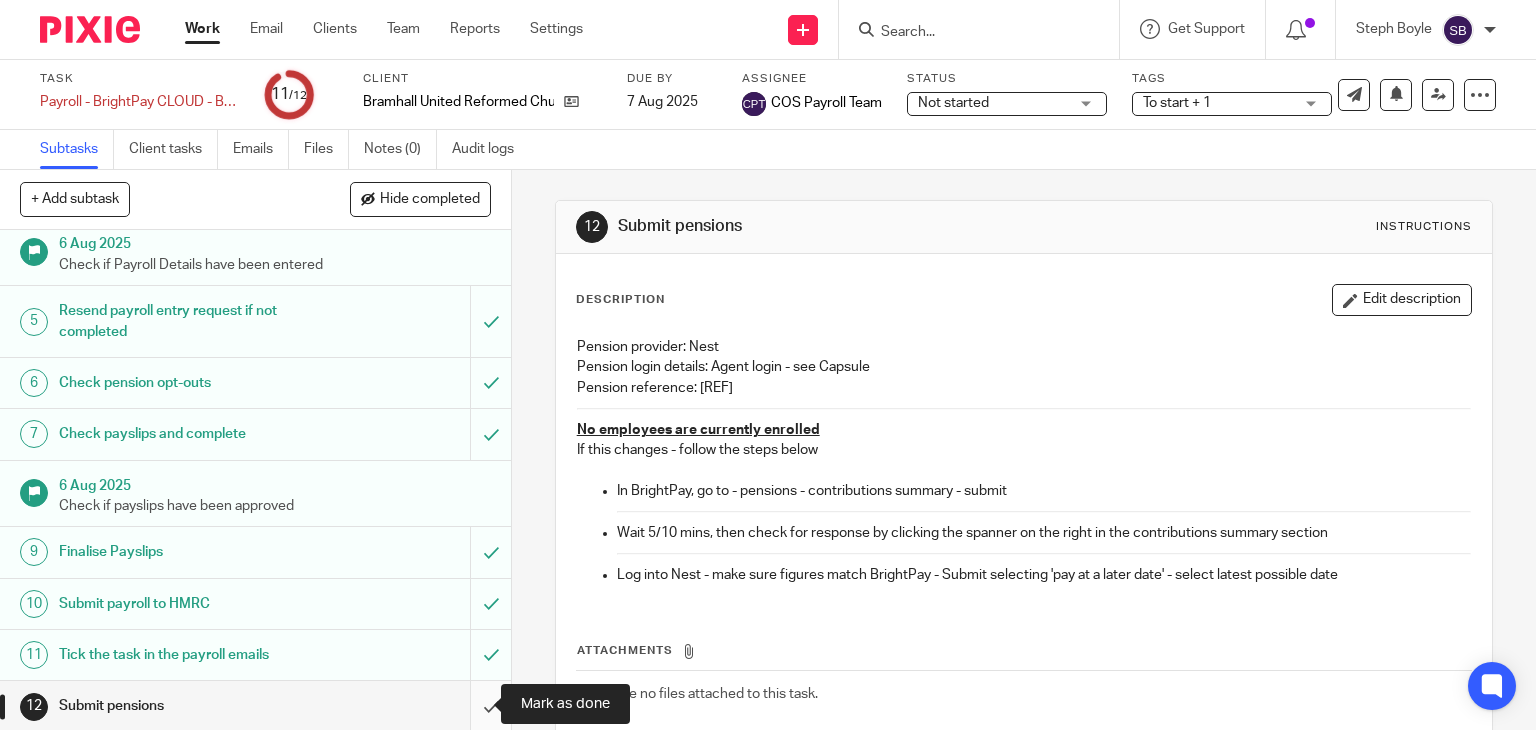 click at bounding box center [255, 706] 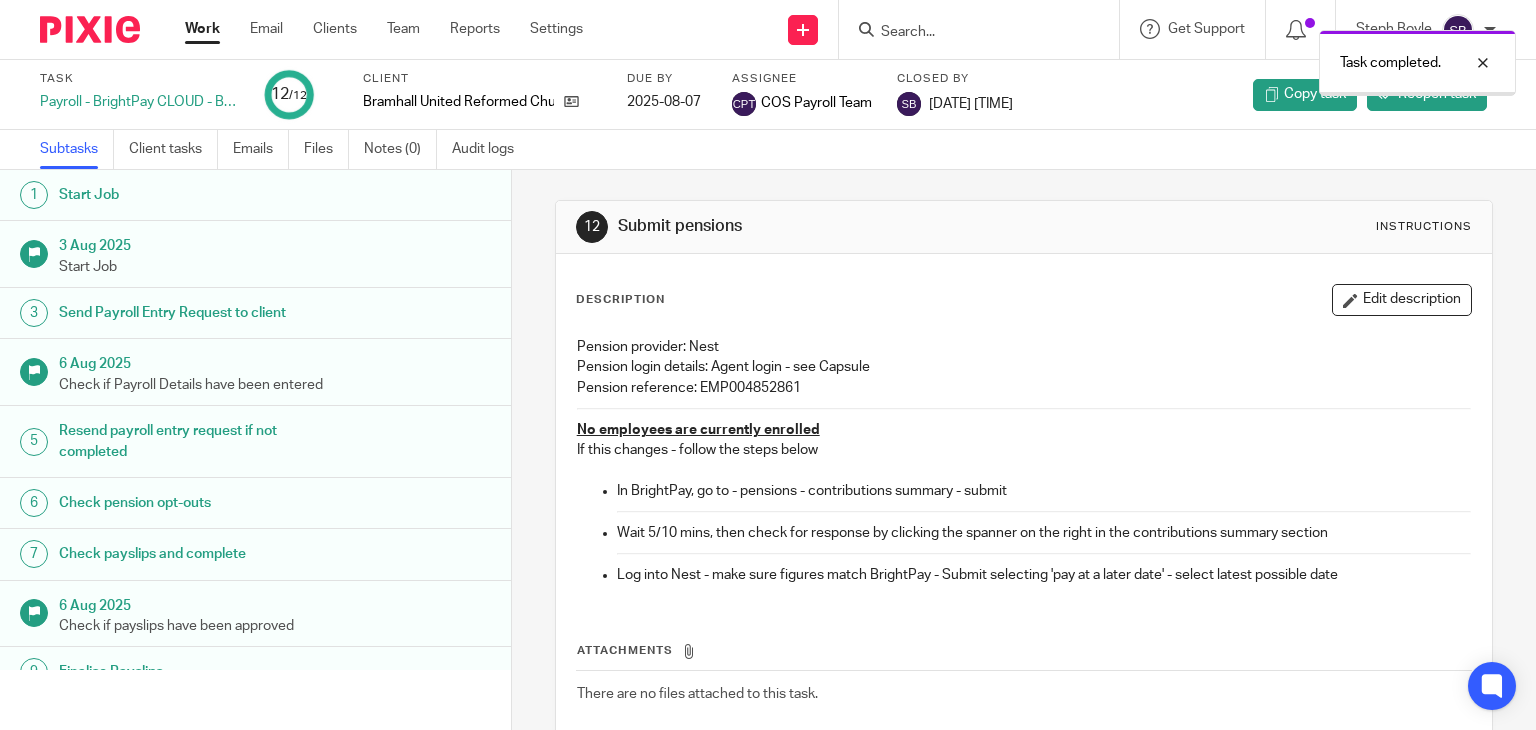 scroll, scrollTop: 0, scrollLeft: 0, axis: both 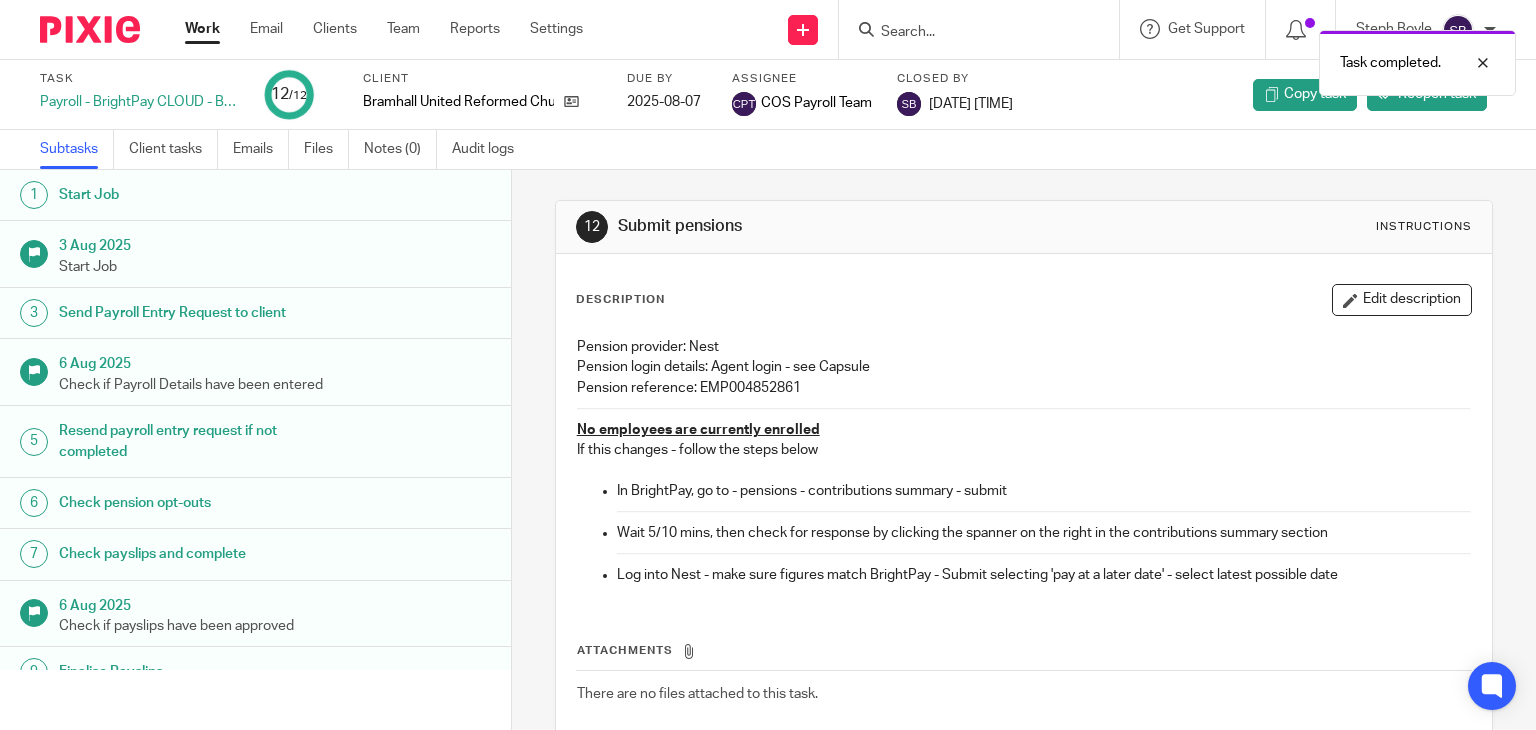 click on "Work" at bounding box center (202, 29) 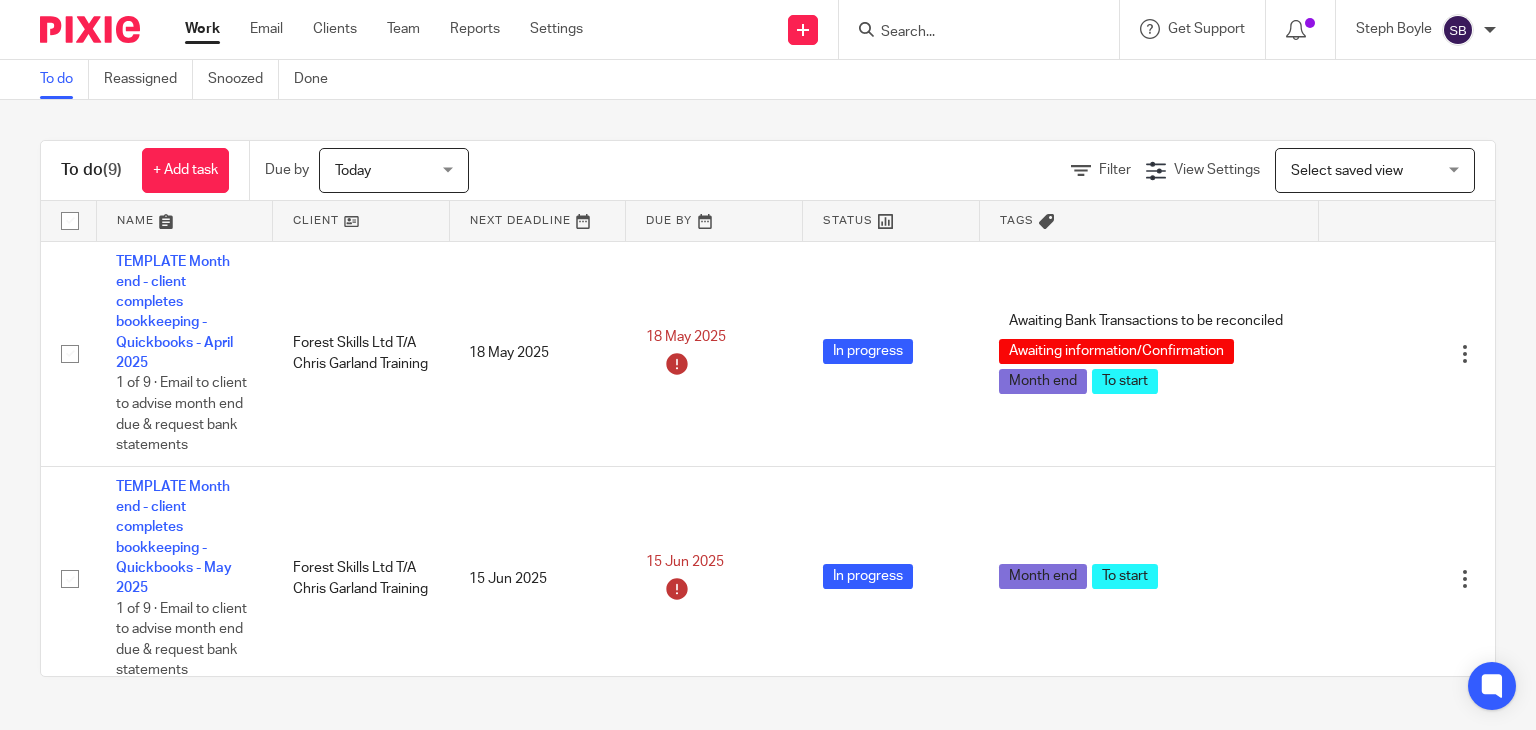 scroll, scrollTop: 0, scrollLeft: 0, axis: both 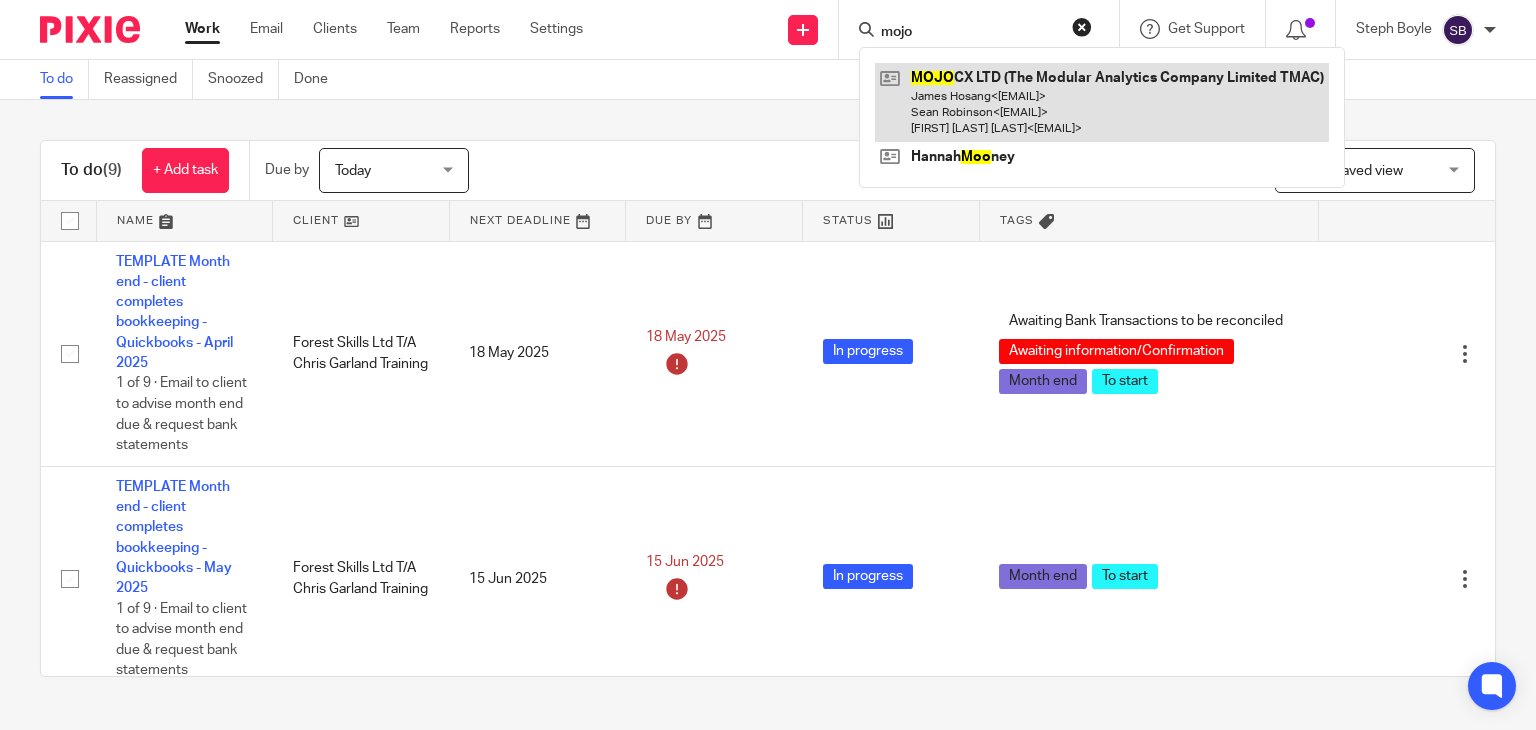 type on "mojo" 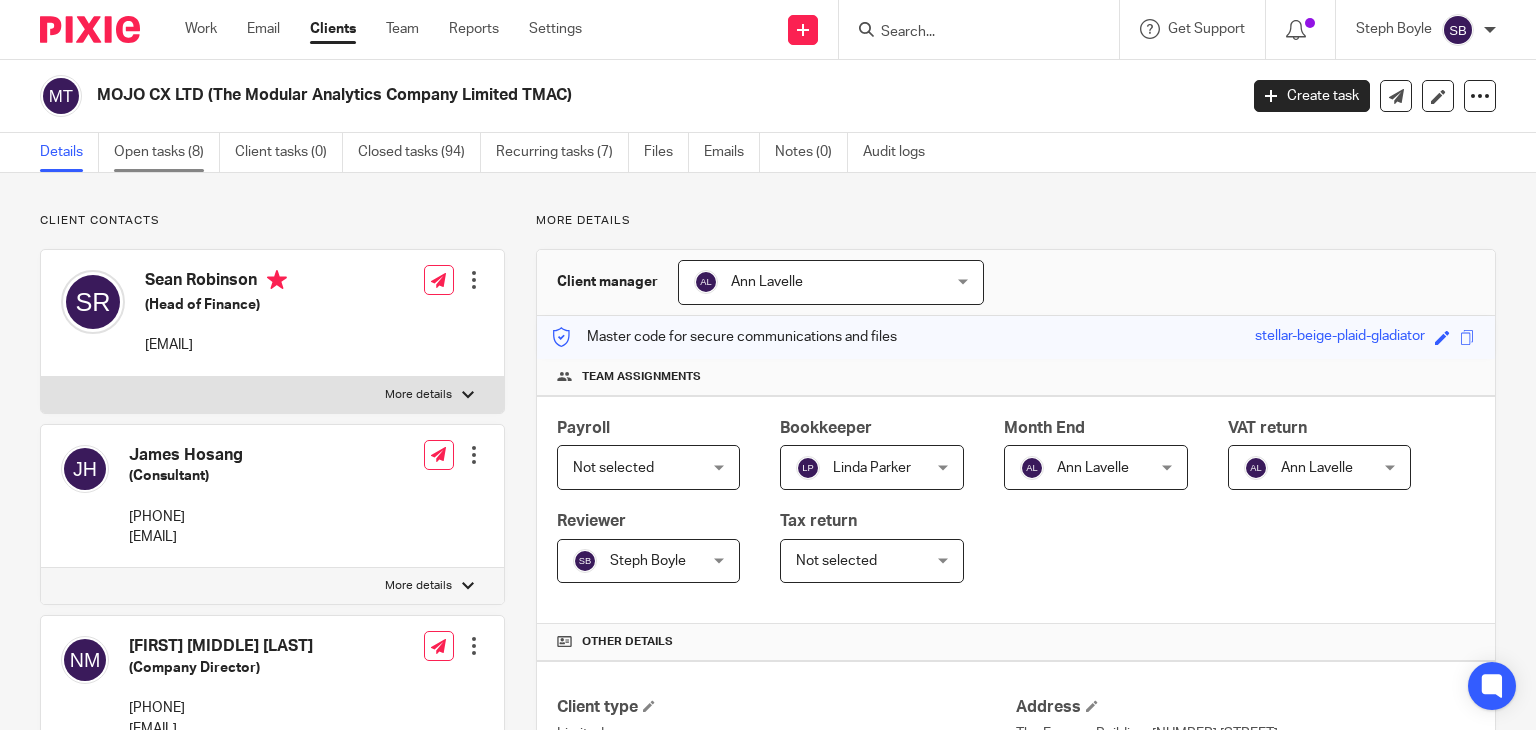 click on "Open tasks (8)" at bounding box center (167, 152) 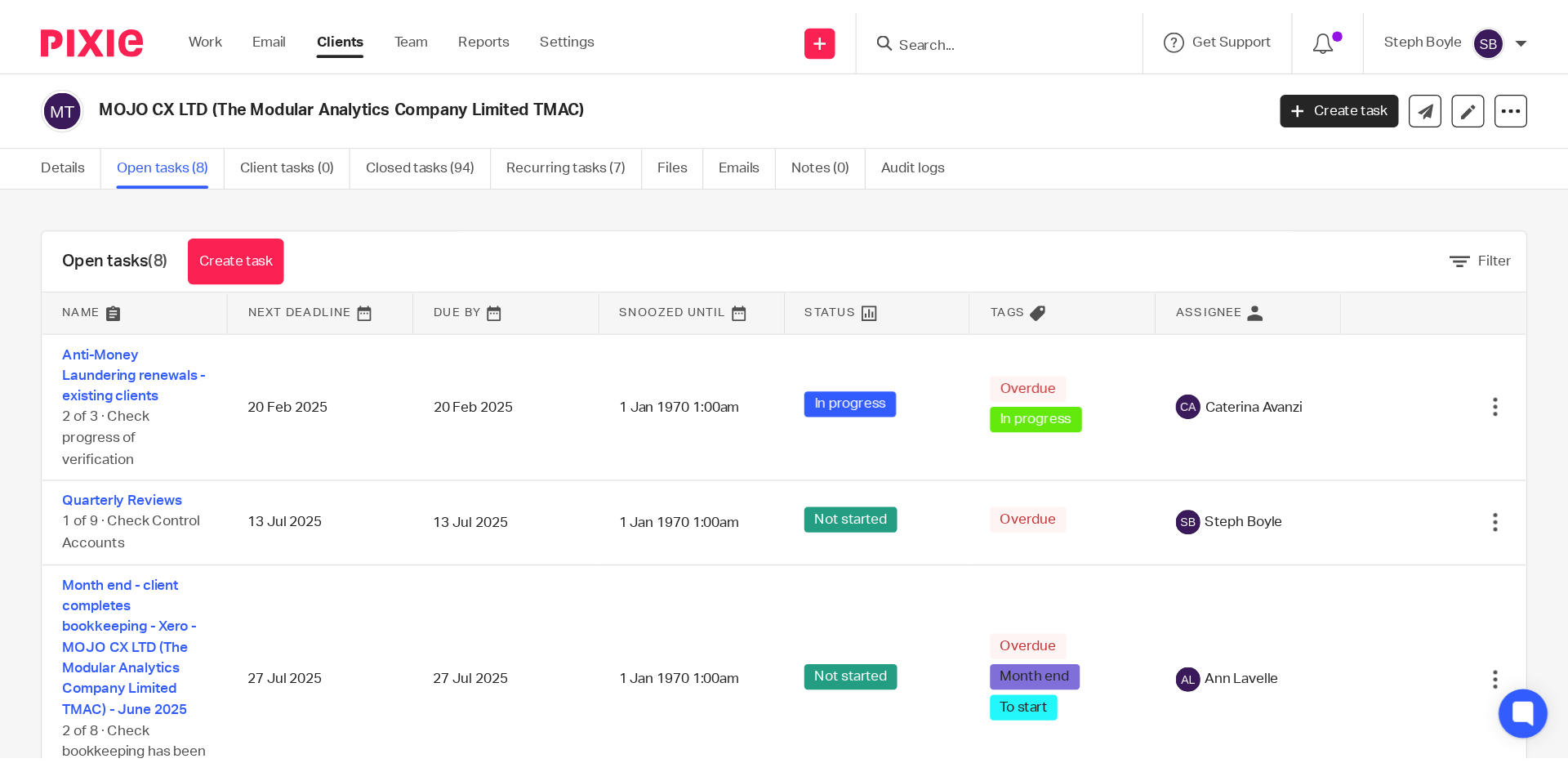 scroll, scrollTop: 0, scrollLeft: 0, axis: both 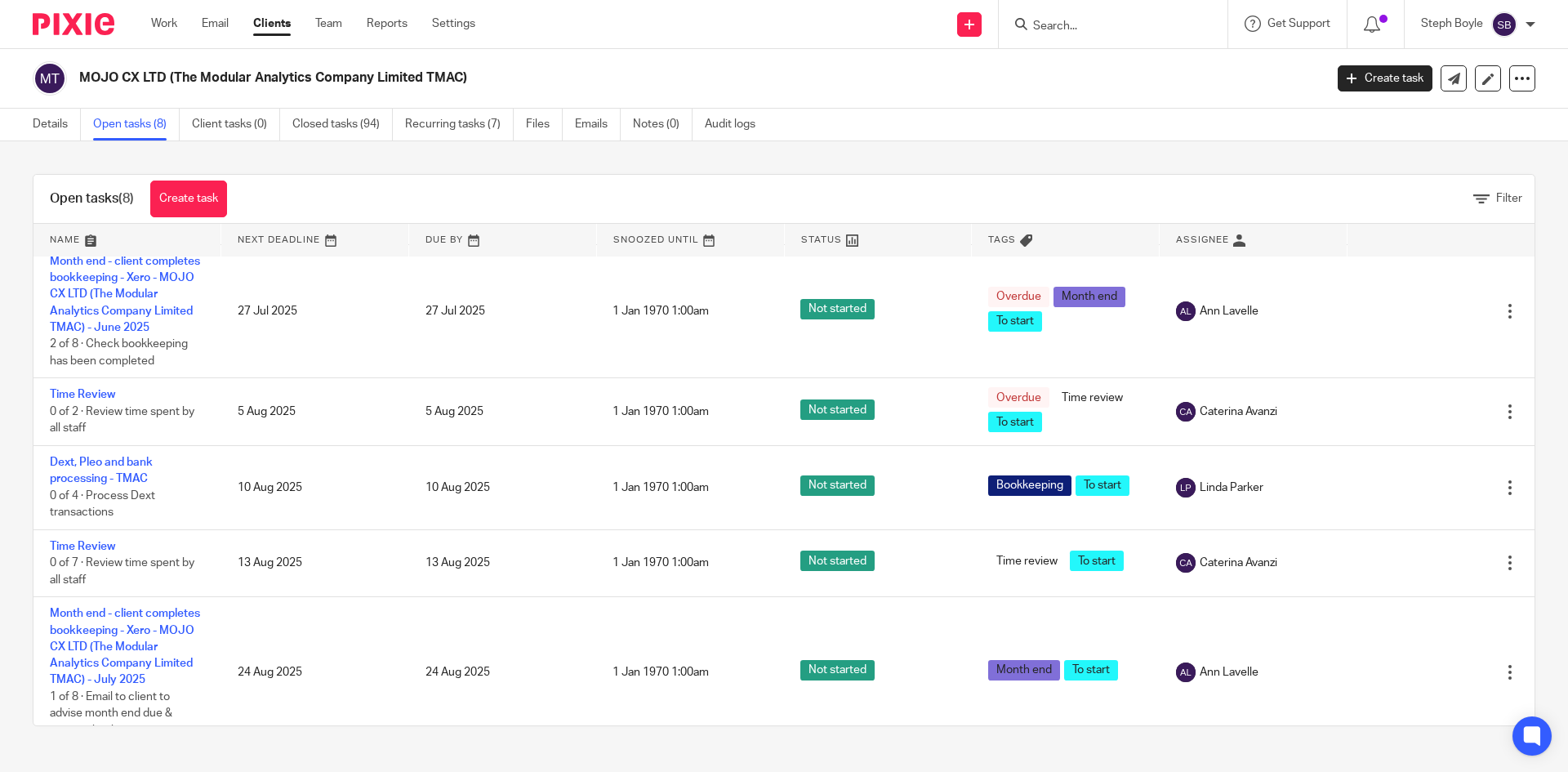 click at bounding box center [1105, 27] 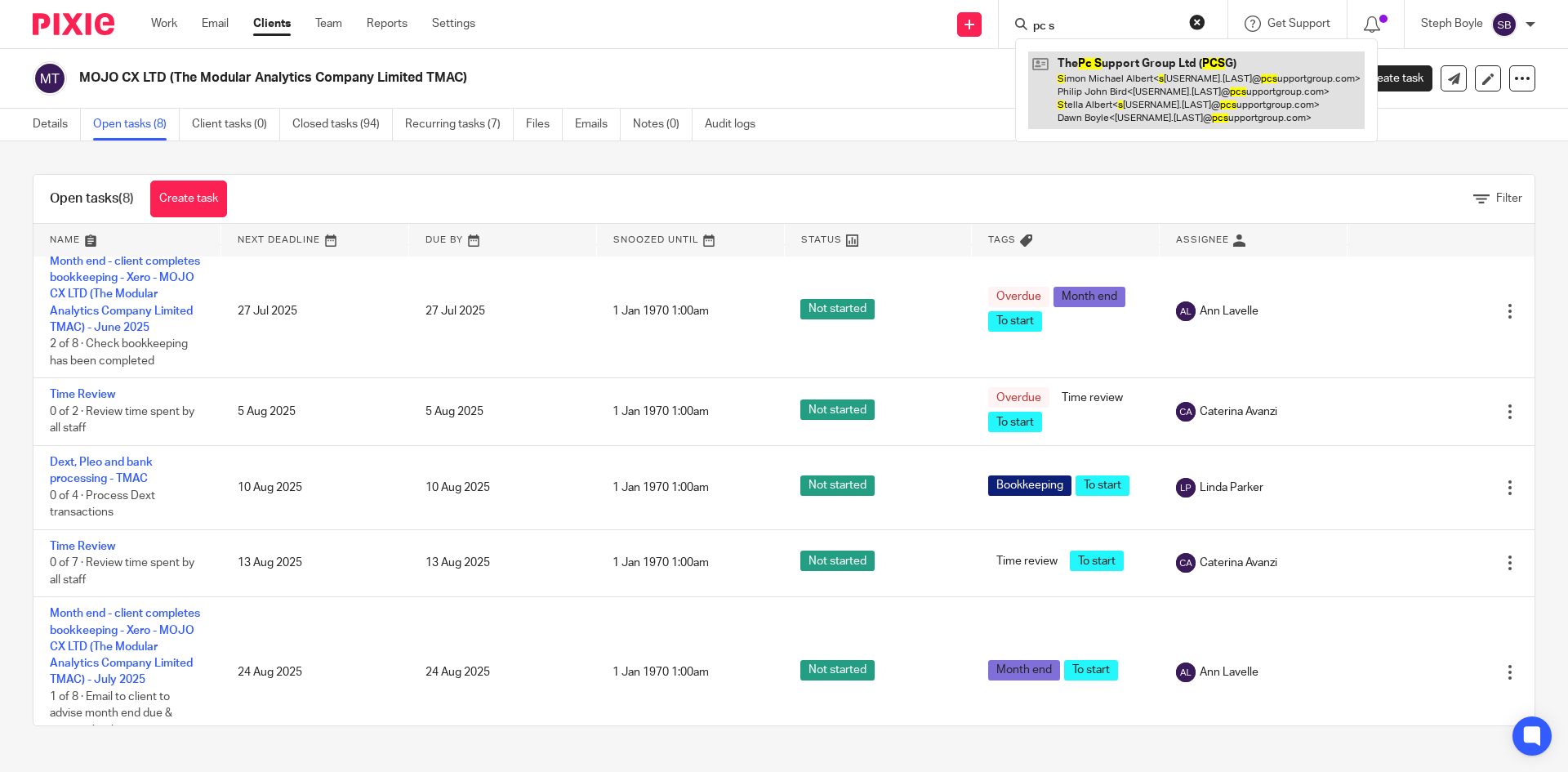 type on "pc s" 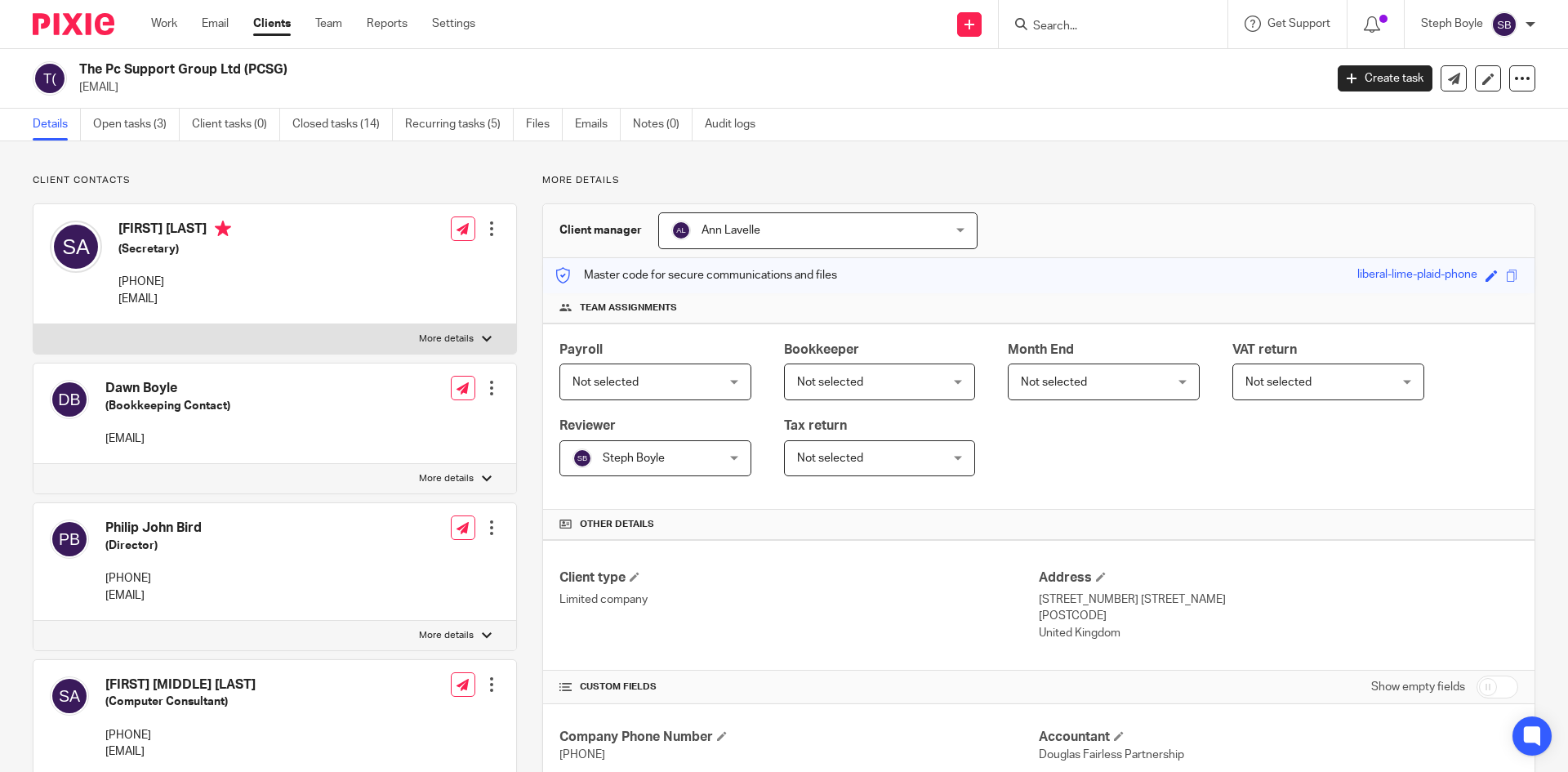 scroll, scrollTop: 0, scrollLeft: 0, axis: both 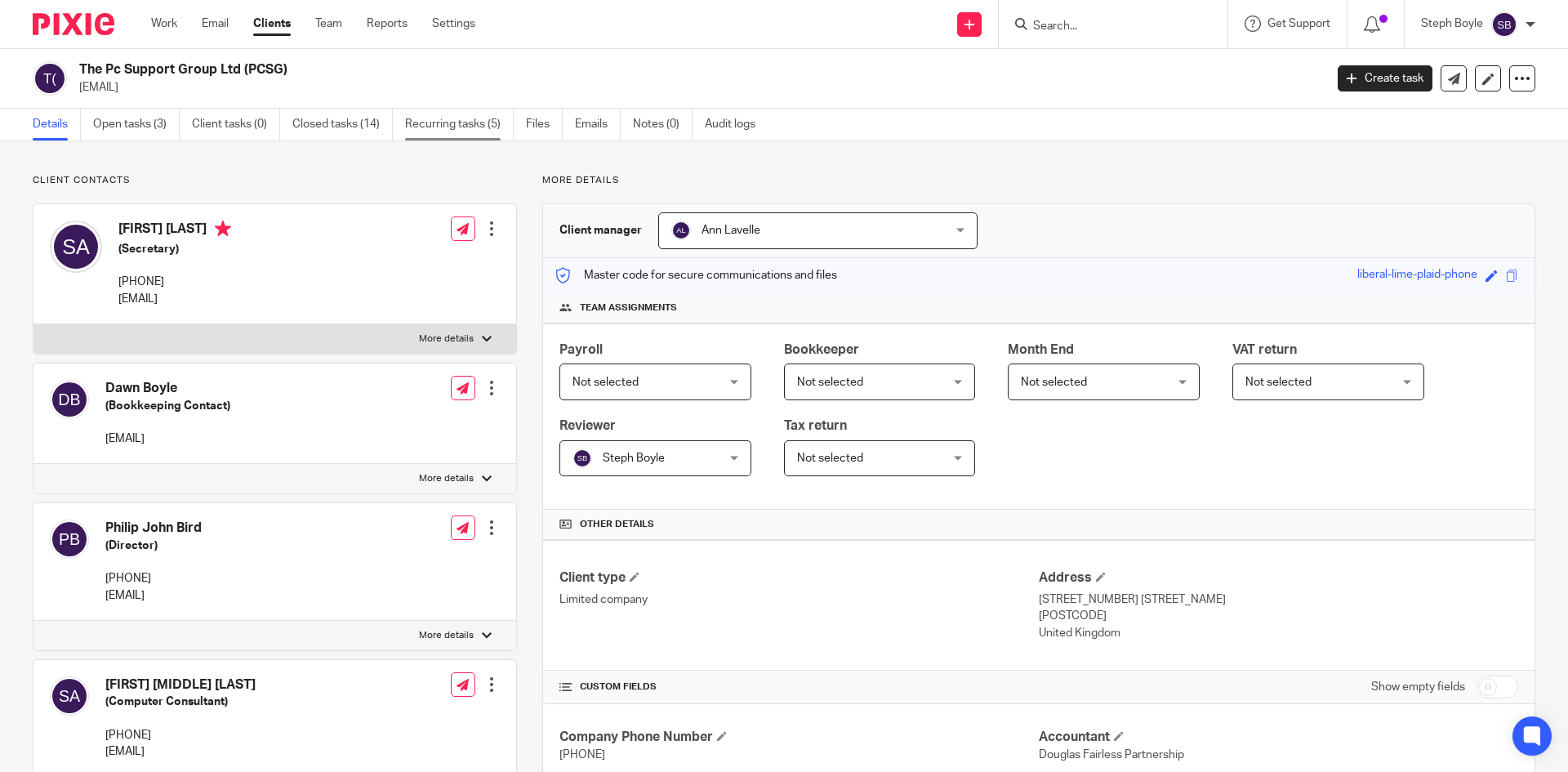 click on "Recurring tasks (5)" at bounding box center [459, 124] 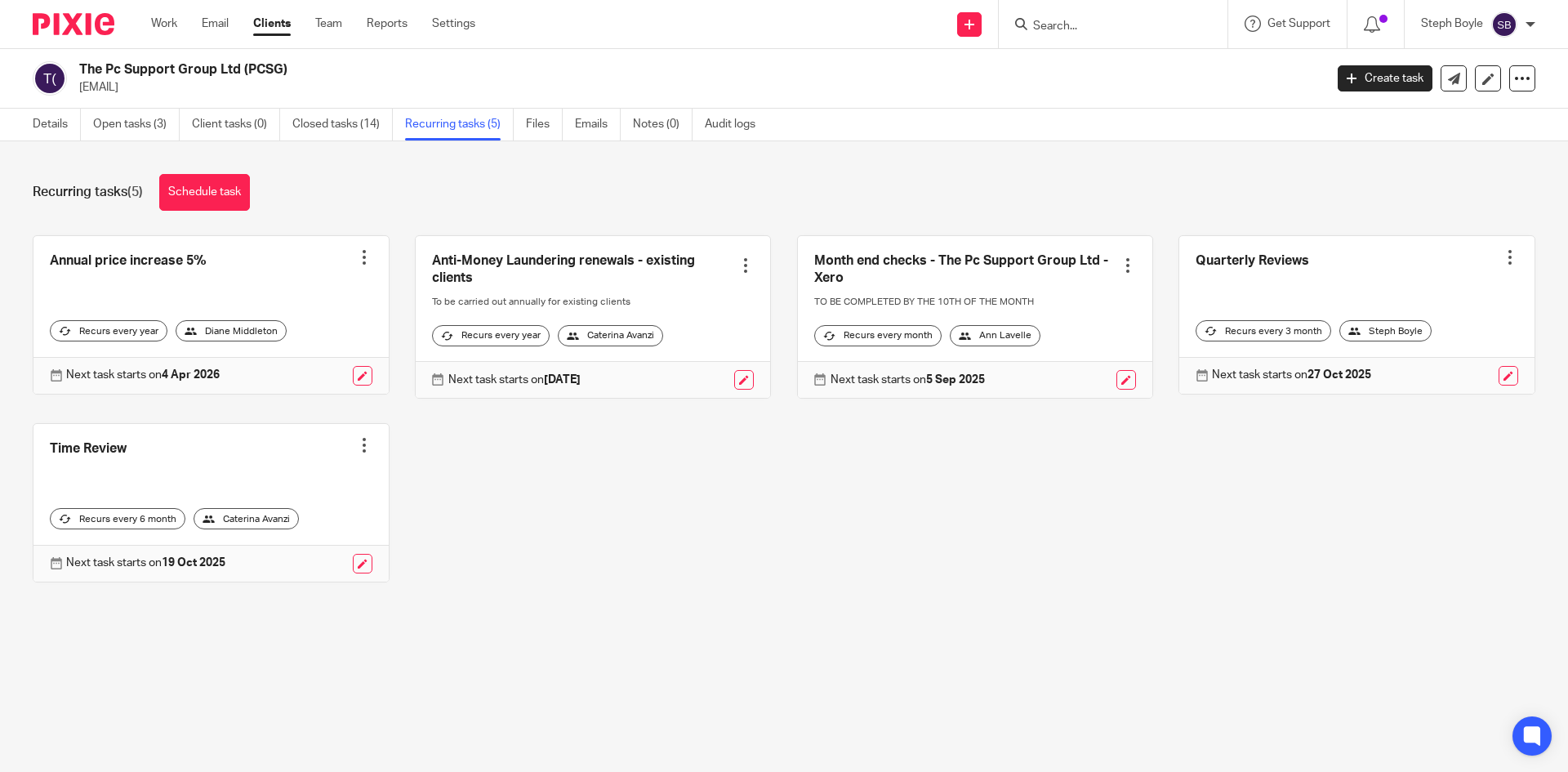 scroll, scrollTop: 0, scrollLeft: 0, axis: both 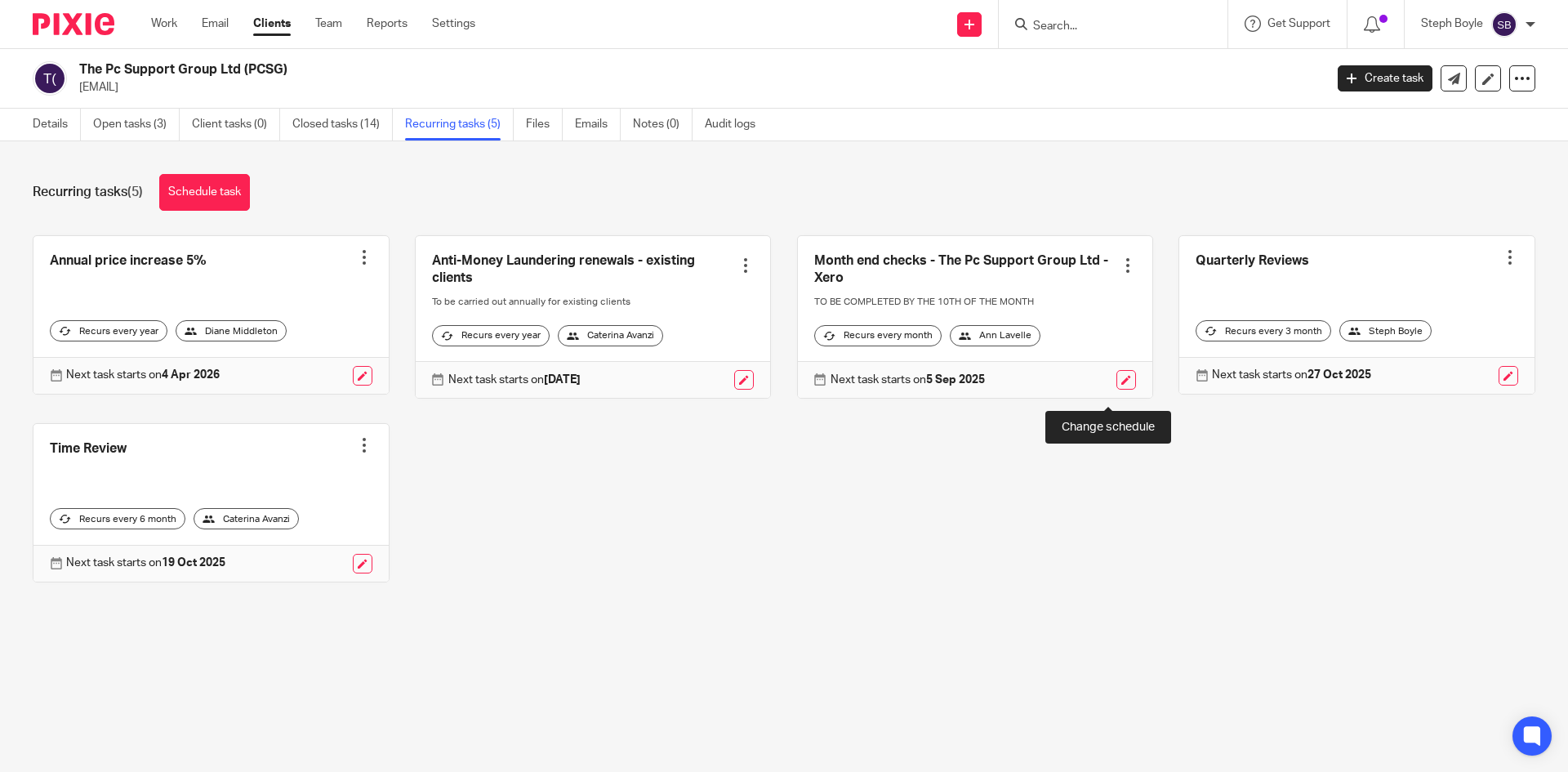 click at bounding box center (1126, 380) 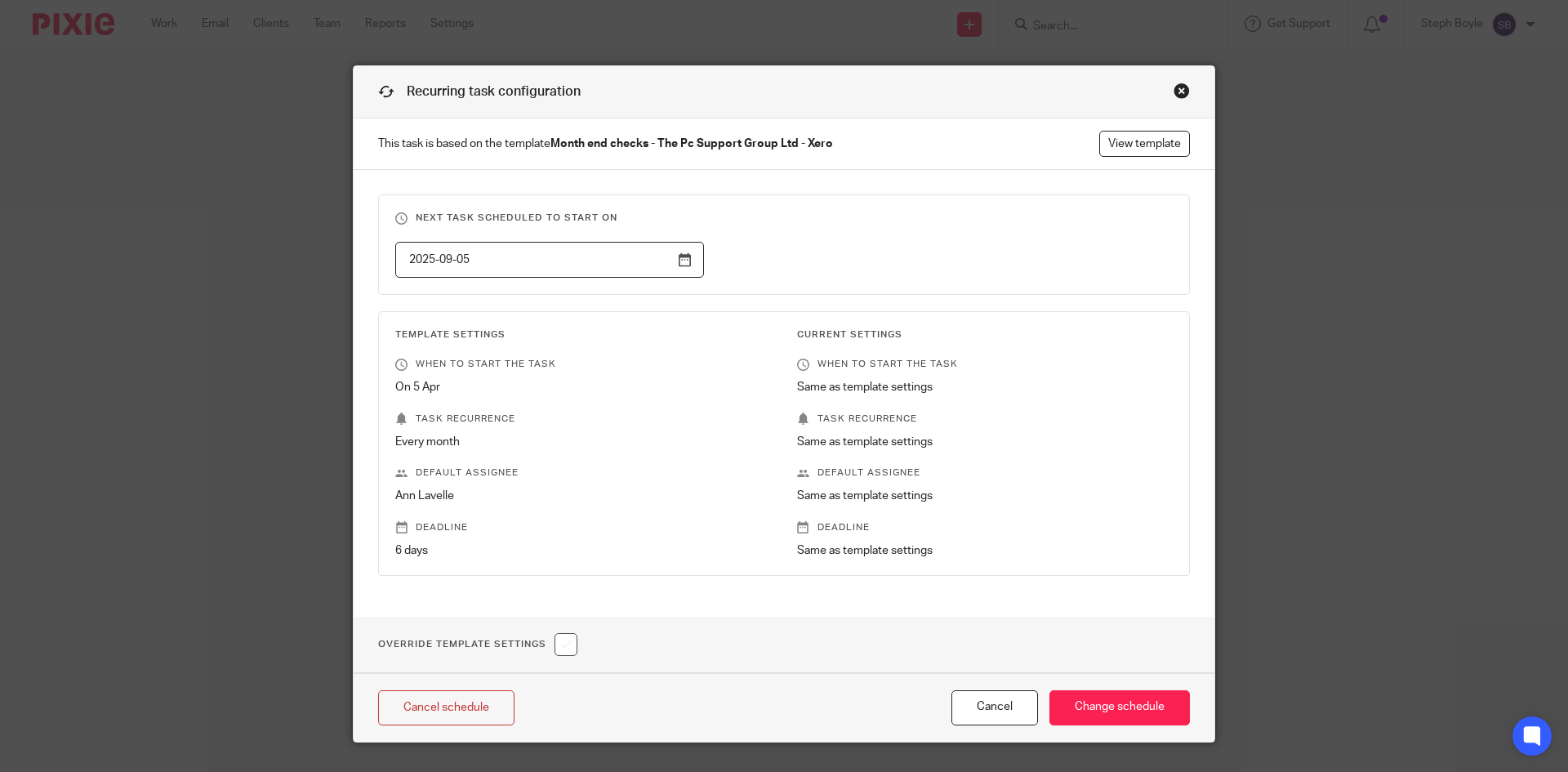 scroll, scrollTop: 0, scrollLeft: 0, axis: both 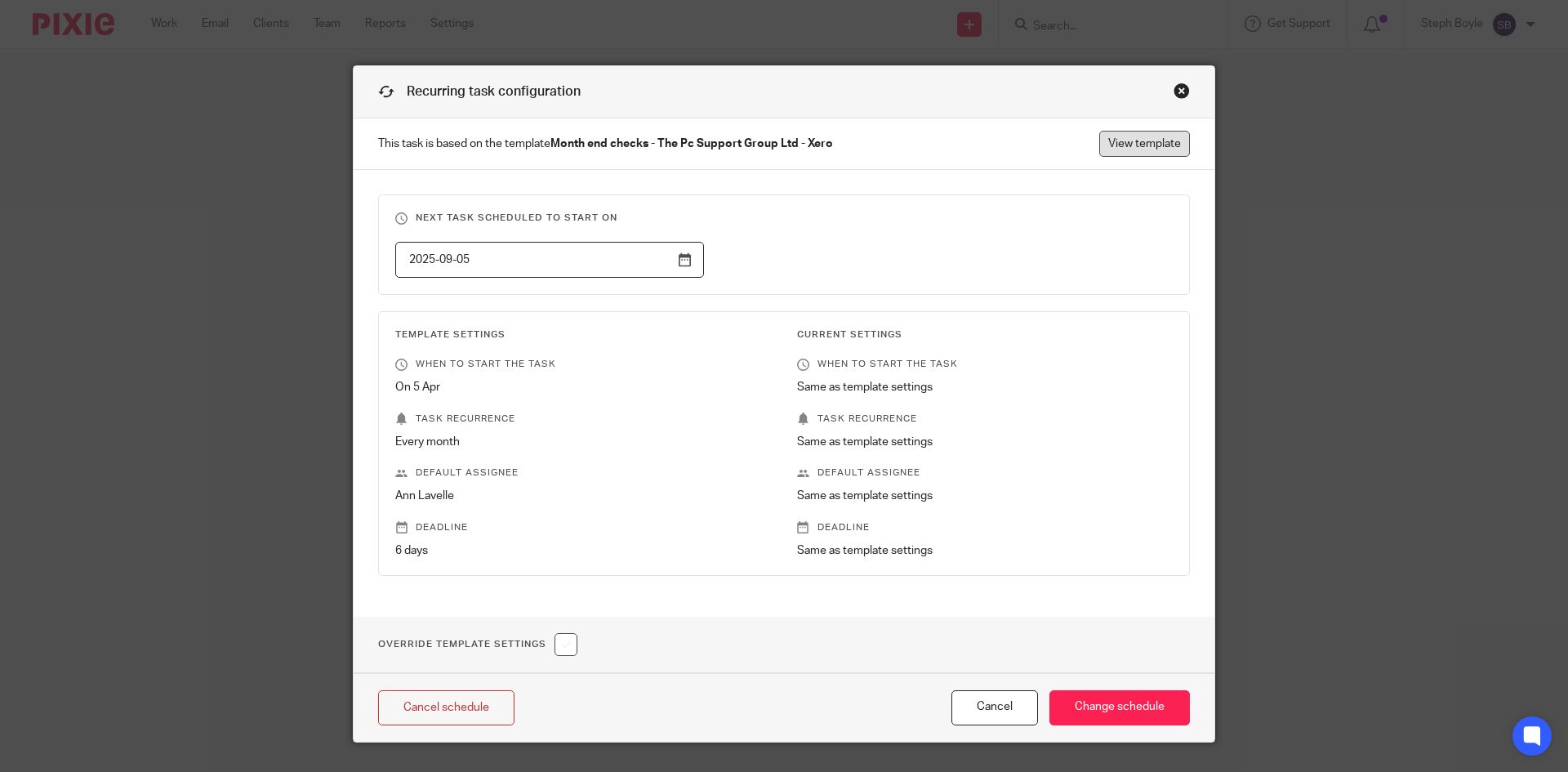 click on "View template" at bounding box center (1144, 144) 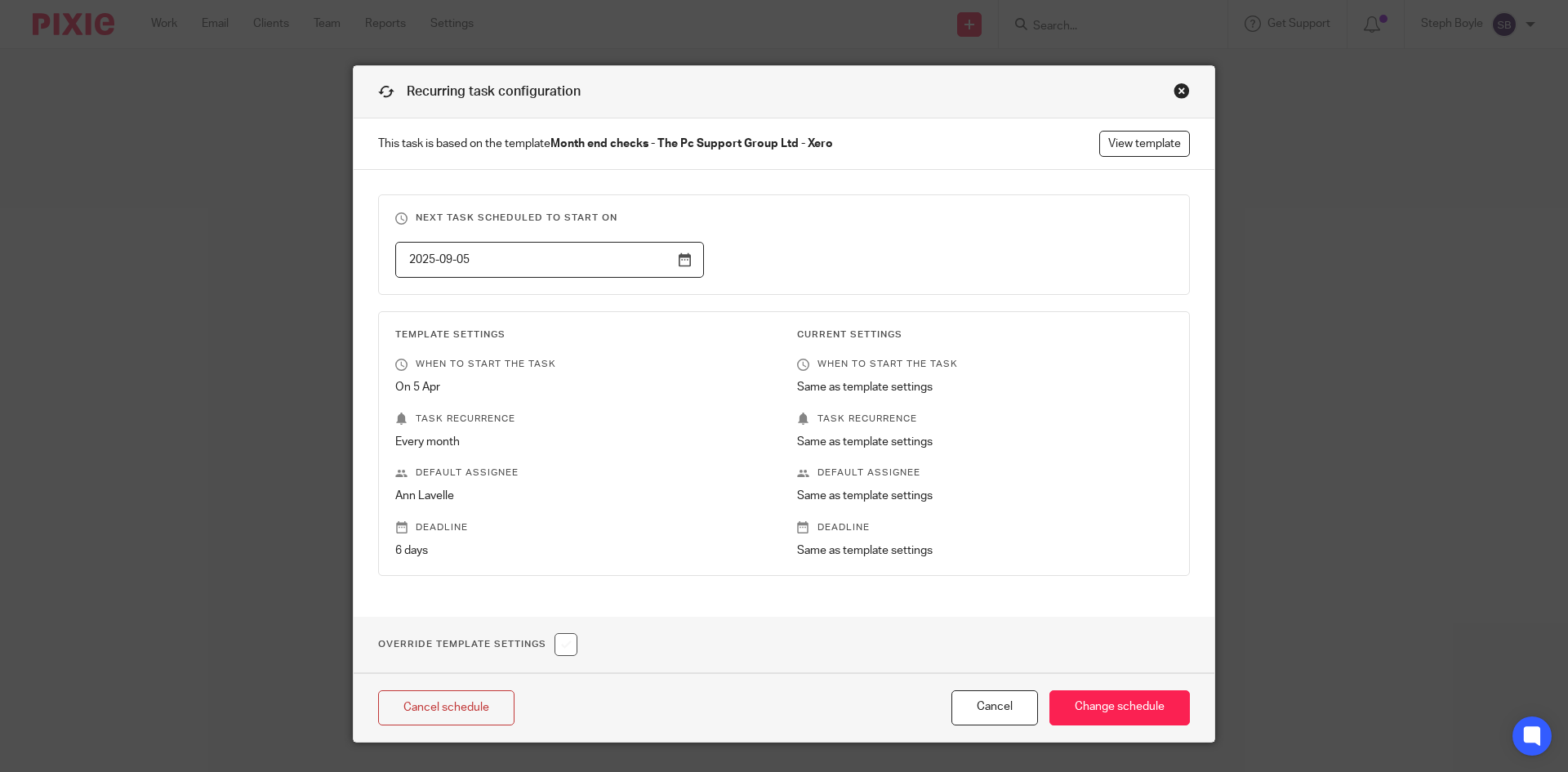 click at bounding box center [1182, 91] 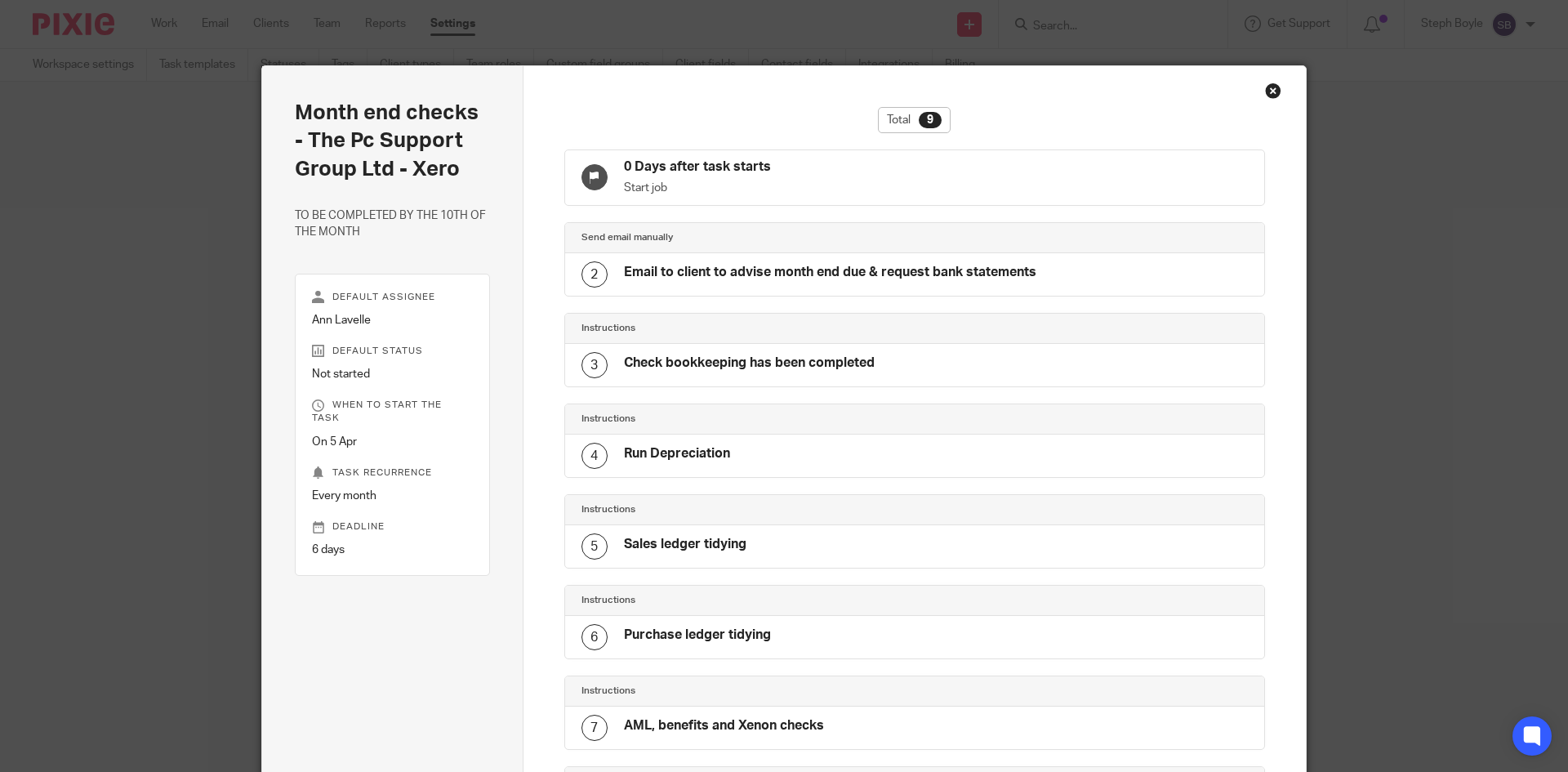 scroll, scrollTop: 0, scrollLeft: 0, axis: both 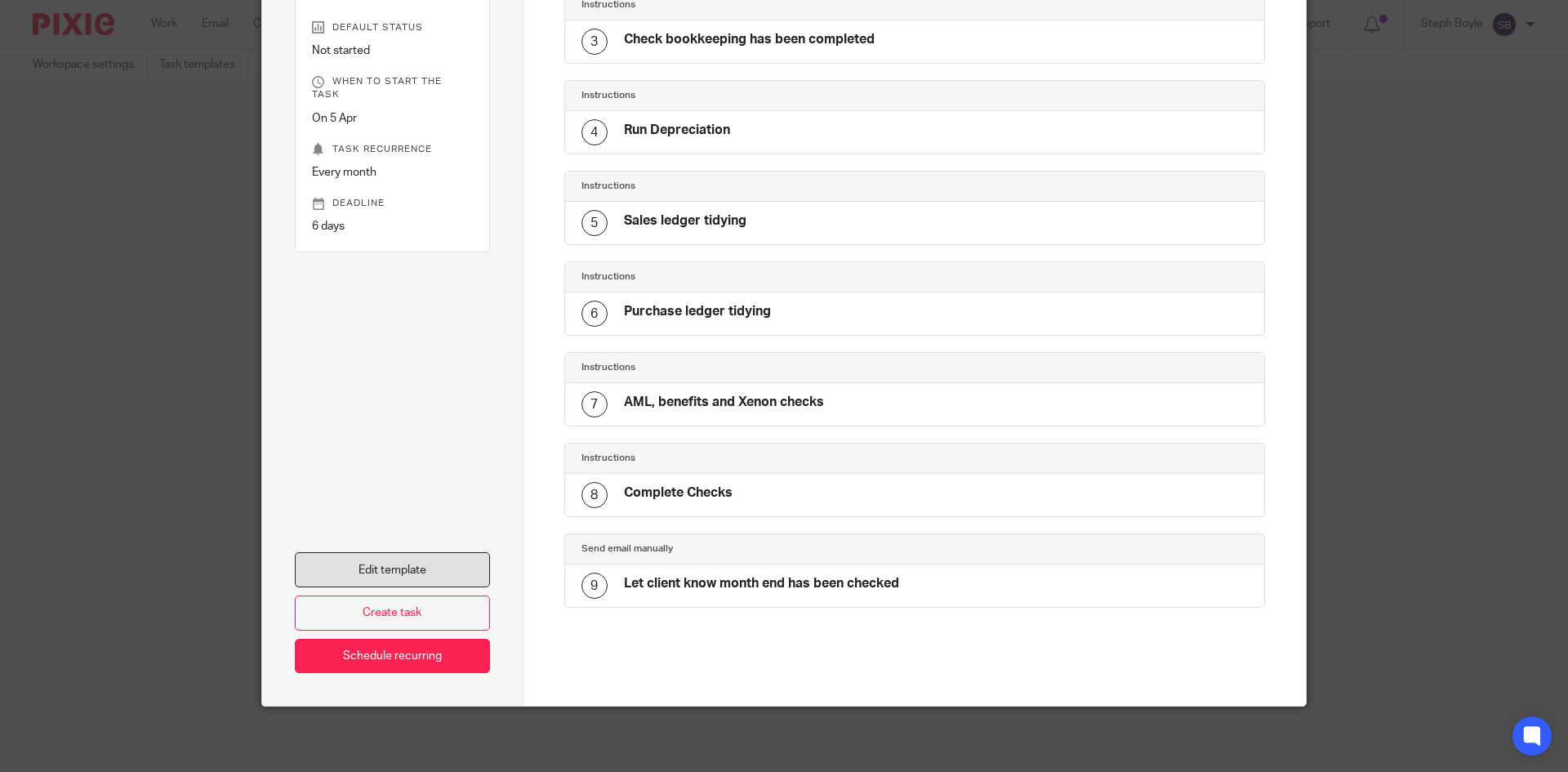 click on "Edit template" at bounding box center [392, 569] 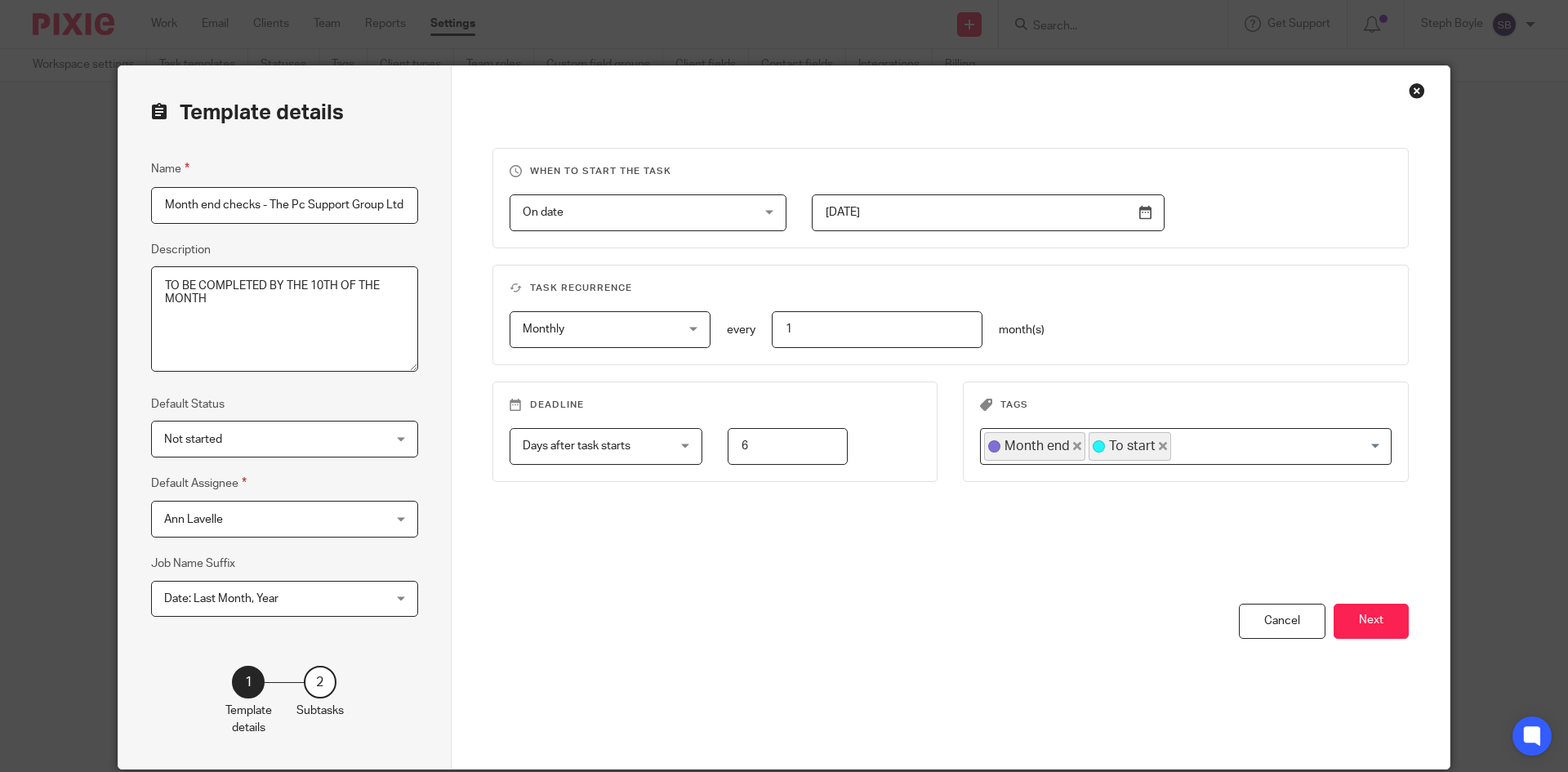 scroll, scrollTop: 0, scrollLeft: 0, axis: both 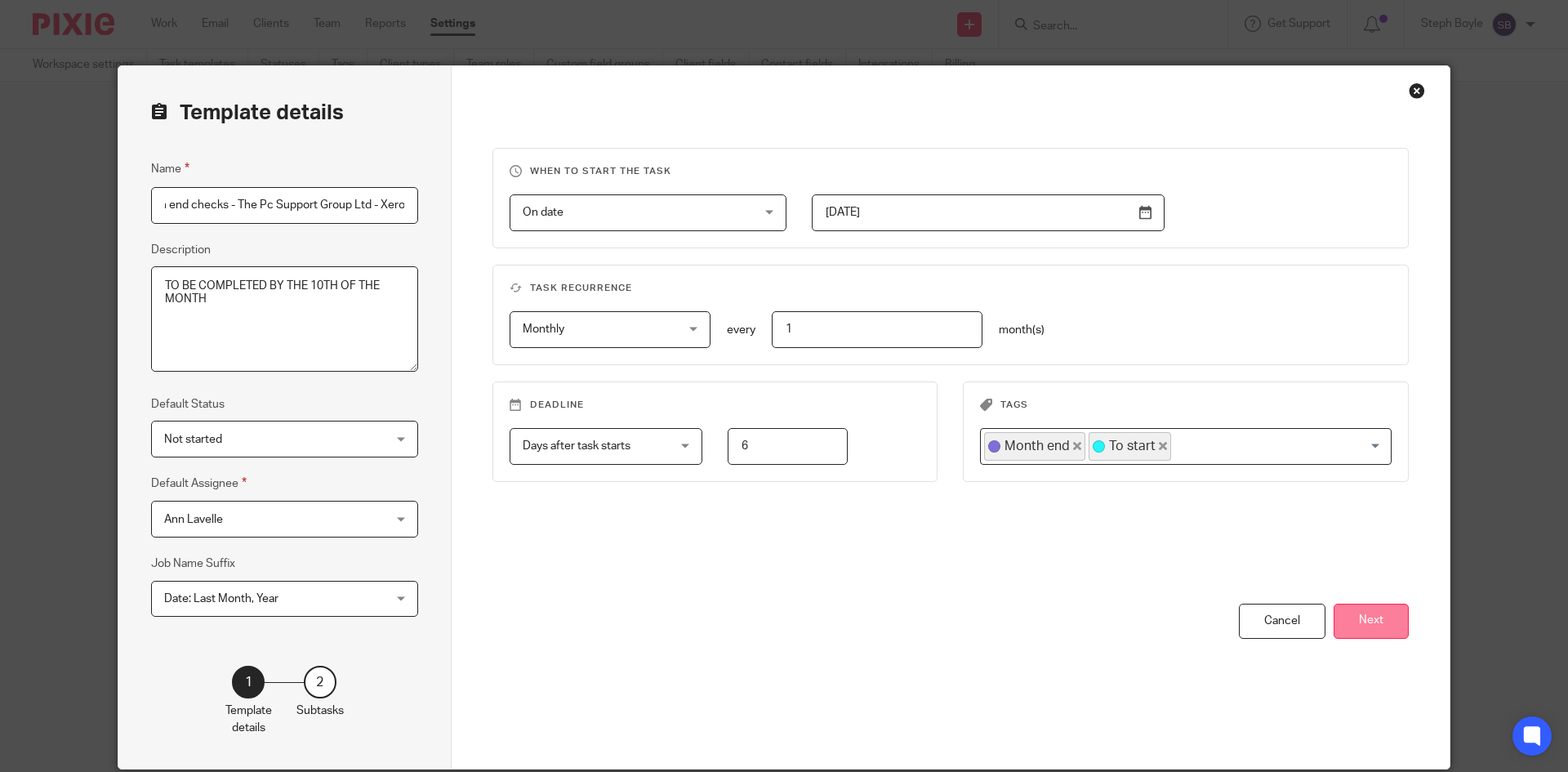 click on "Next" at bounding box center [1371, 621] 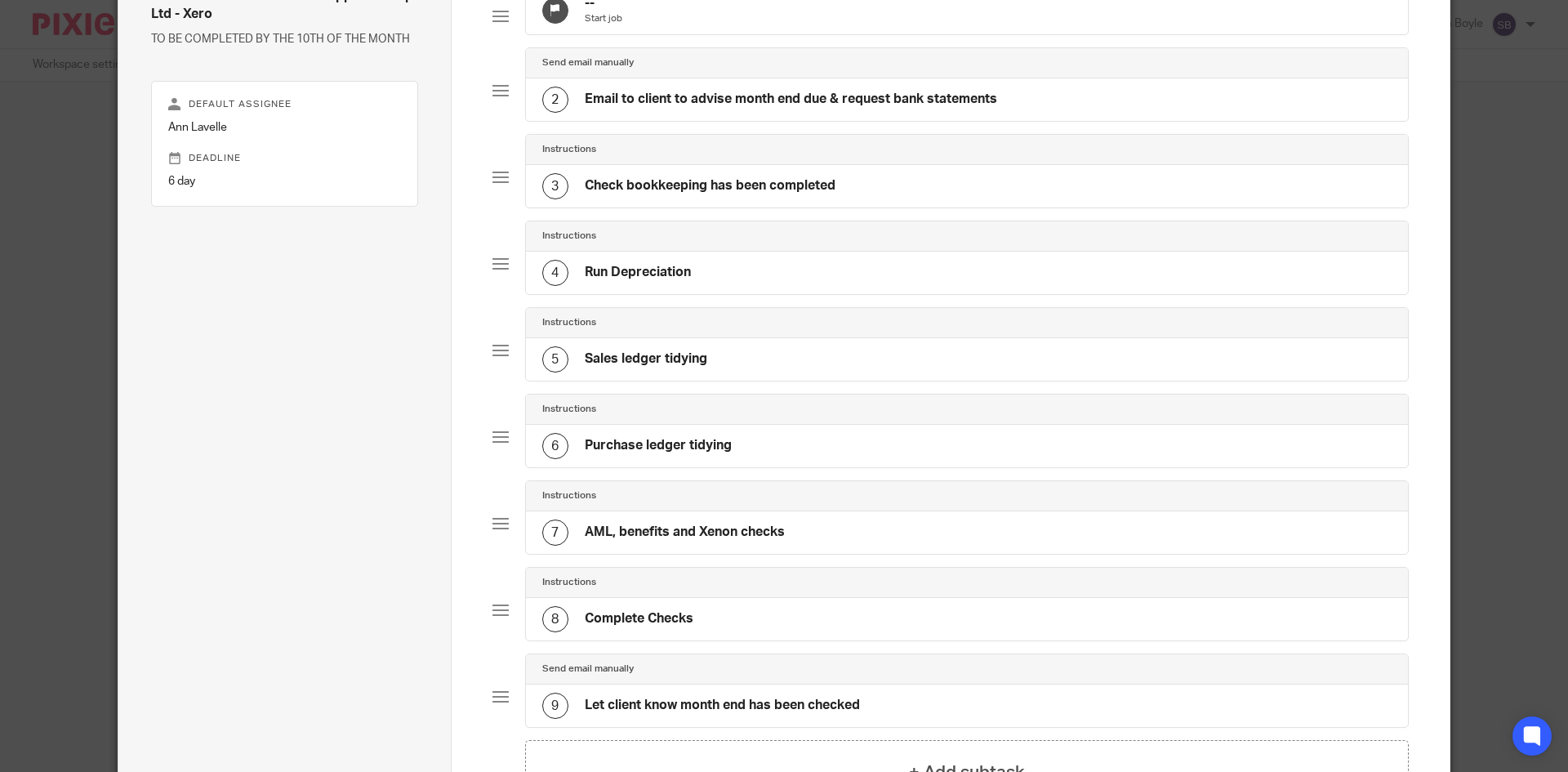 click on "4
Run Depreciation" 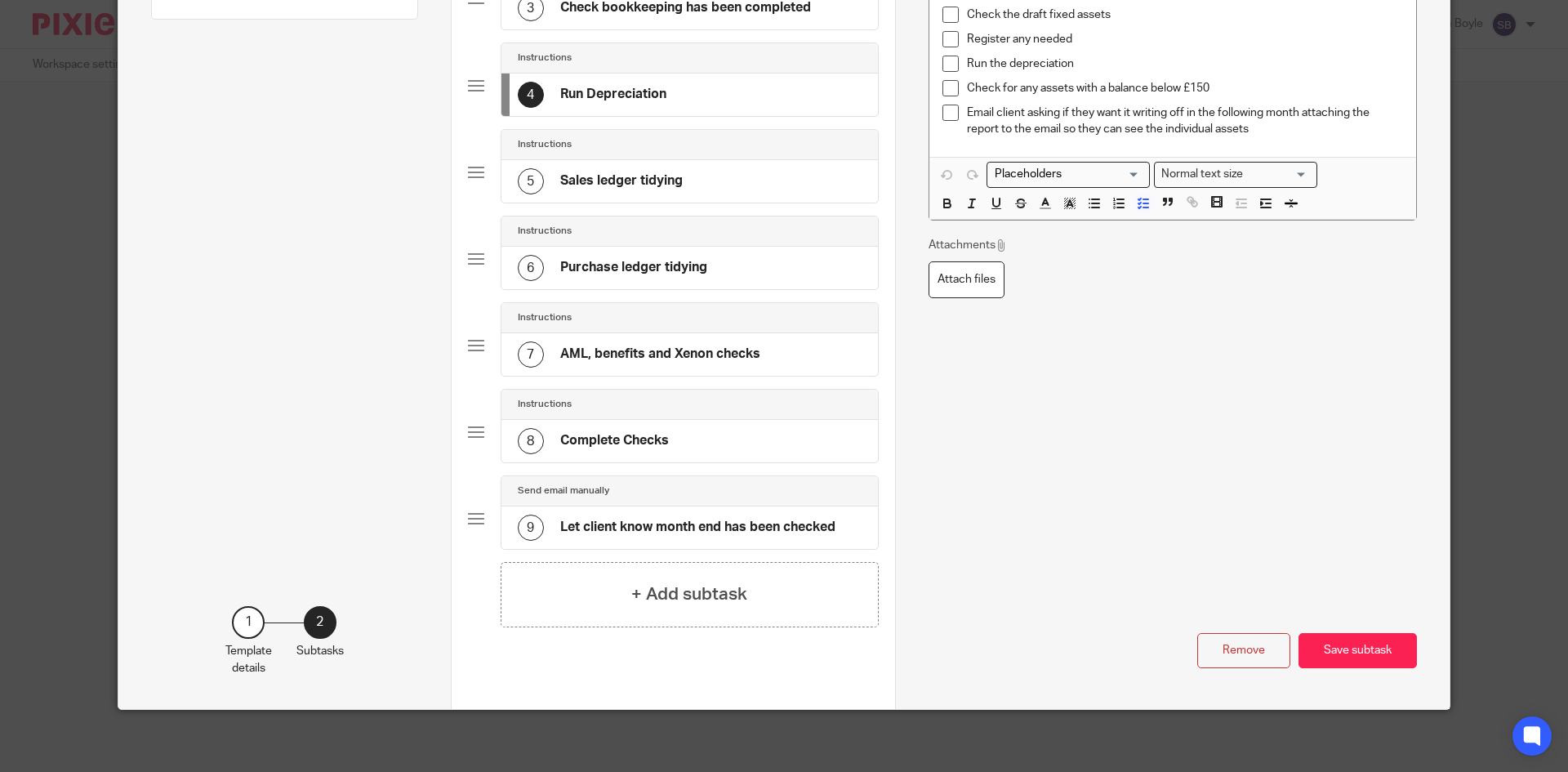 scroll, scrollTop: 367, scrollLeft: 0, axis: vertical 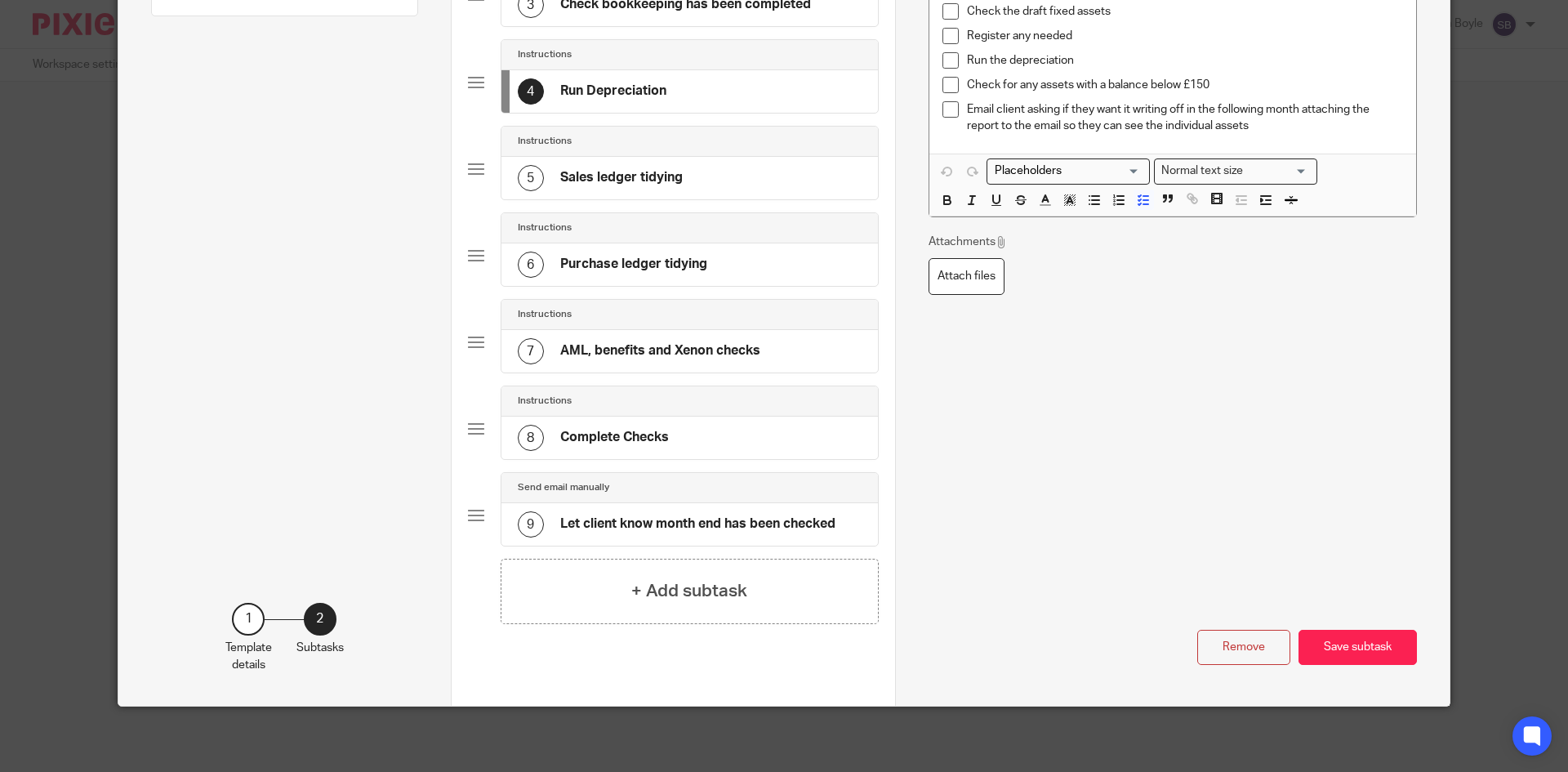 click on "Complete Checks" 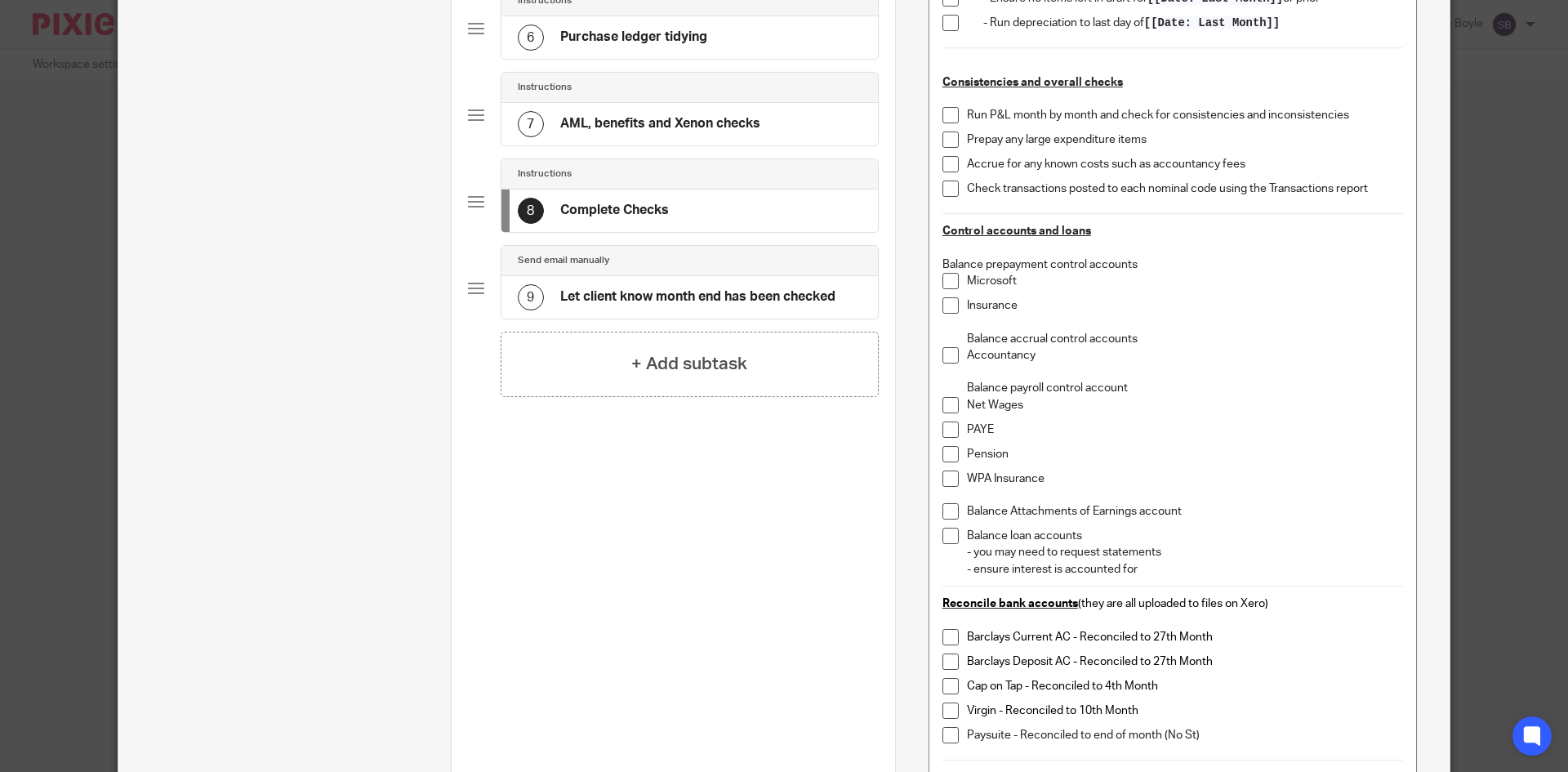 scroll, scrollTop: 490, scrollLeft: 0, axis: vertical 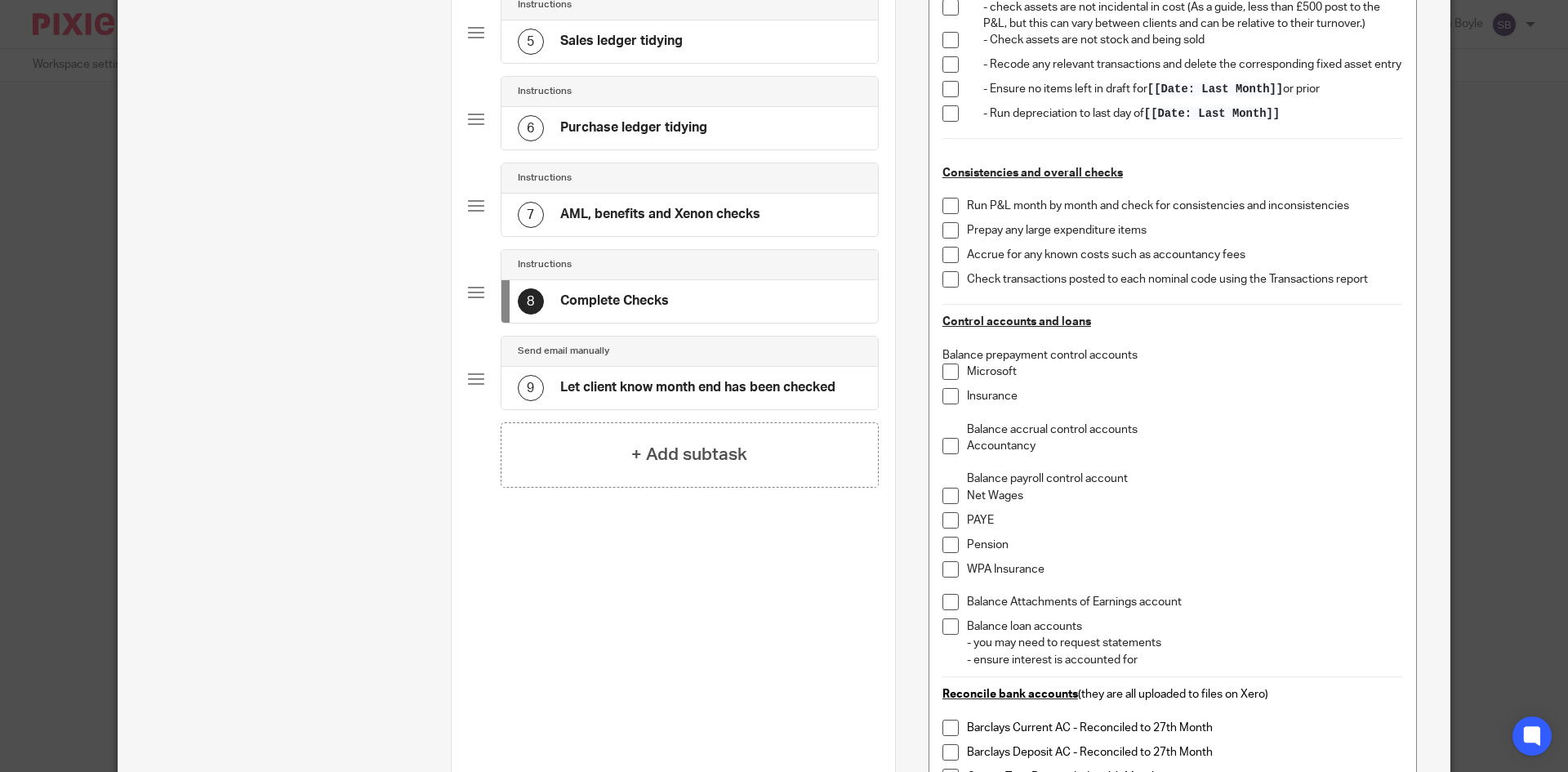 click on "9
Let client know month end has been checked" 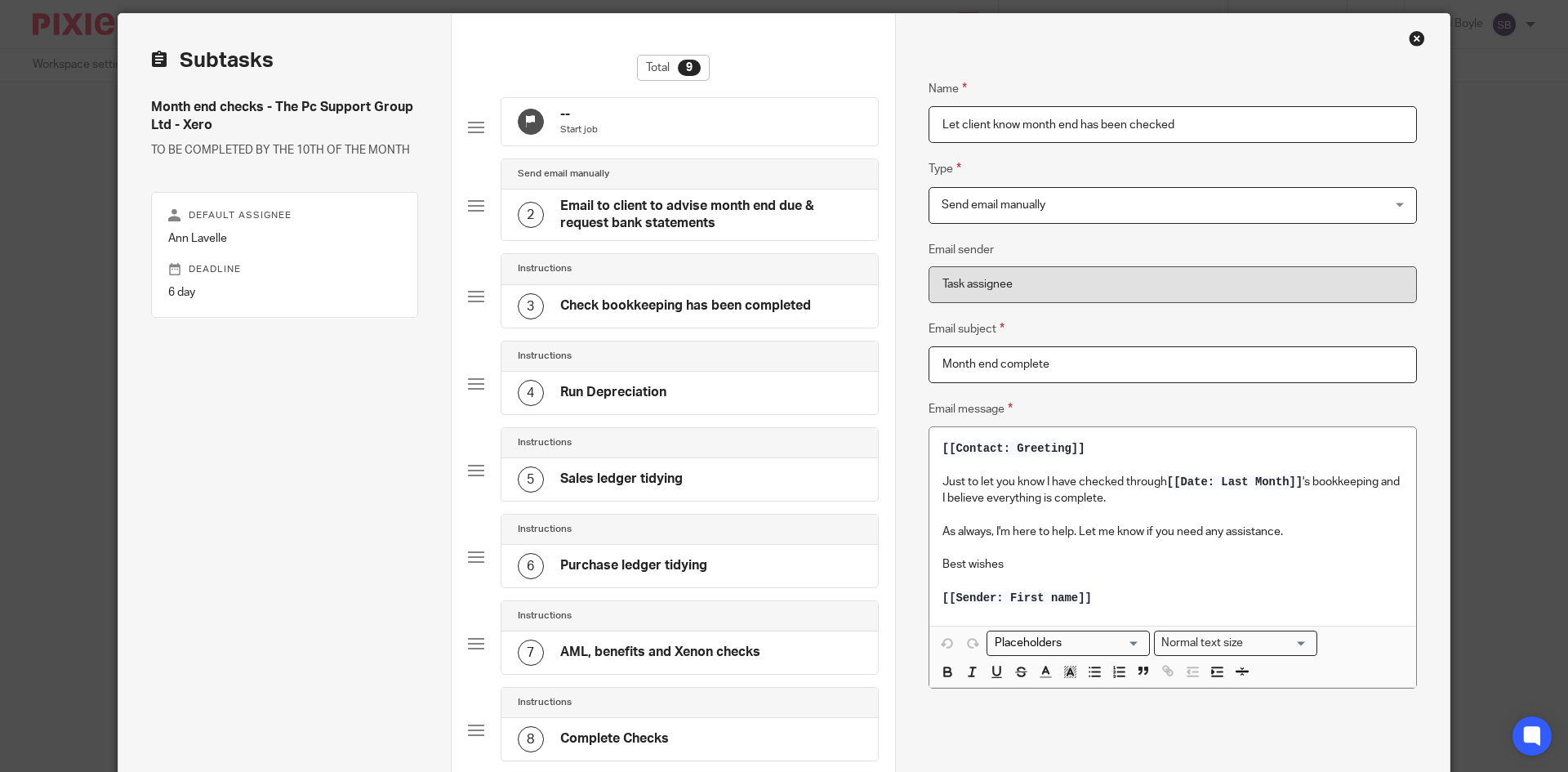 scroll, scrollTop: 82, scrollLeft: 0, axis: vertical 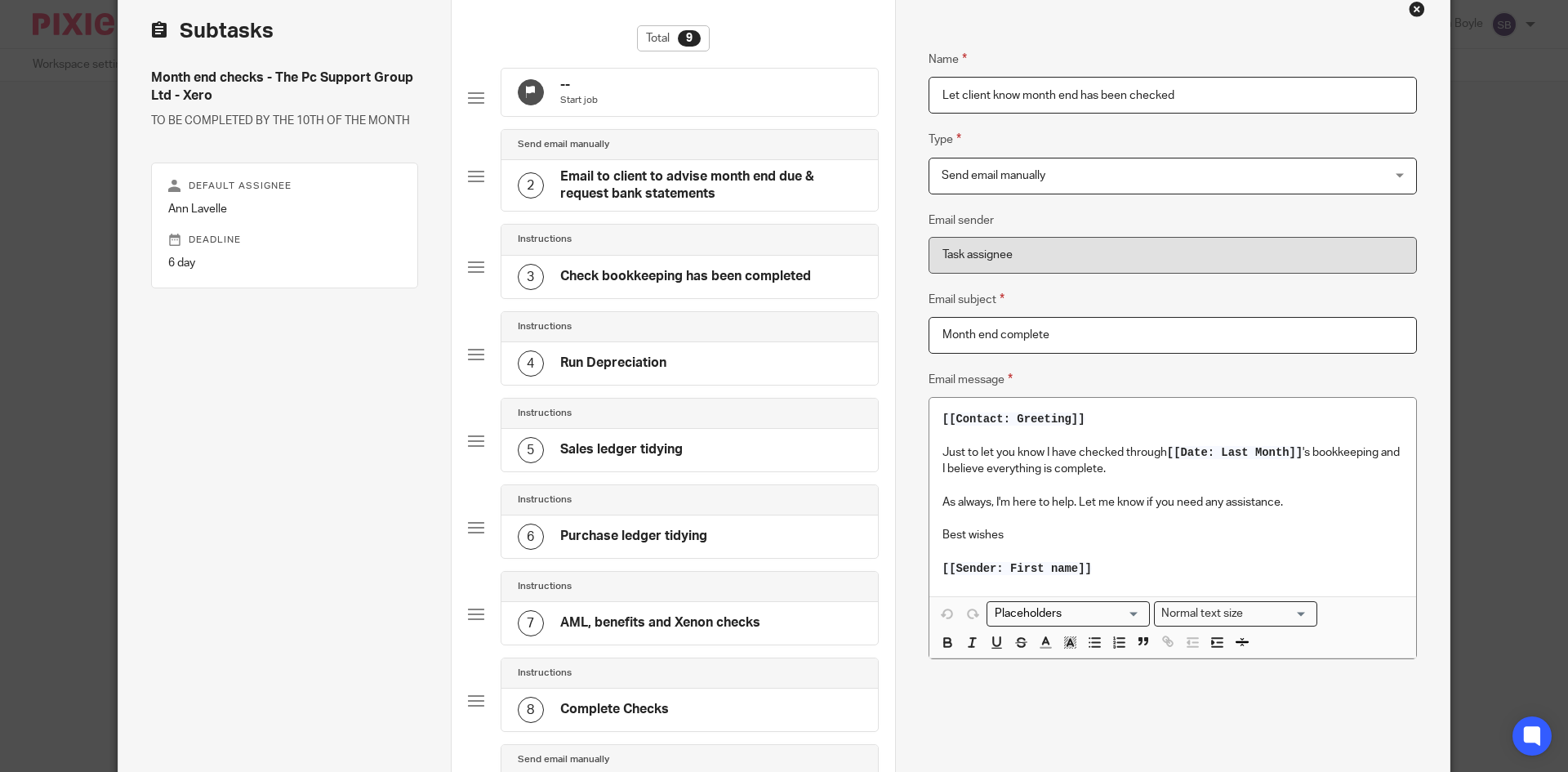click on "Instructions" 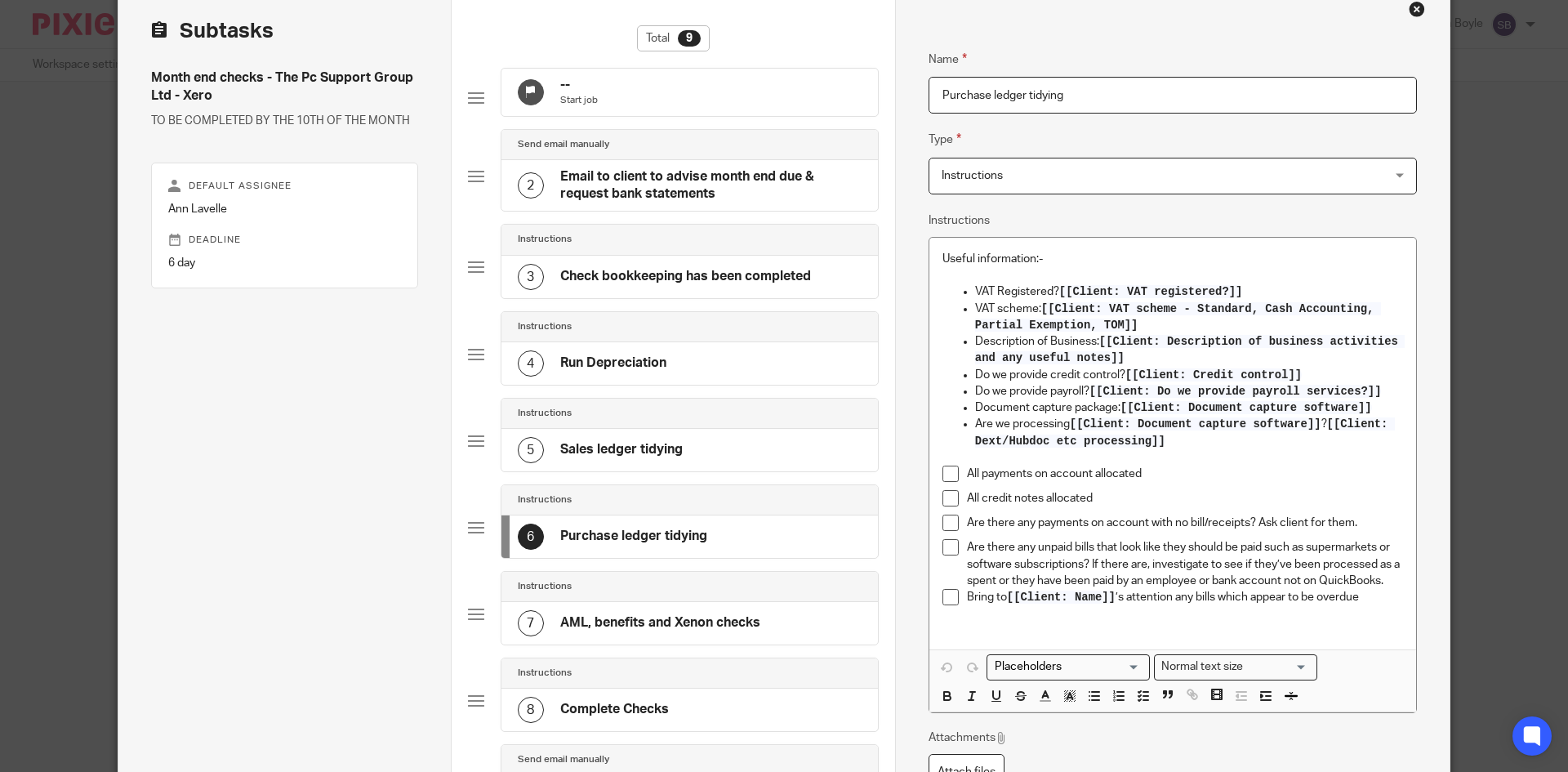 click on "Sales ledger tidying" 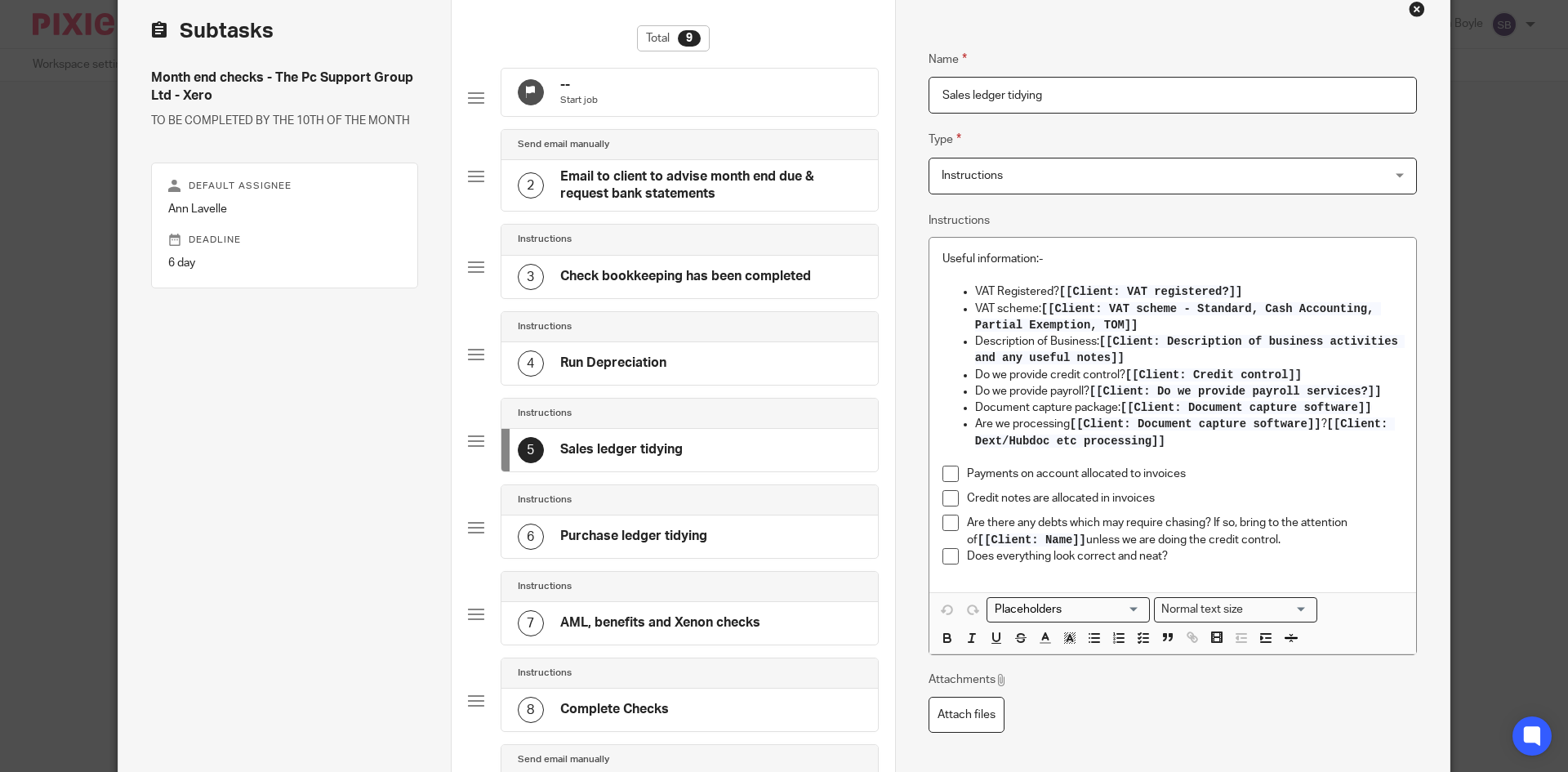 click on "Run Depreciation" 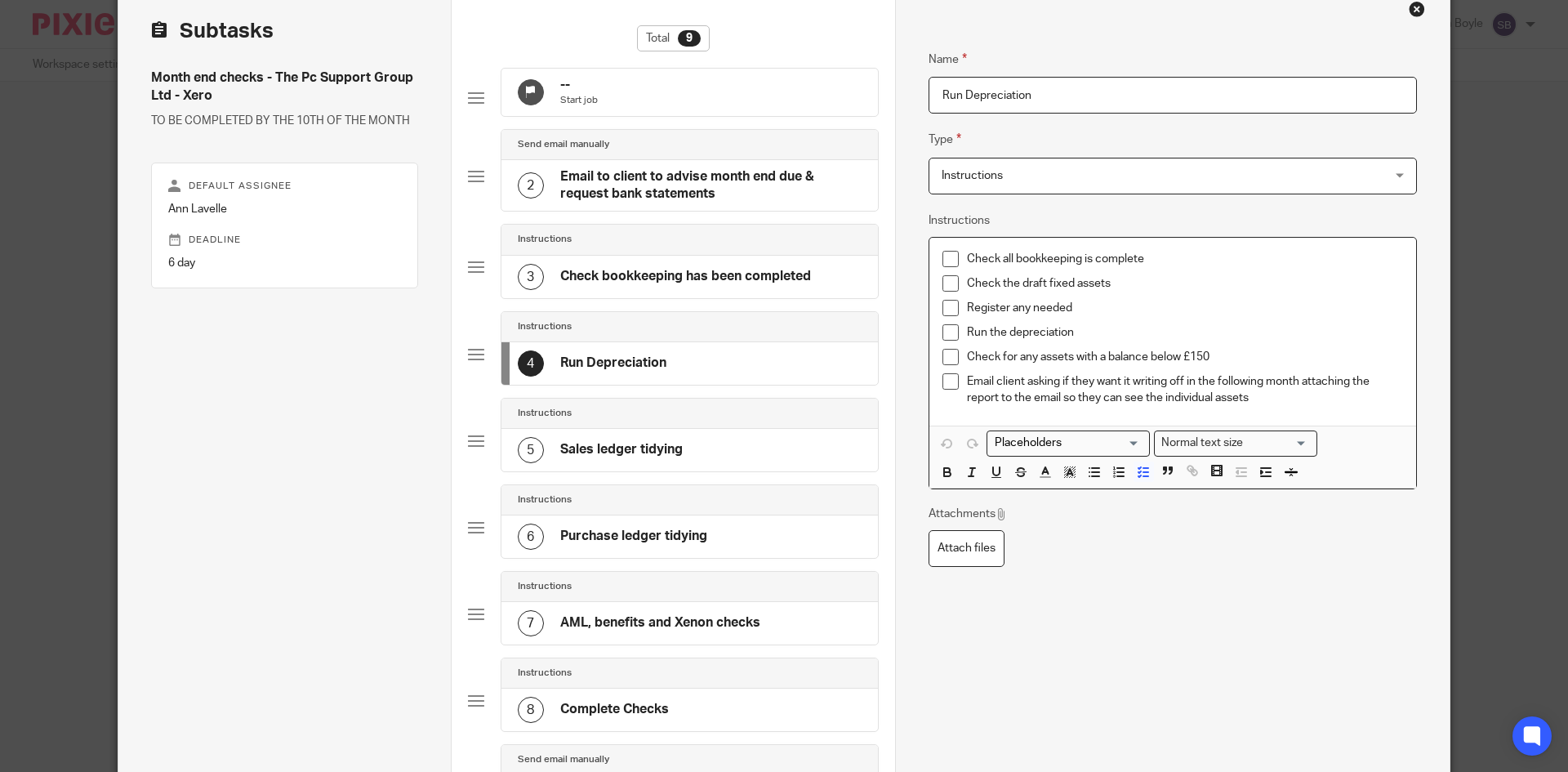 click on "Check for any assets with a balance below £150" at bounding box center (1185, 357) 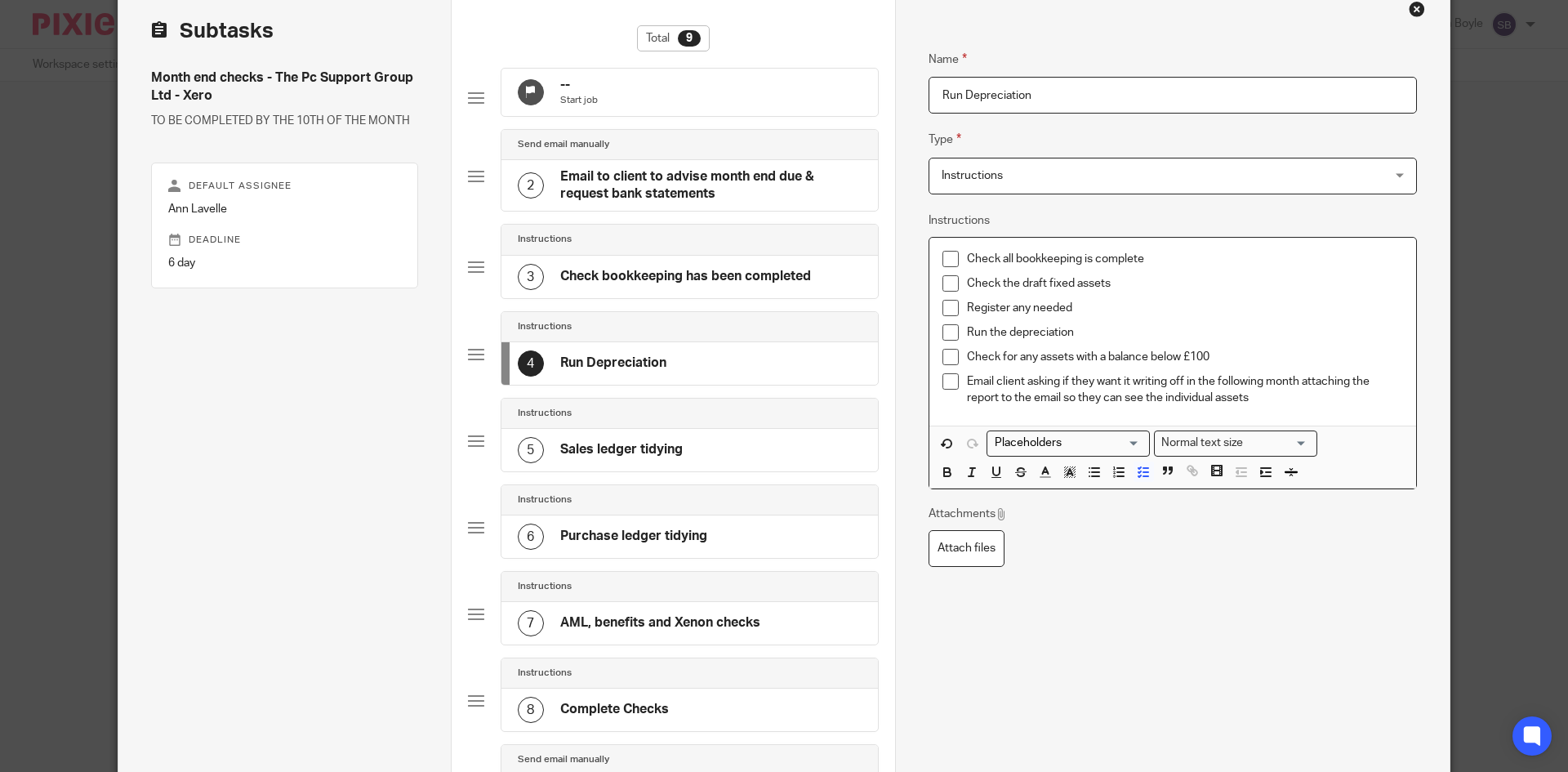 click on "Name
Run Depreciation
Type
Instructions
Instructions
Instructions
Document signing - request signature
Send automated email
Send email manually
Internal deadline
JobTemplate::TaskInstruction
Instructions
Check all bookkeeping is complete   Check the draft fixed assets   Register any needed   Run the depreciation   Check for any assets with a balance below £100   Email client asking if they want it writing off in the following month attaching the report to the email so they can see the individual assets                       Loading...
Normal text size
Loading..." at bounding box center (1173, 388) 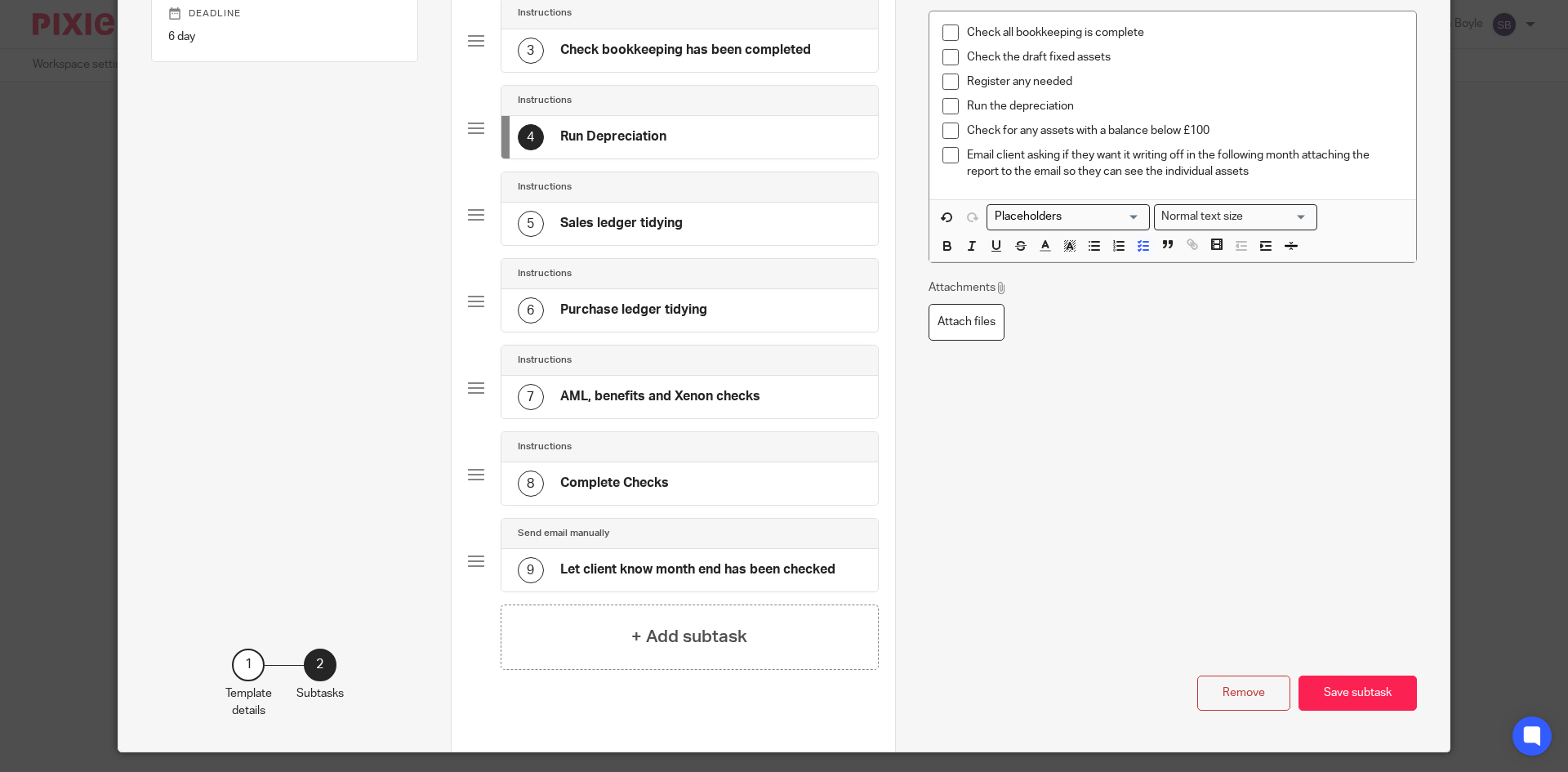 scroll, scrollTop: 367, scrollLeft: 0, axis: vertical 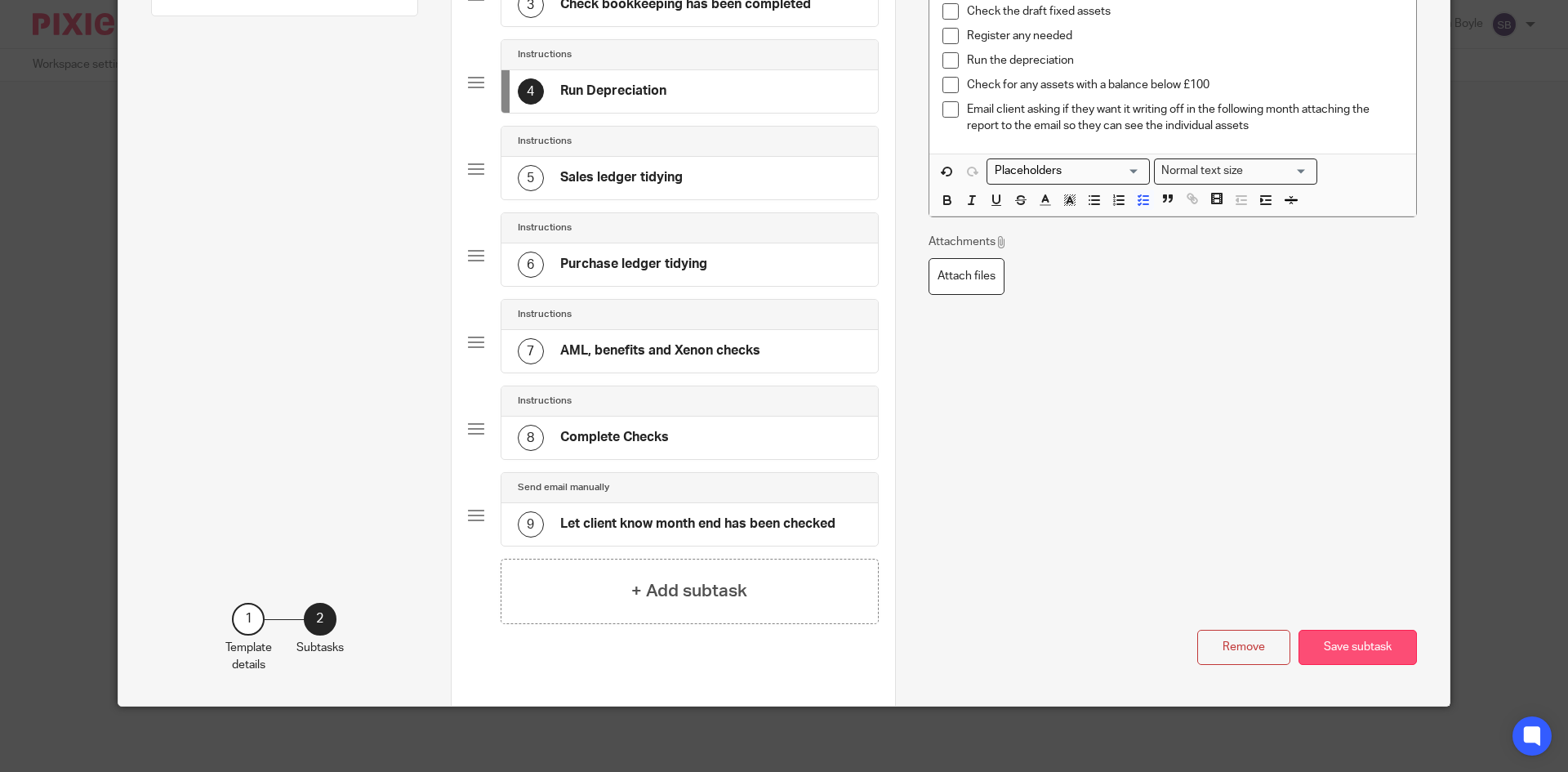 click on "Save subtask" at bounding box center (1357, 647) 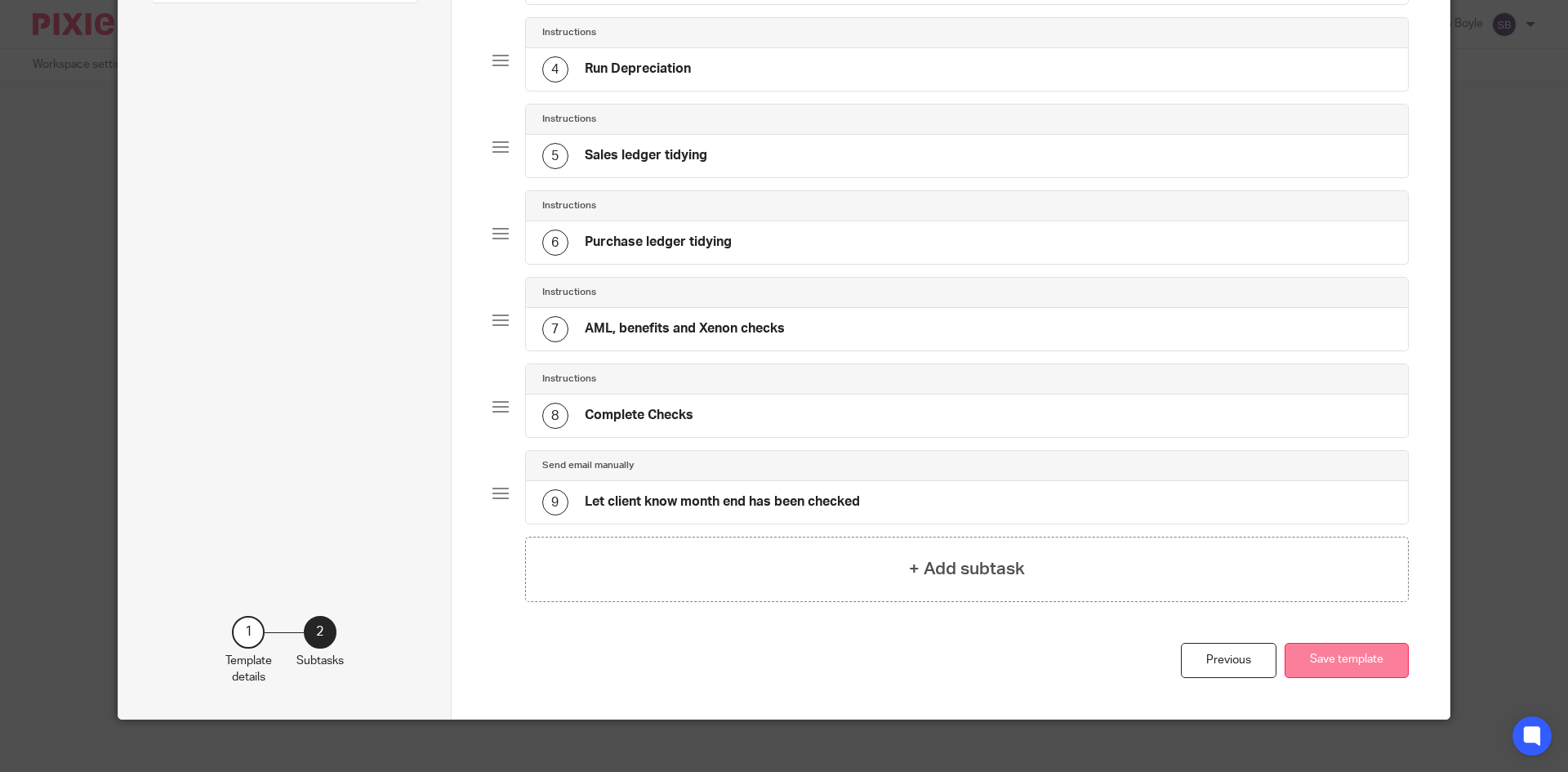 click on "Save template" at bounding box center [1347, 660] 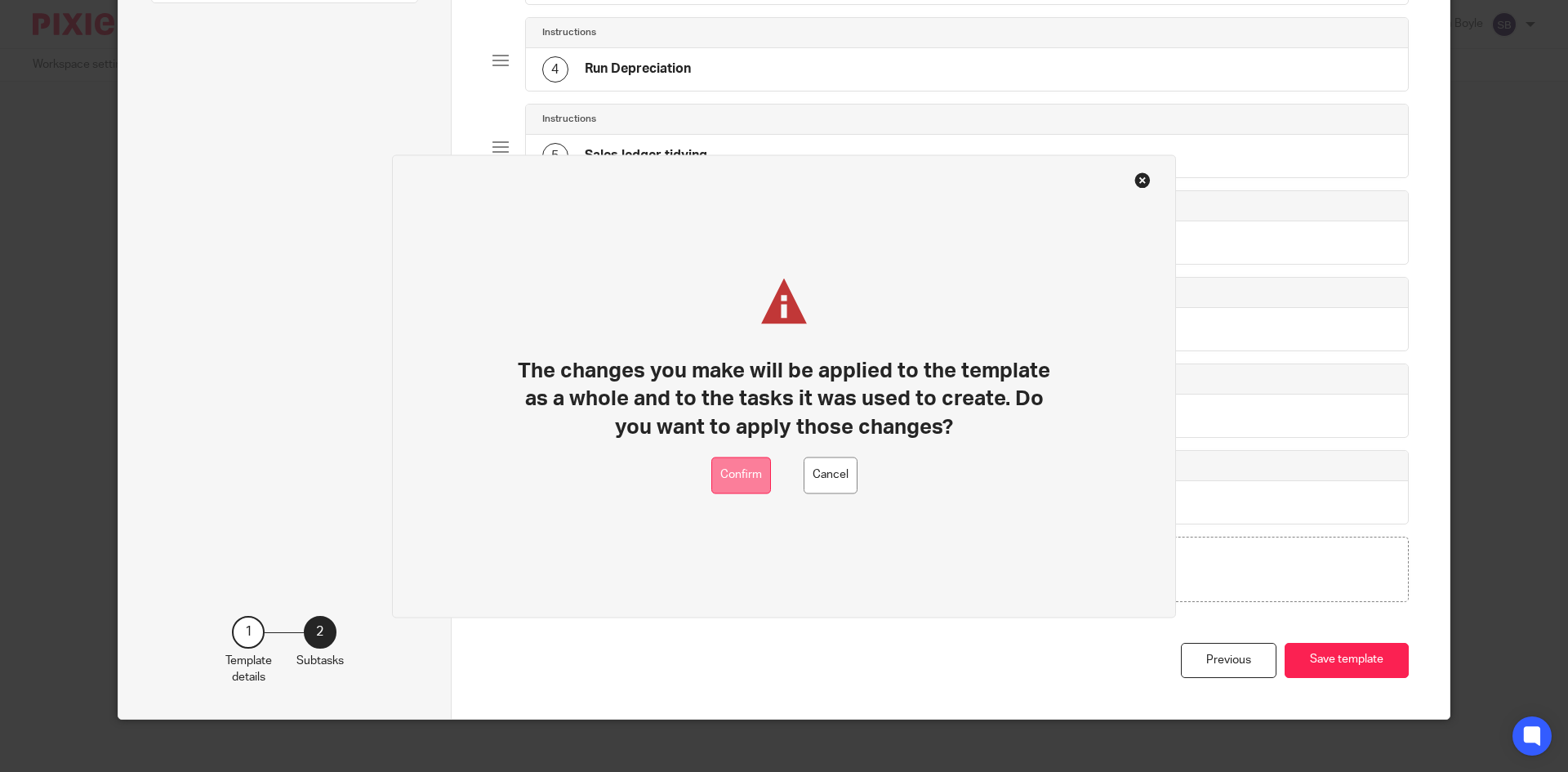 click on "Confirm" at bounding box center [741, 475] 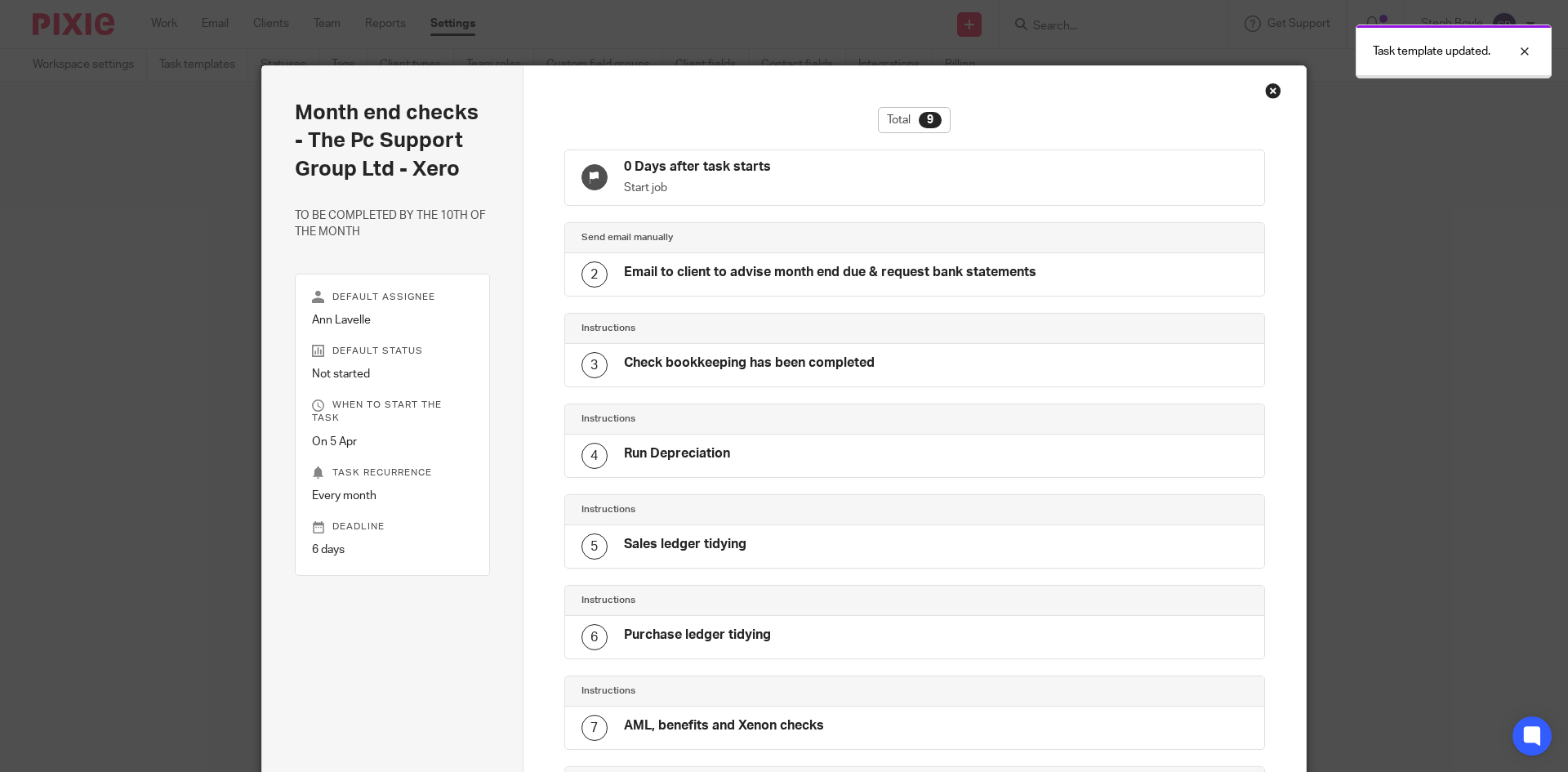 scroll, scrollTop: 0, scrollLeft: 0, axis: both 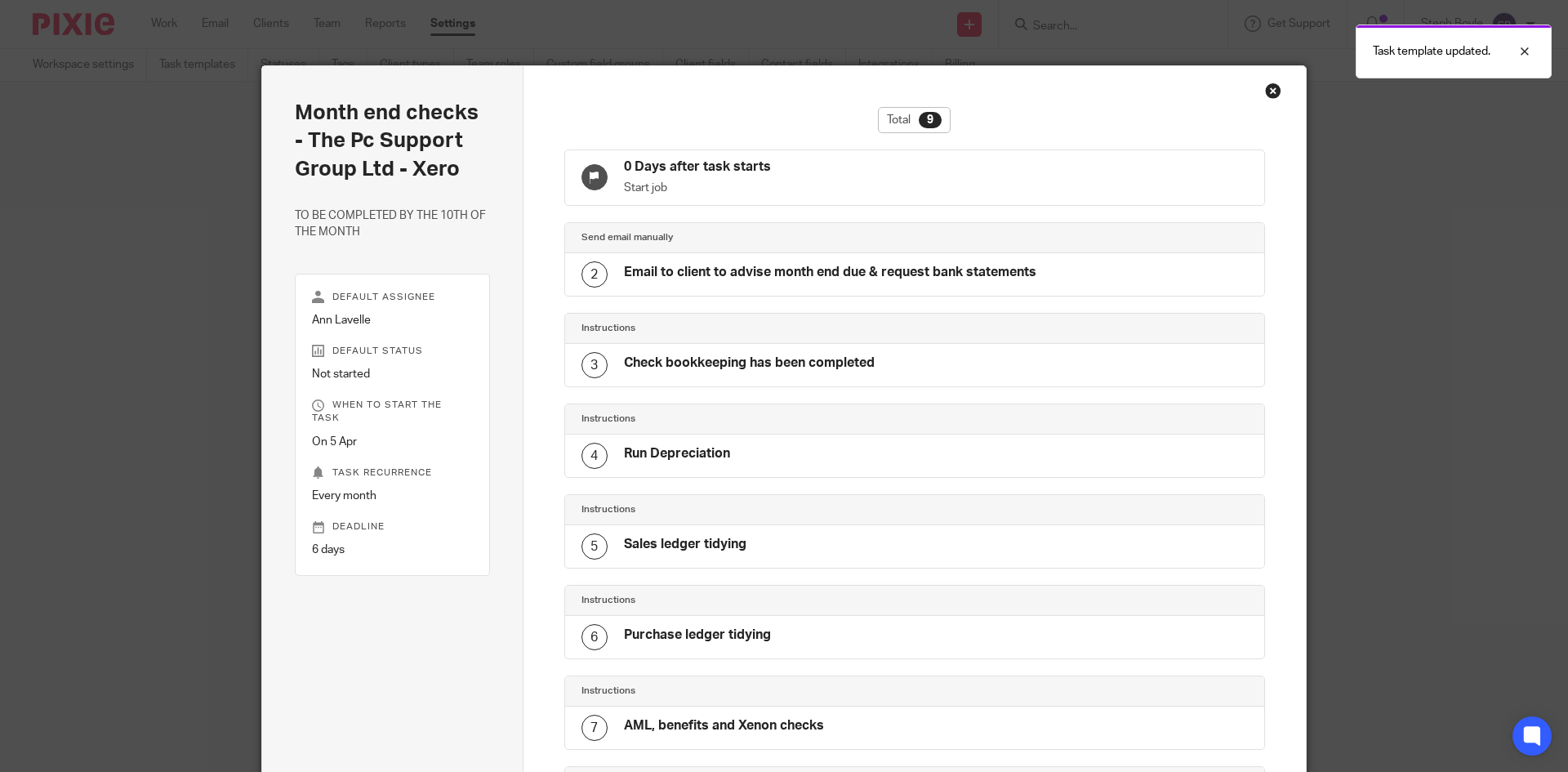 click at bounding box center (1273, 91) 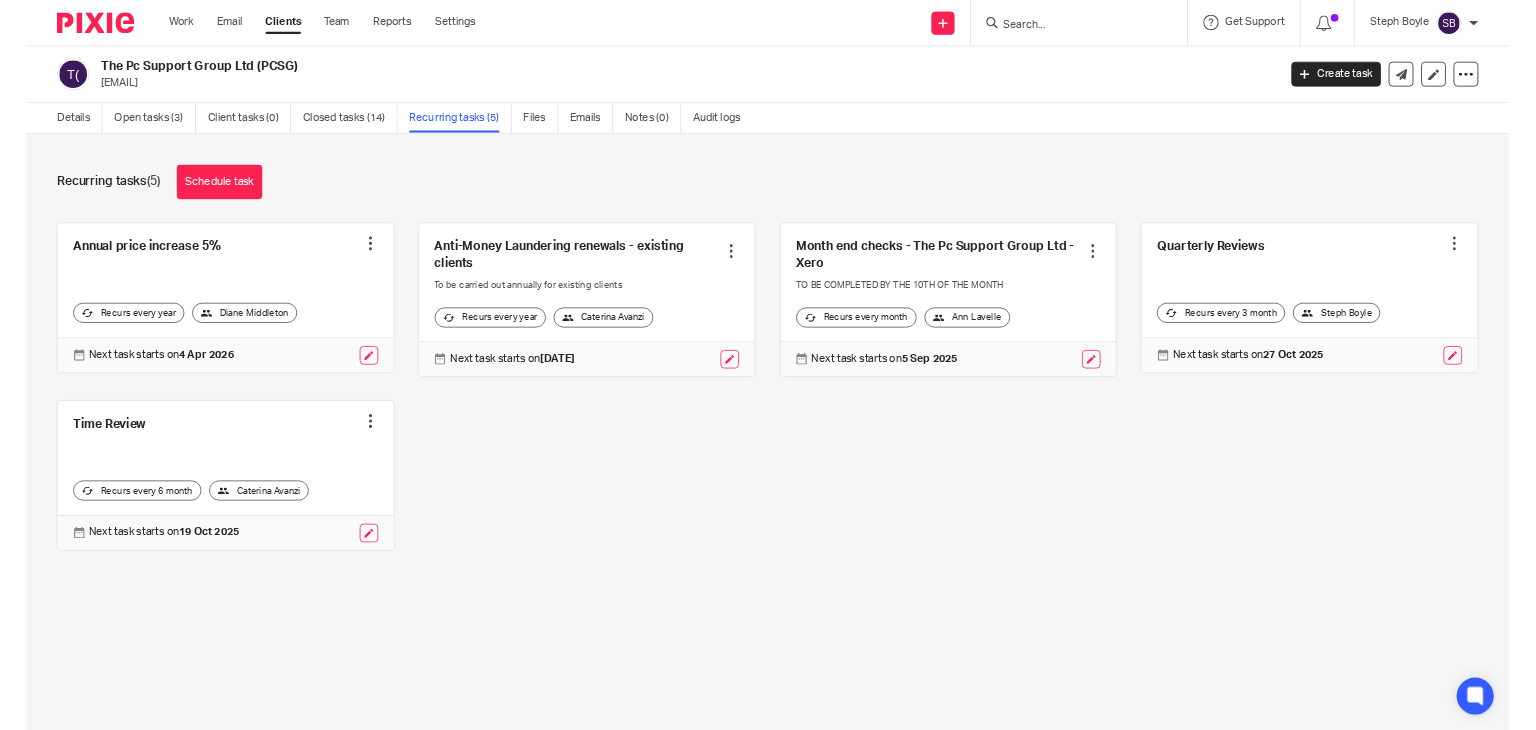 scroll, scrollTop: 0, scrollLeft: 0, axis: both 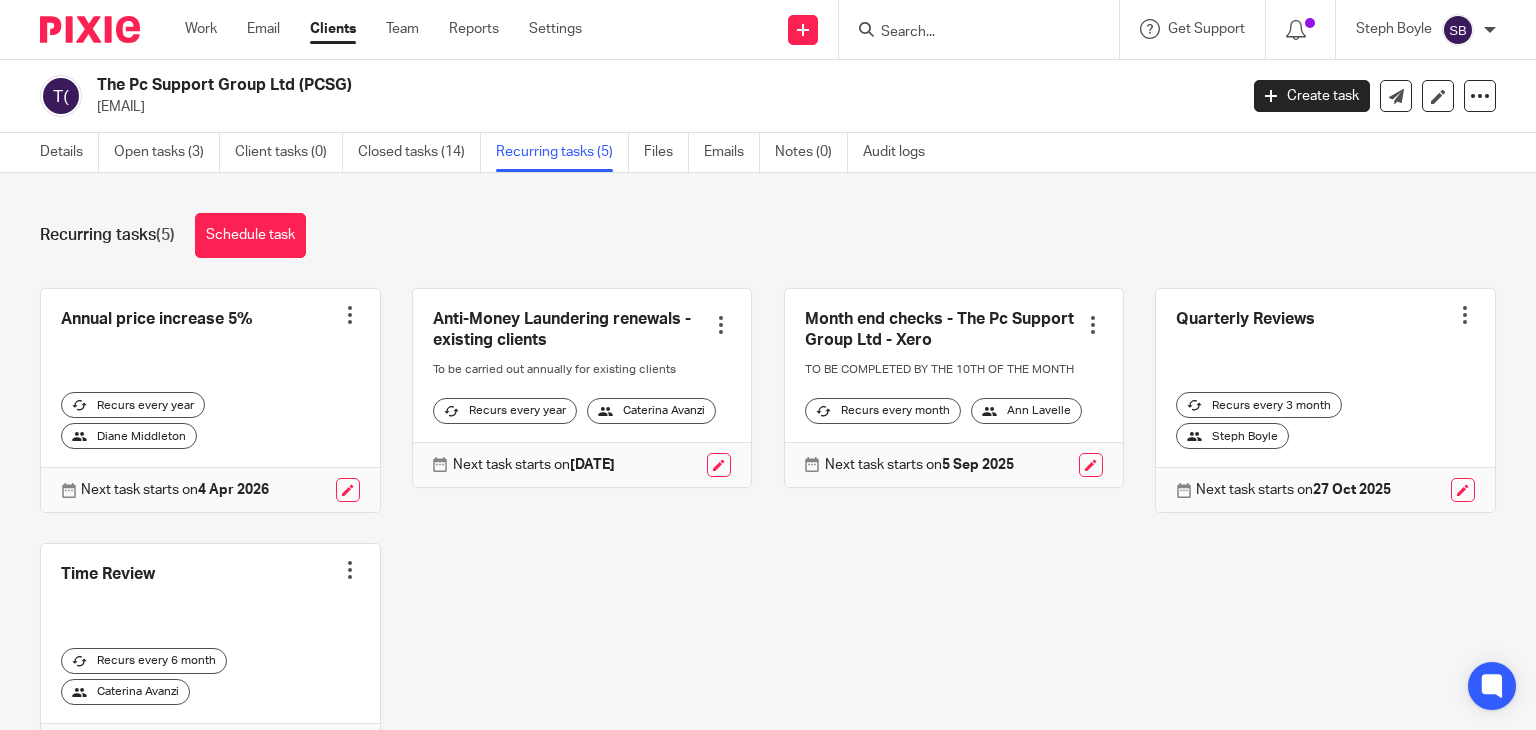 click at bounding box center [969, 33] 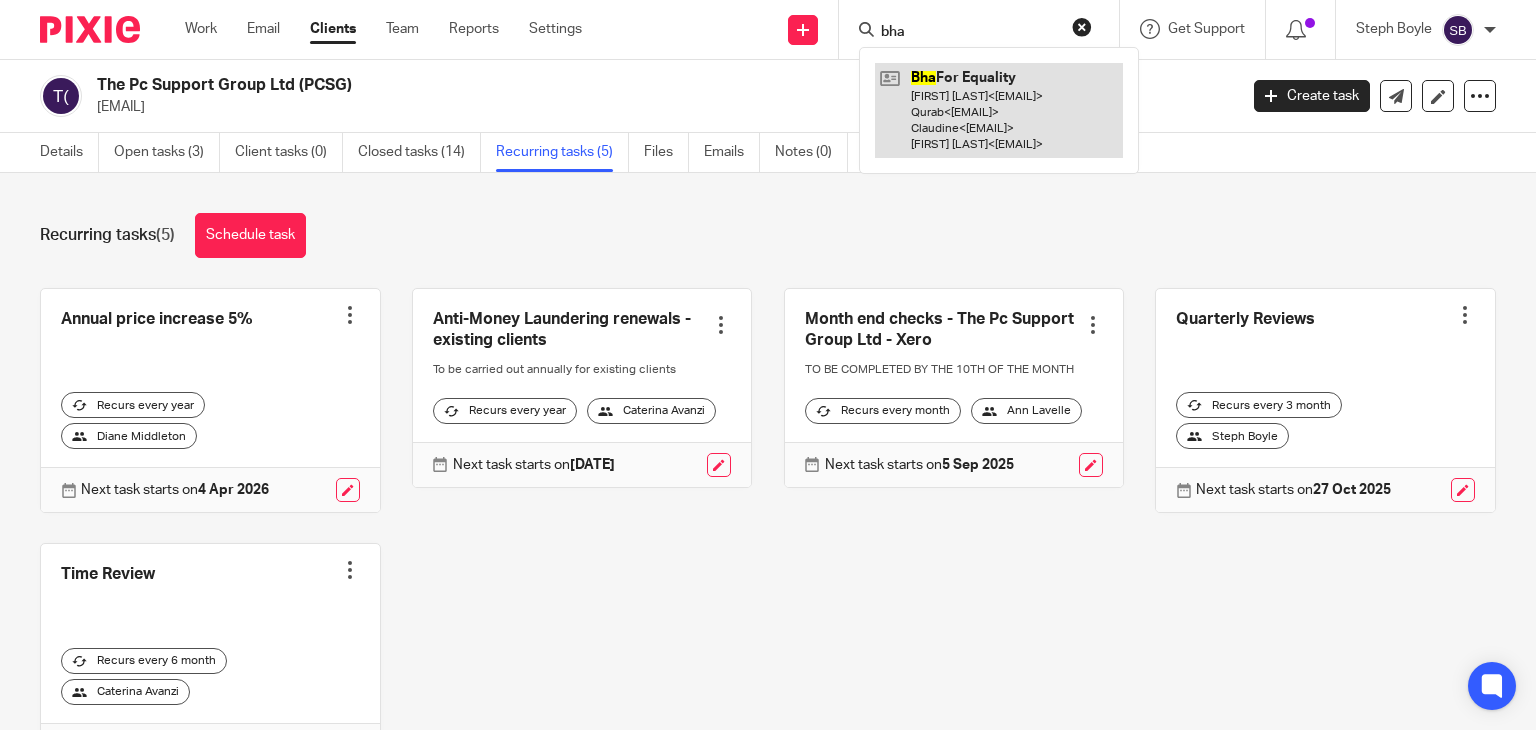 type on "bha" 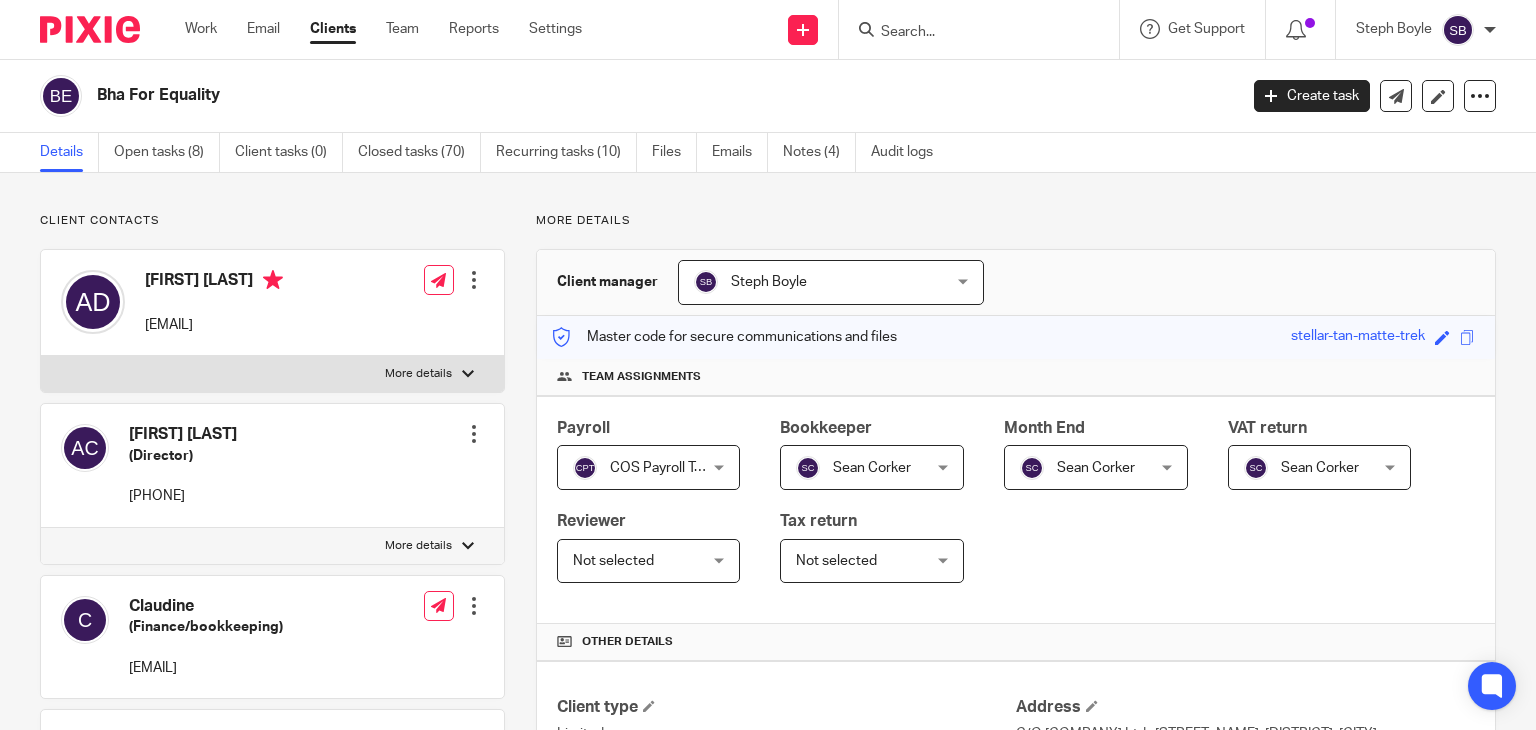 scroll, scrollTop: 0, scrollLeft: 0, axis: both 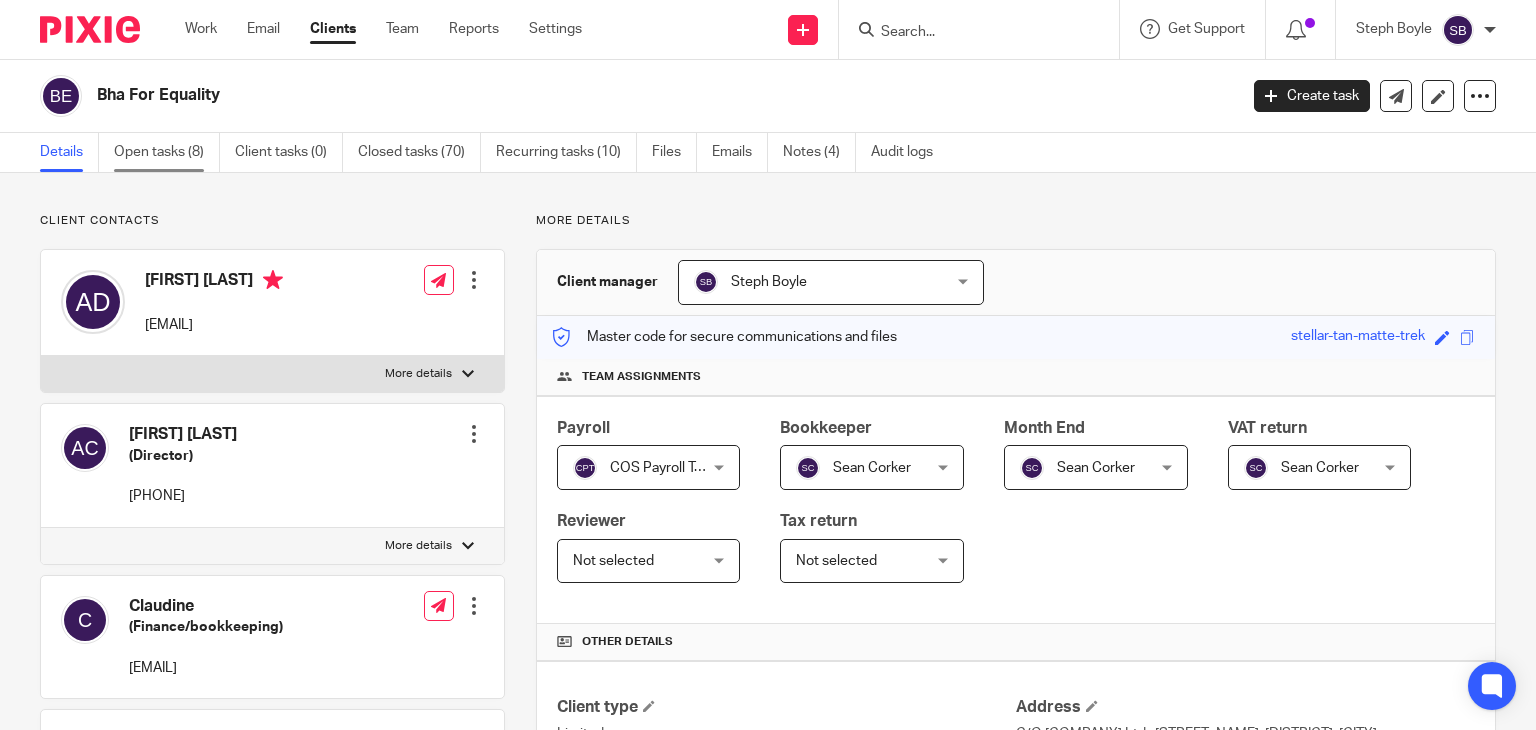 click on "Open tasks (8)" at bounding box center (167, 152) 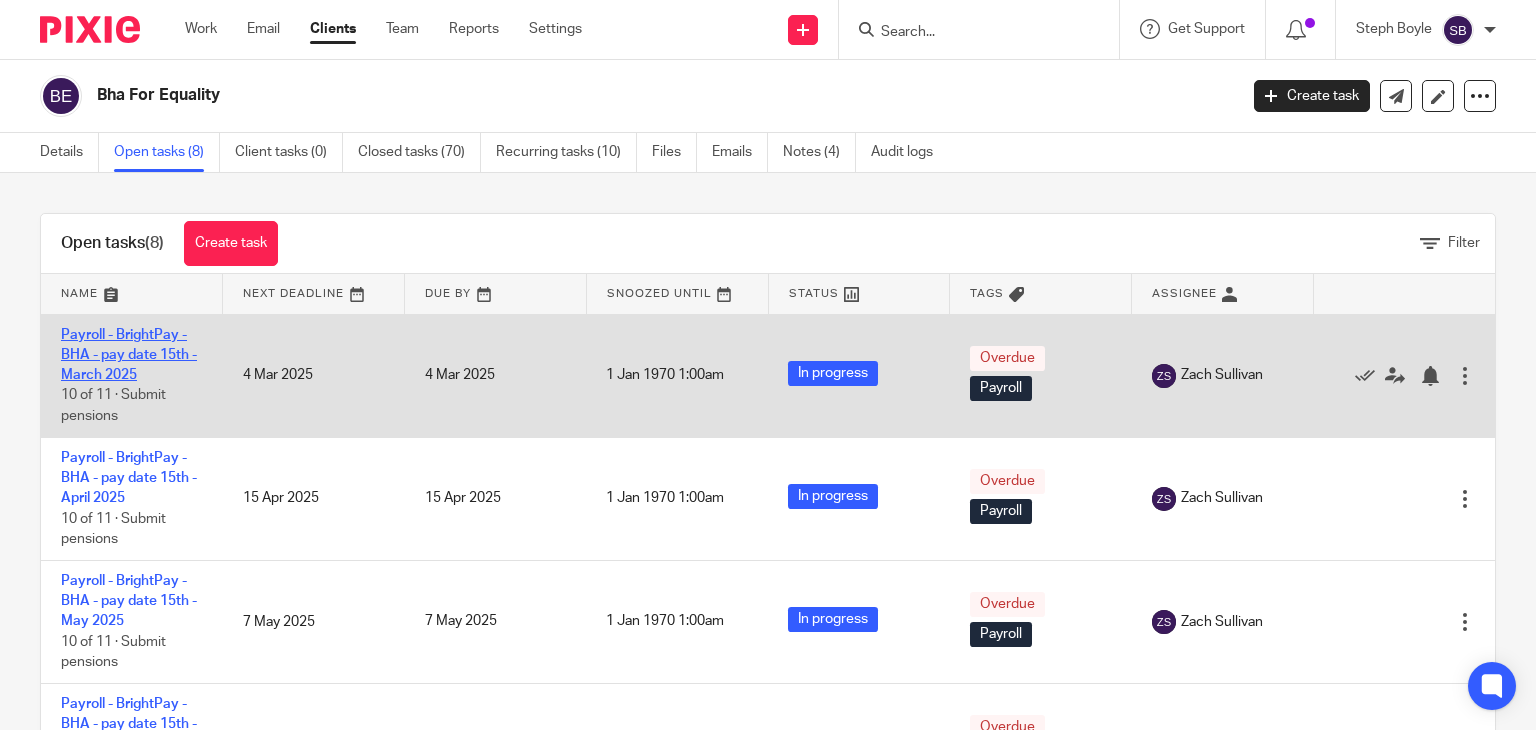scroll, scrollTop: 0, scrollLeft: 0, axis: both 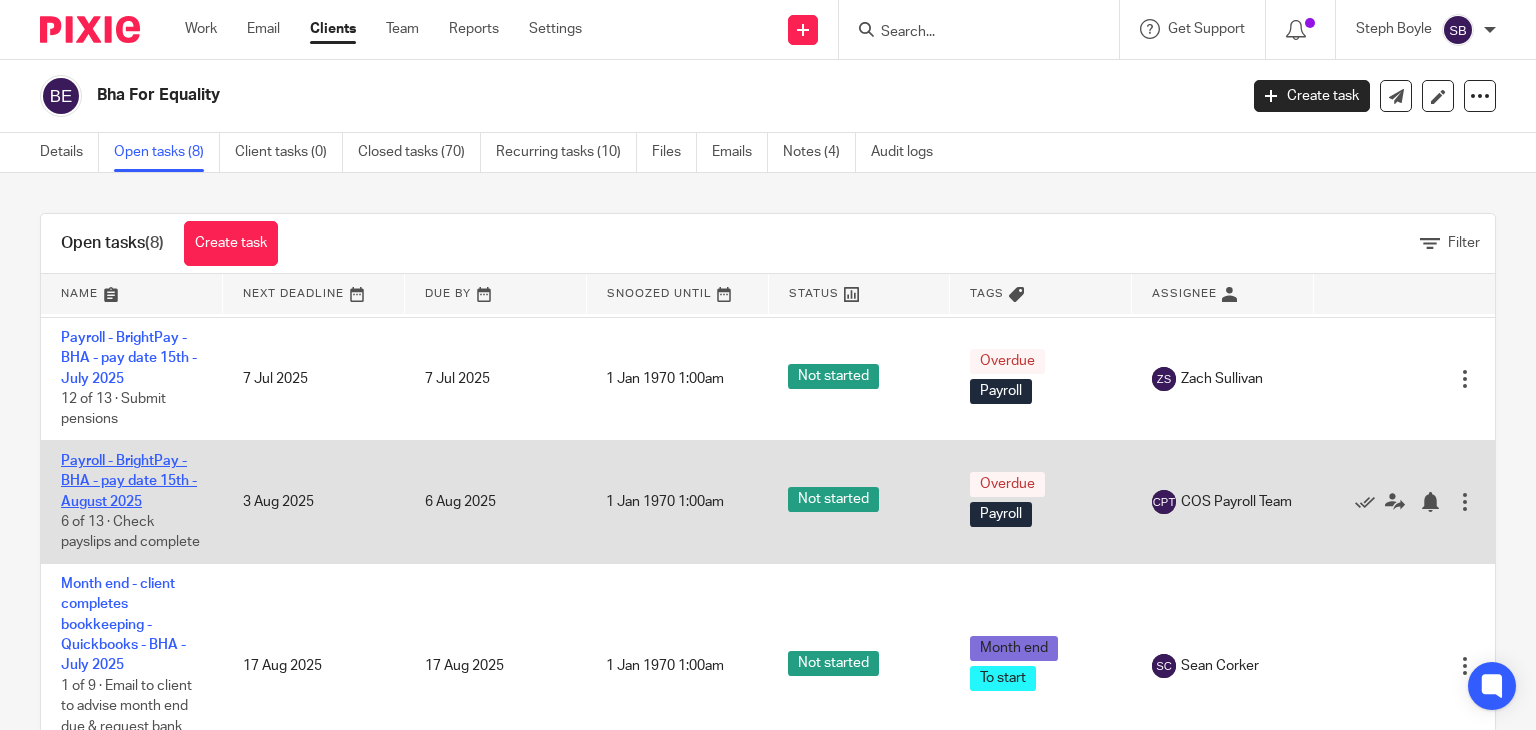 click on "Payroll - BrightPay - BHA - pay date 15th - August 2025" at bounding box center (129, 481) 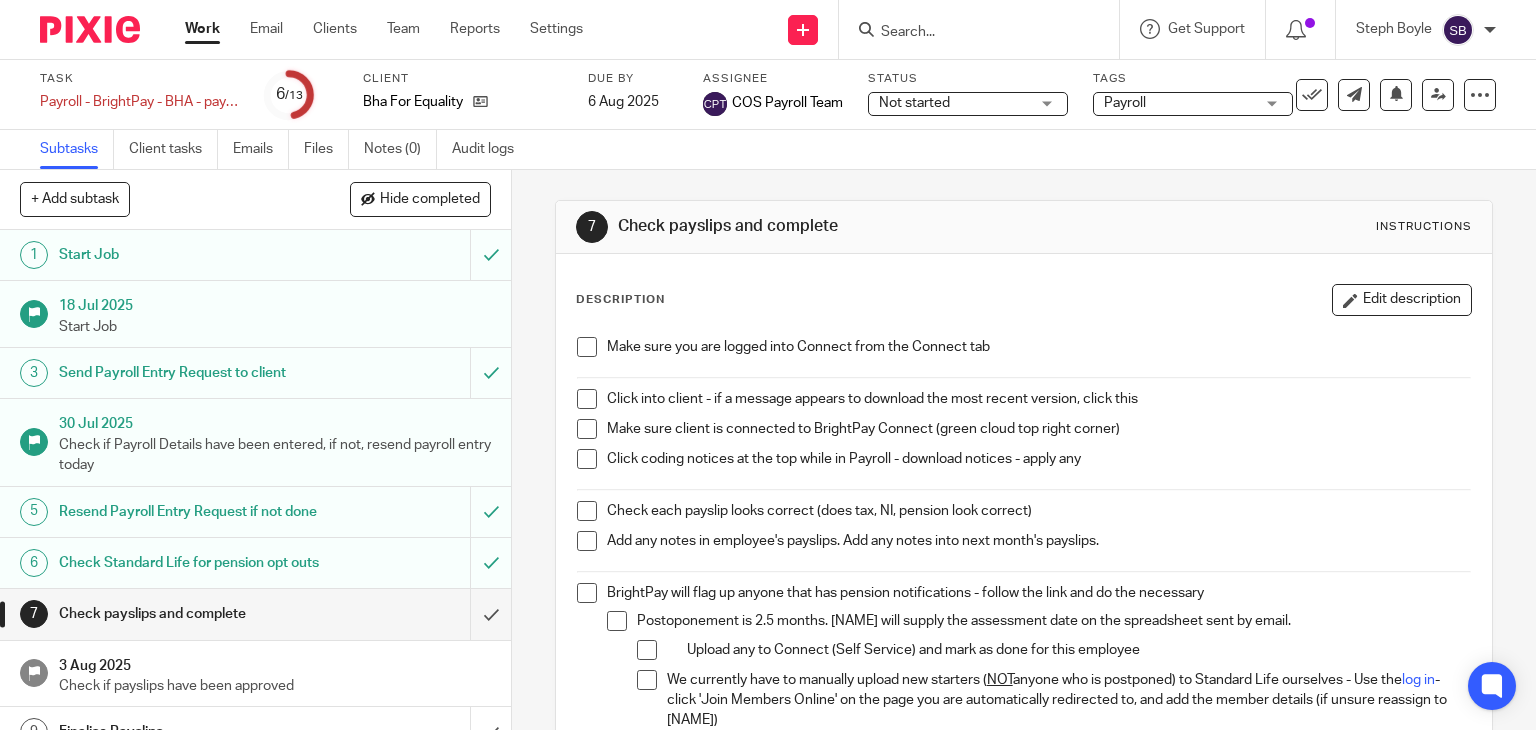 scroll, scrollTop: 0, scrollLeft: 0, axis: both 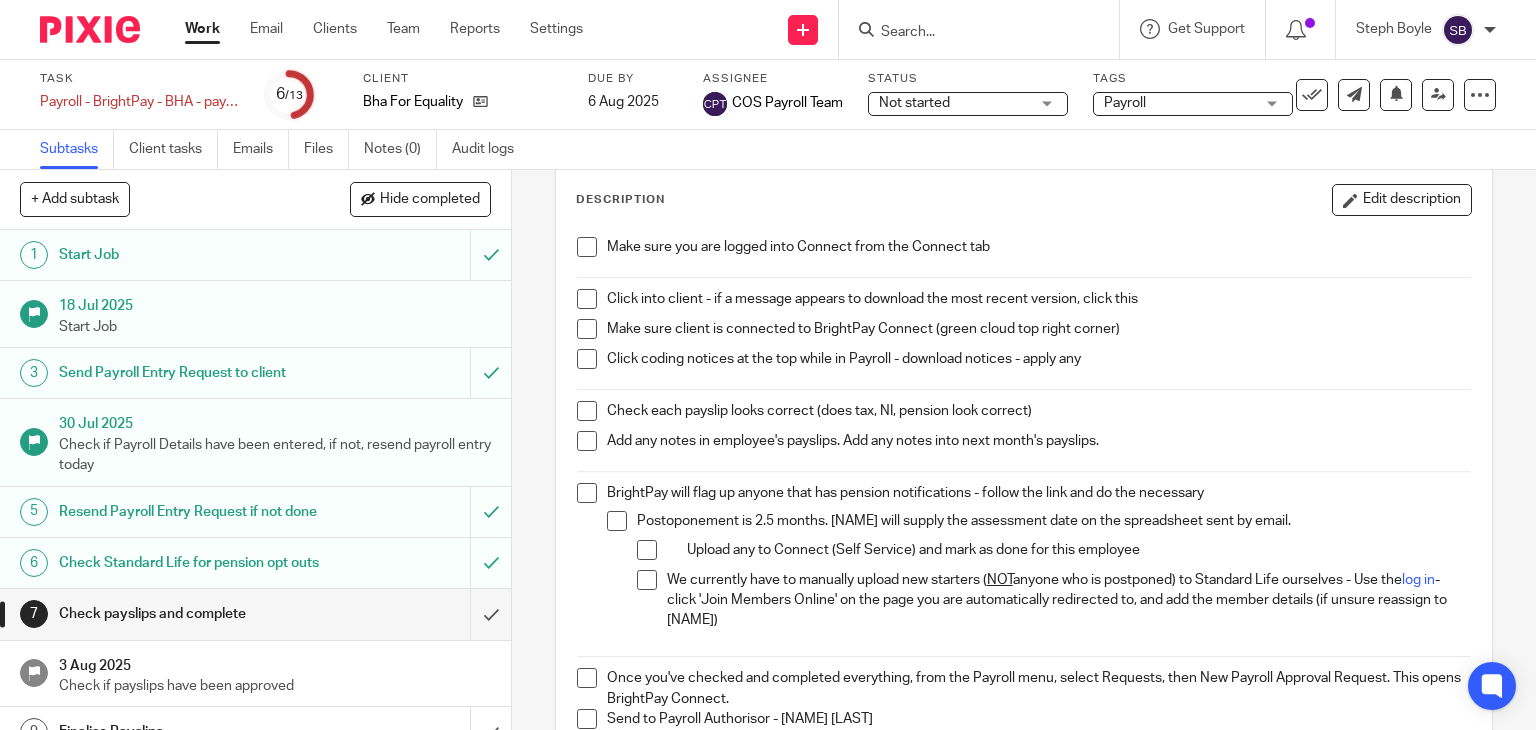 click at bounding box center [587, 247] 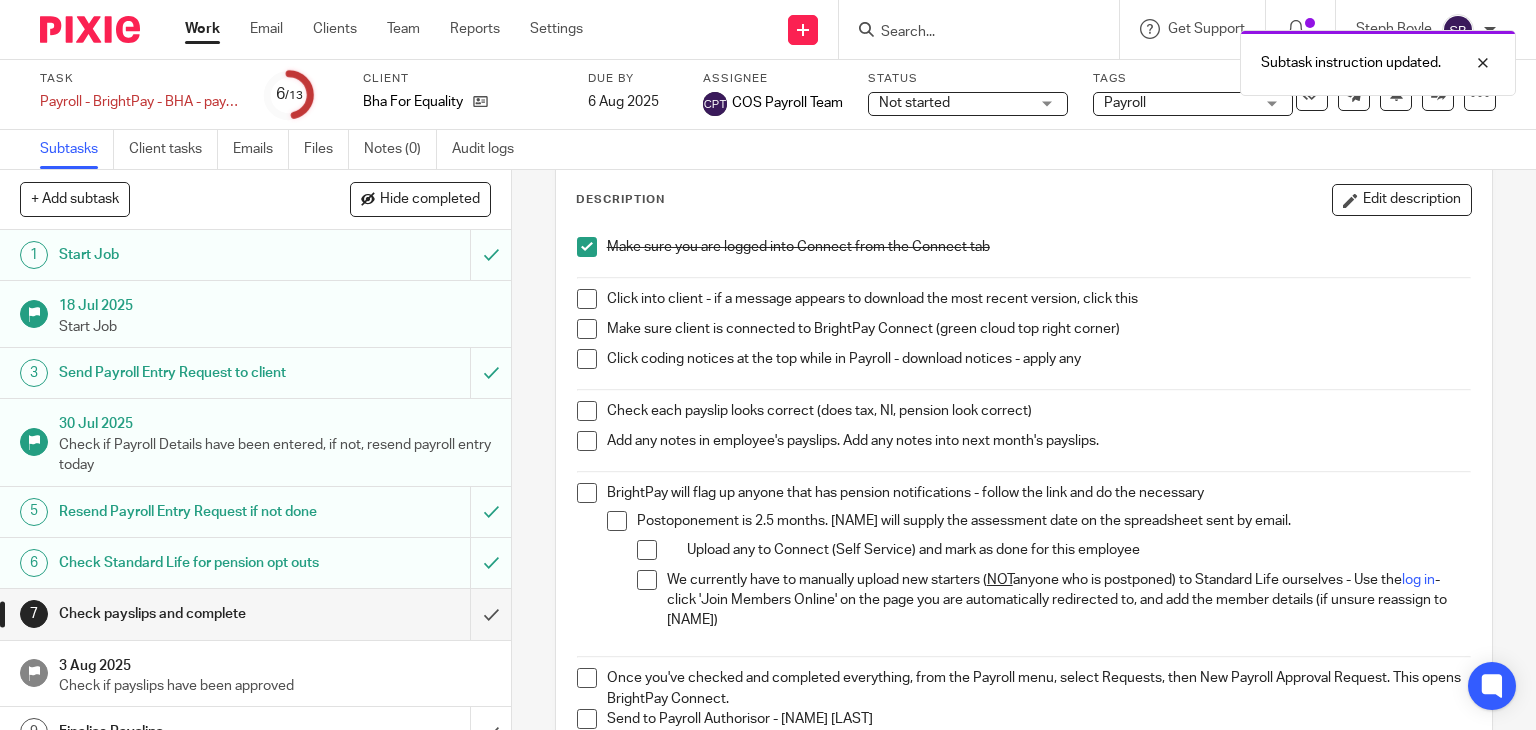 click at bounding box center [587, 299] 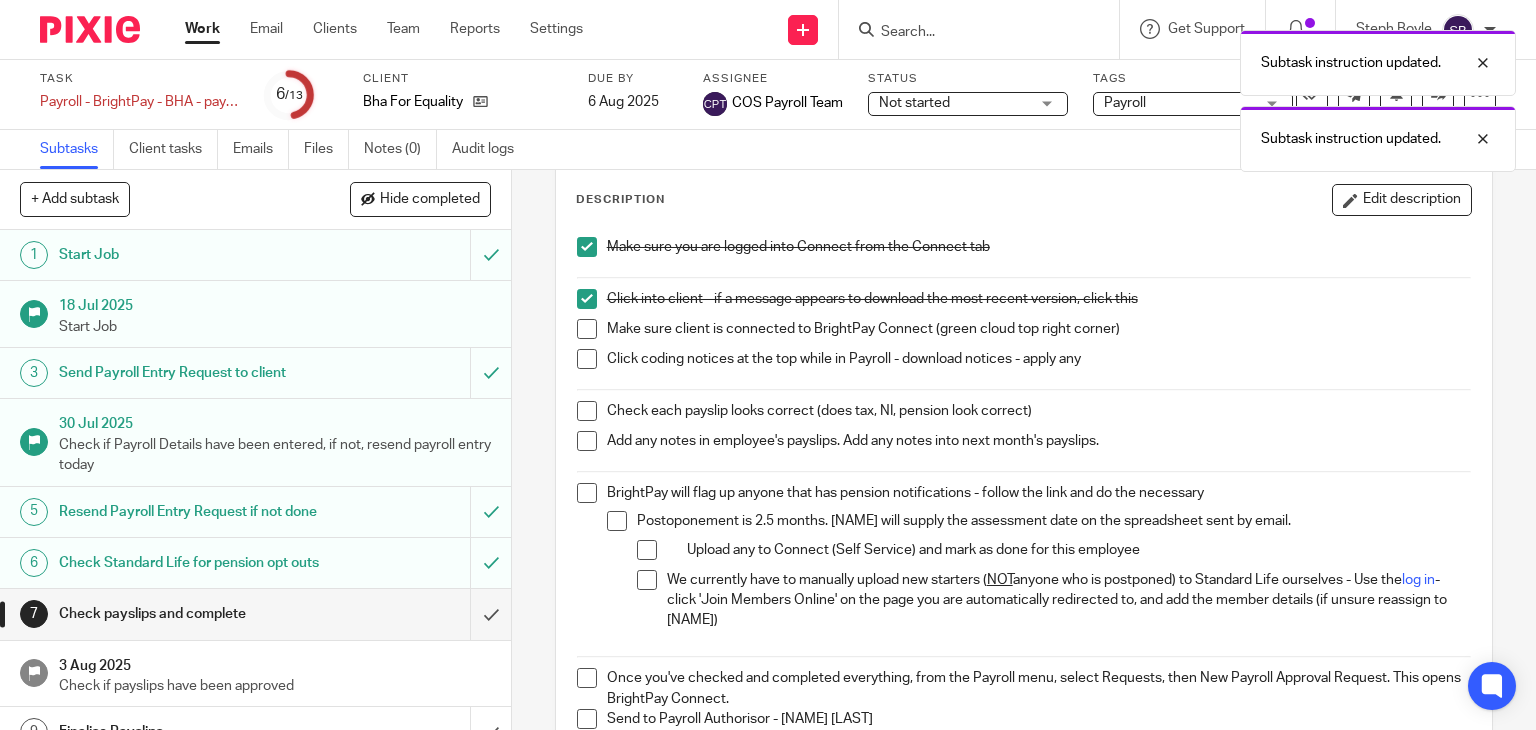 drag, startPoint x: 577, startPoint y: 328, endPoint x: 578, endPoint y: 353, distance: 25.019993 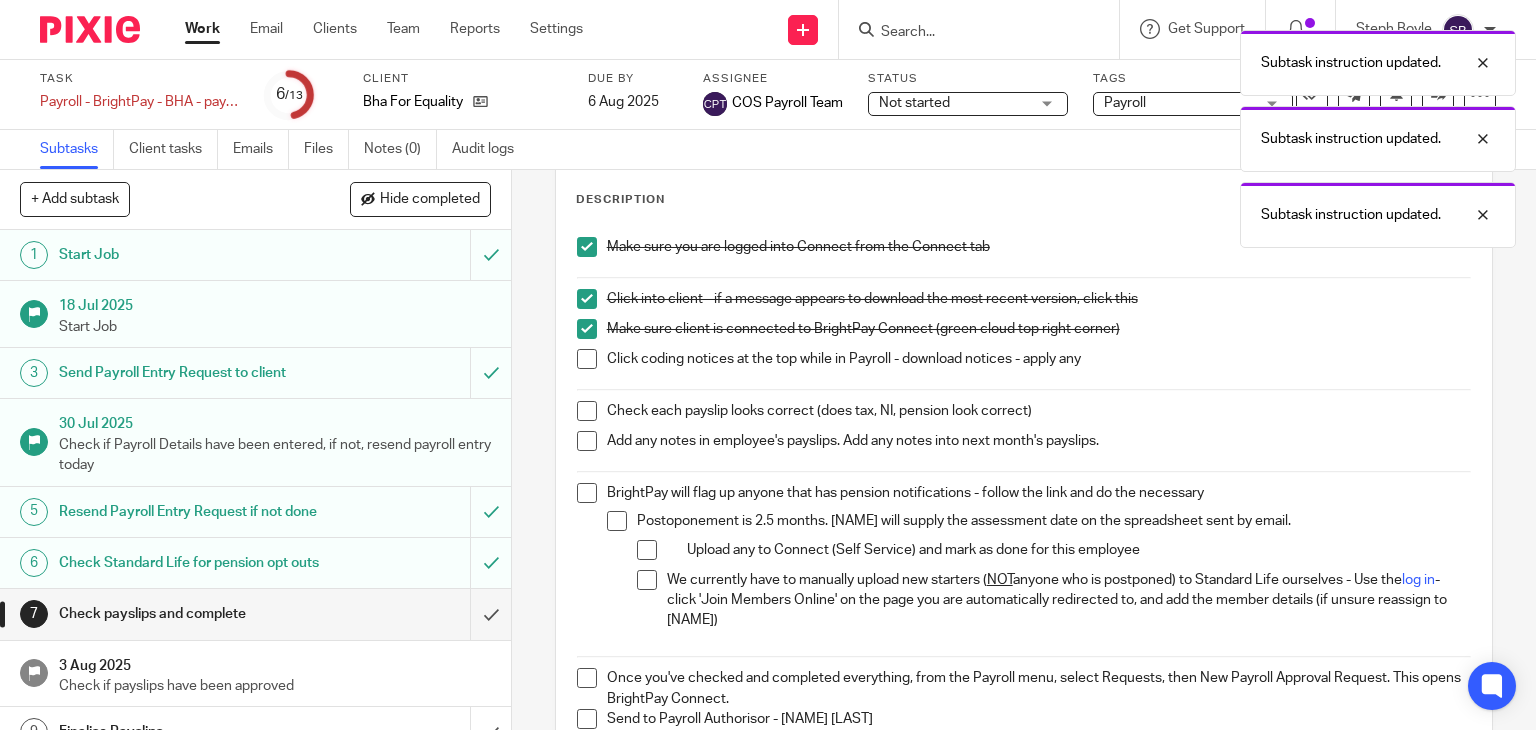 click at bounding box center [587, 359] 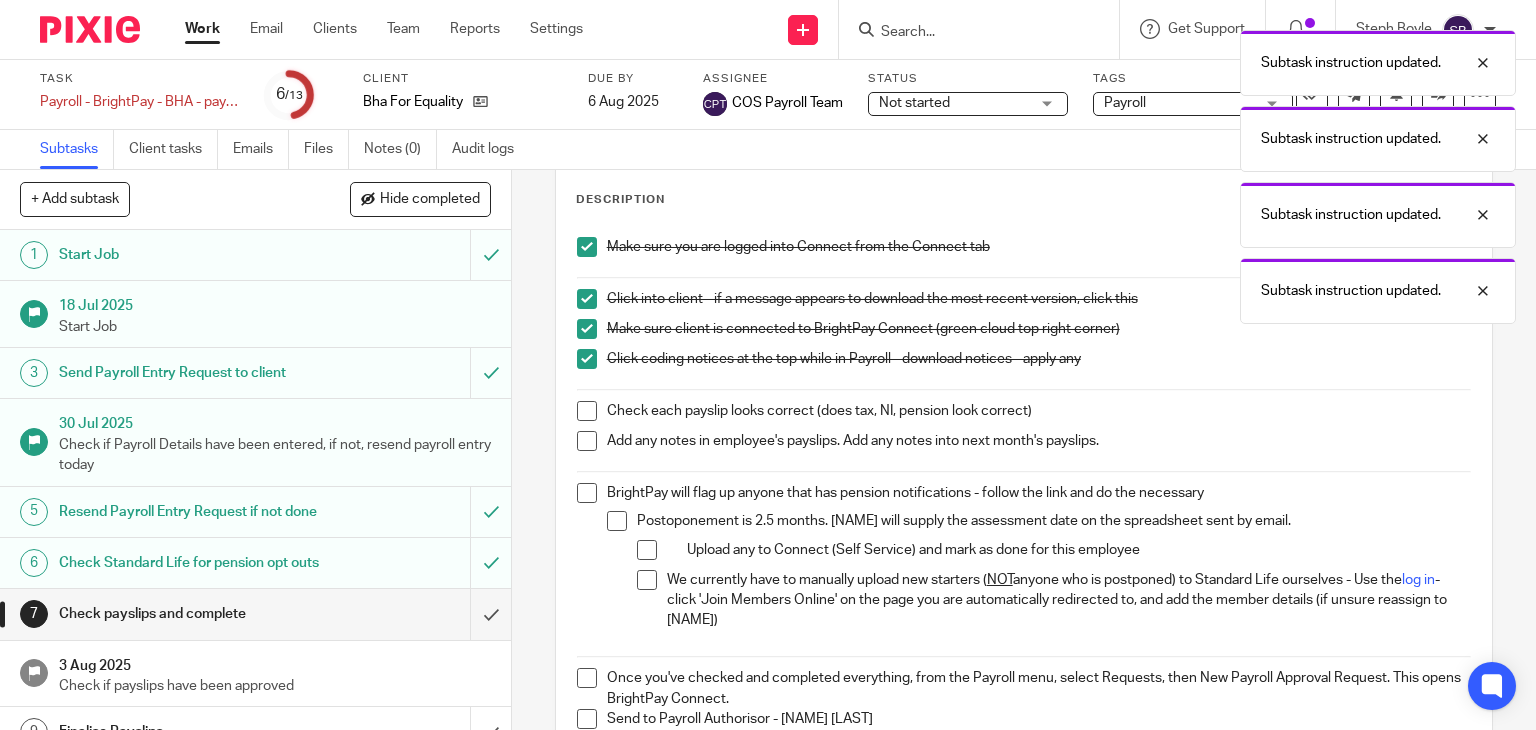 click at bounding box center [587, 411] 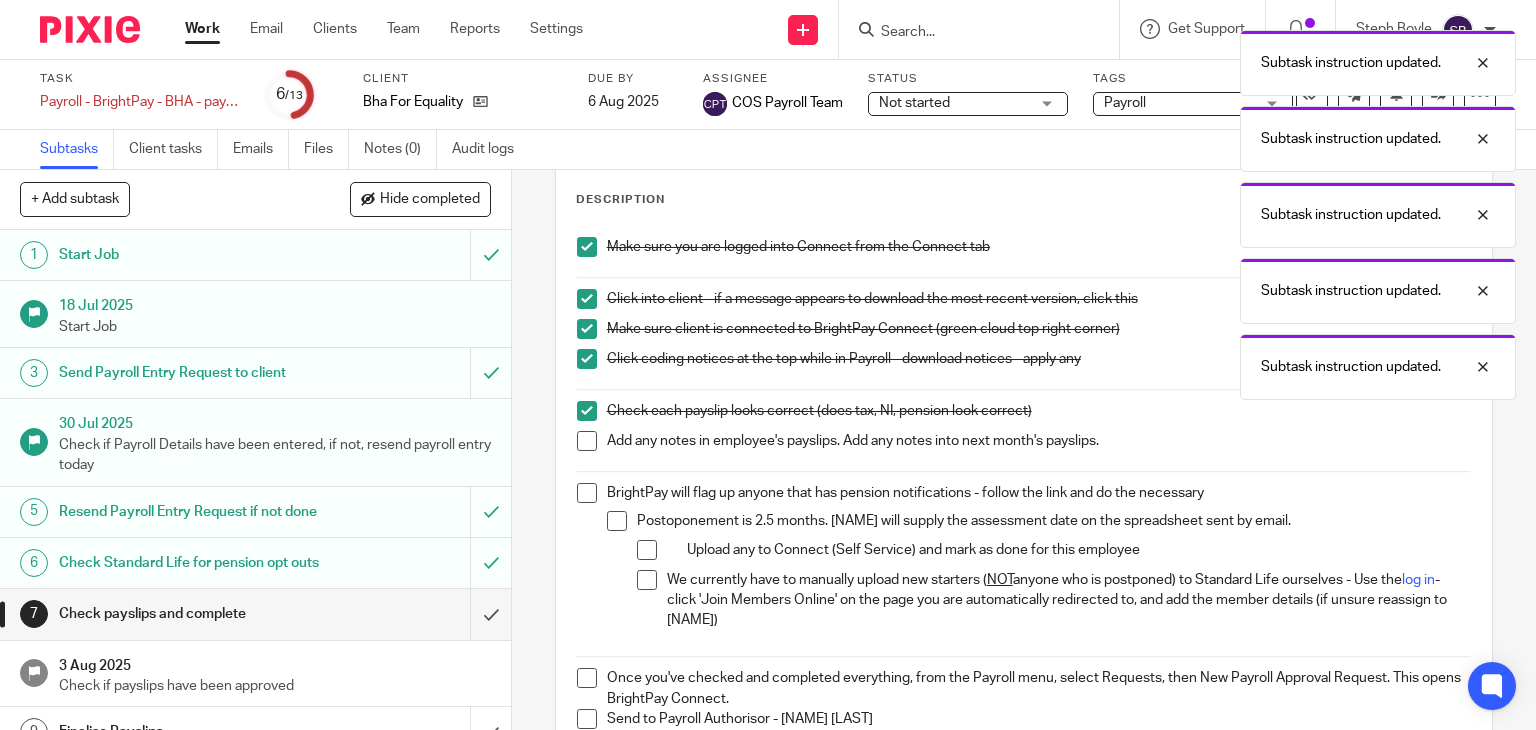 click at bounding box center (587, 441) 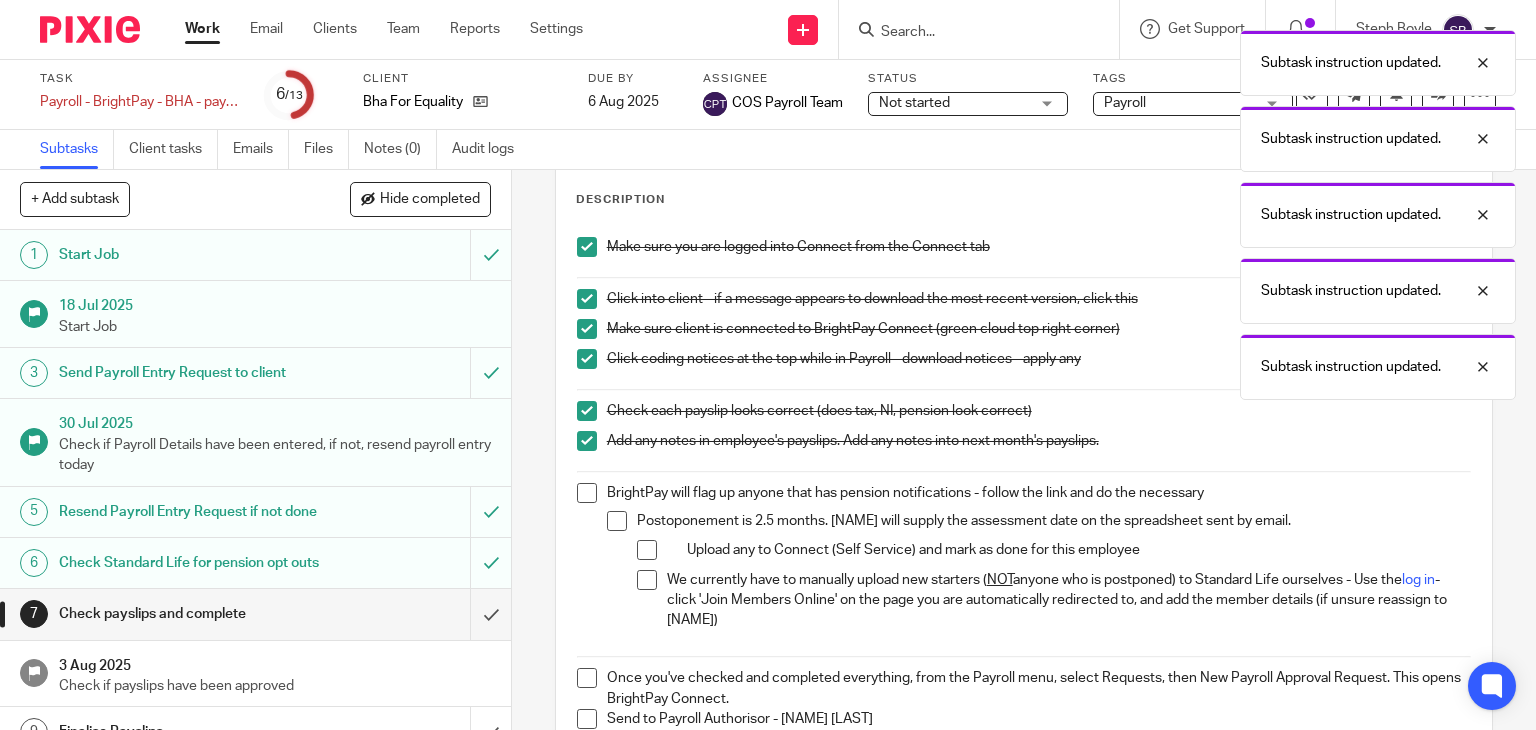 click at bounding box center (587, 493) 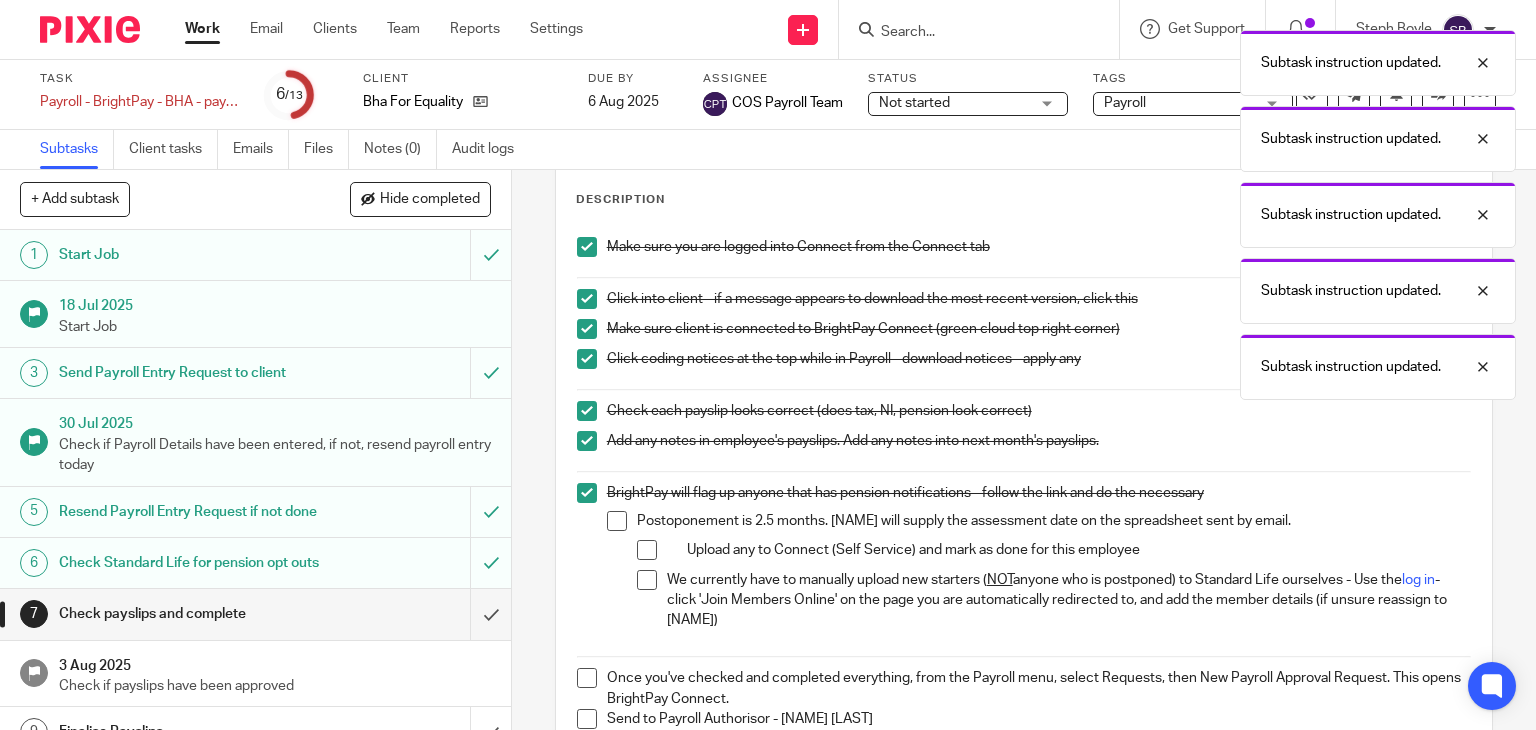 click at bounding box center (617, 521) 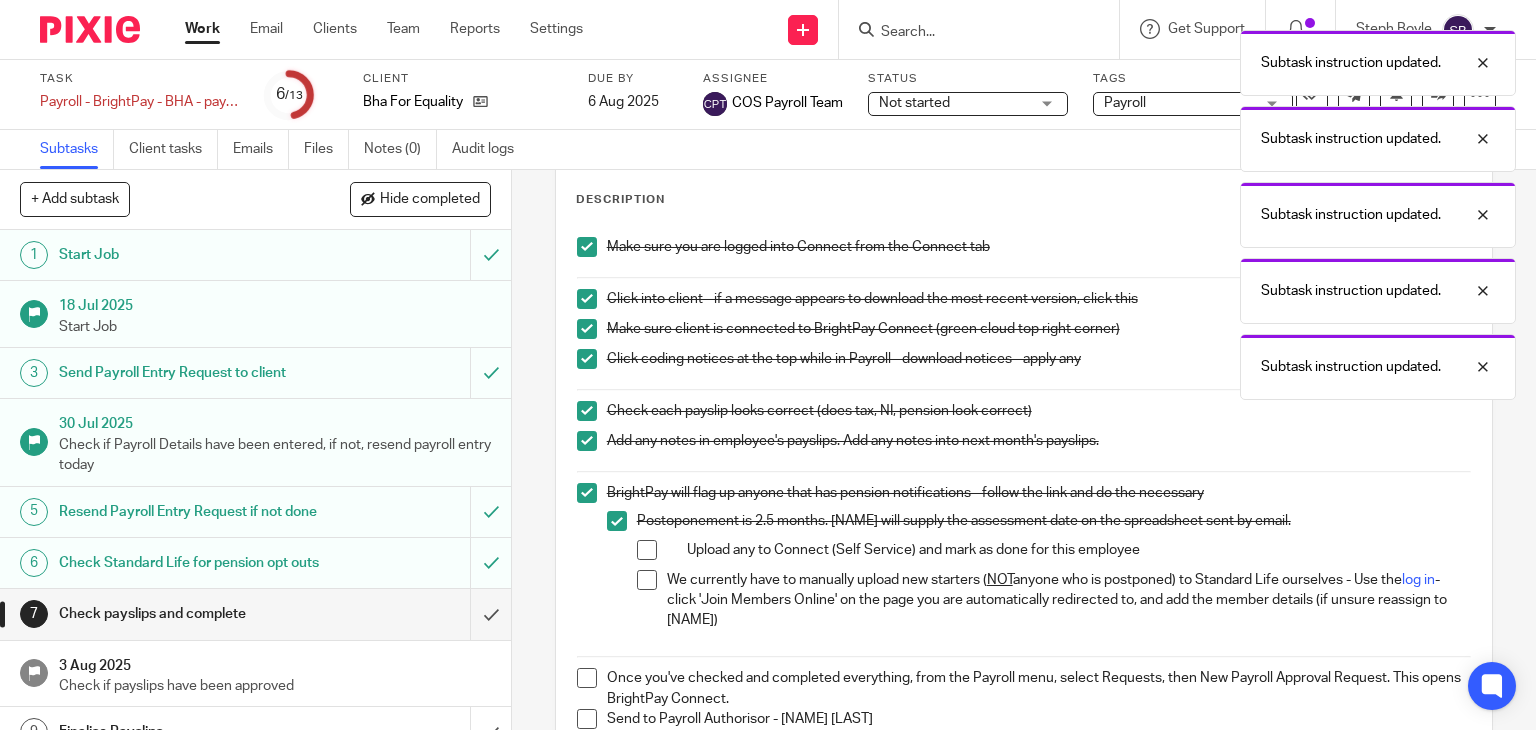 click at bounding box center (647, 550) 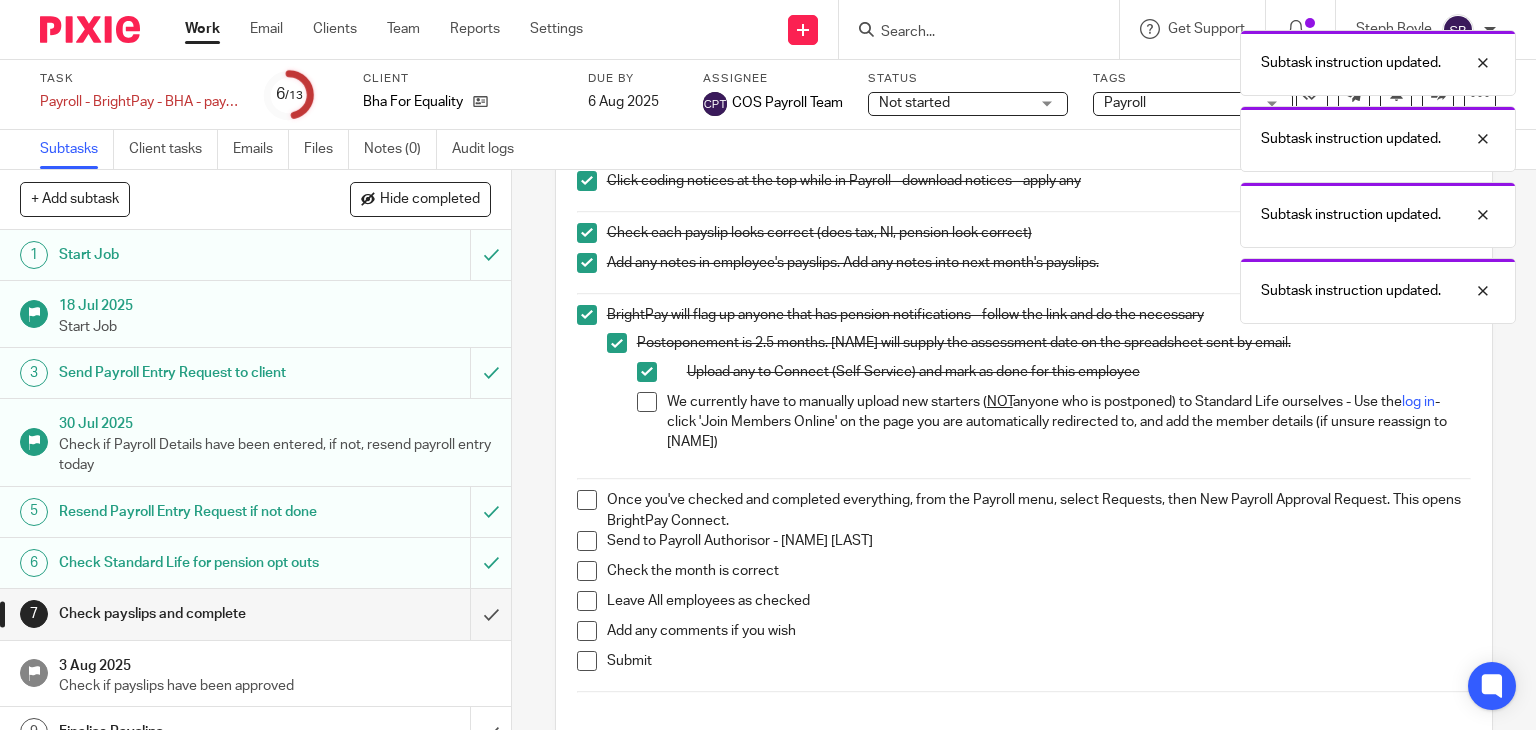 scroll, scrollTop: 300, scrollLeft: 0, axis: vertical 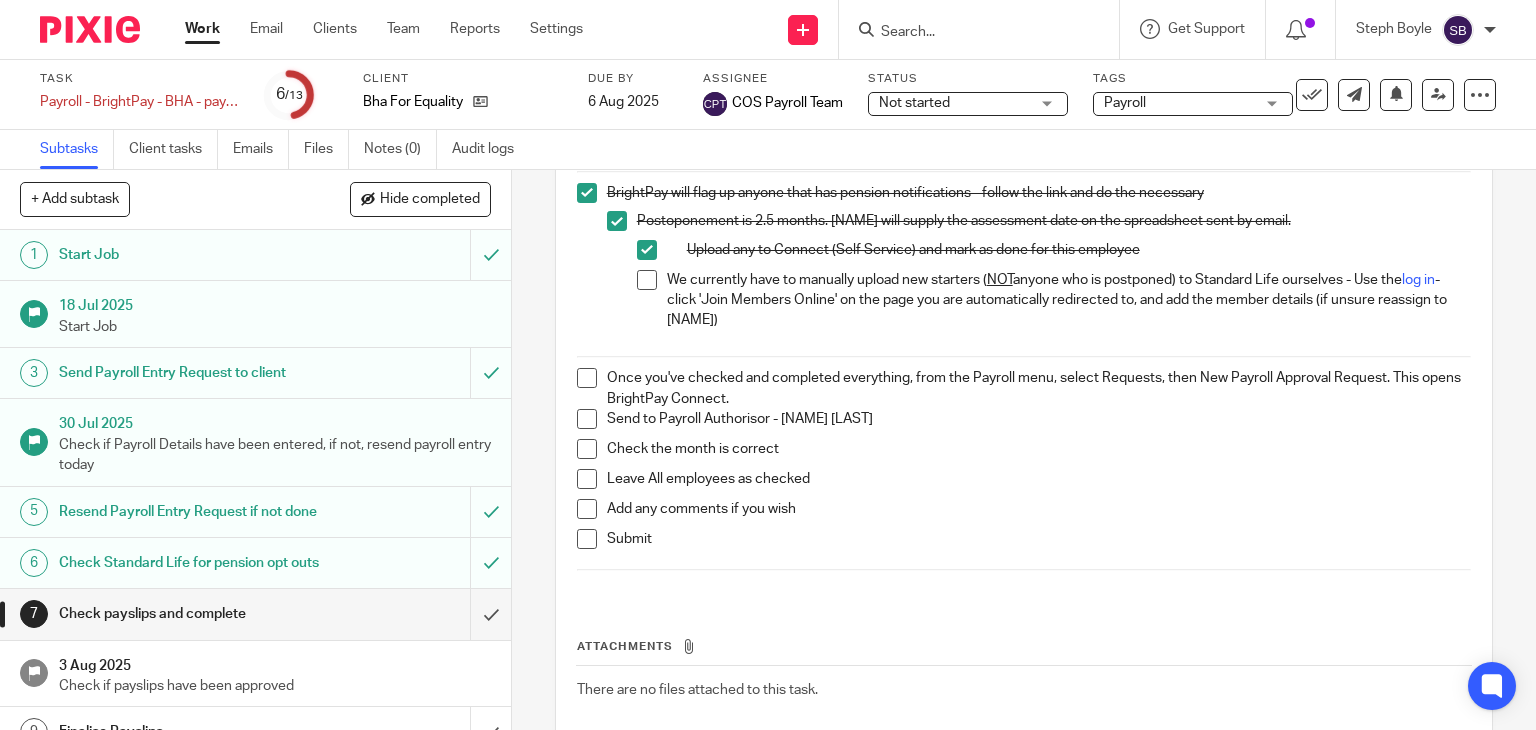click at bounding box center (587, 378) 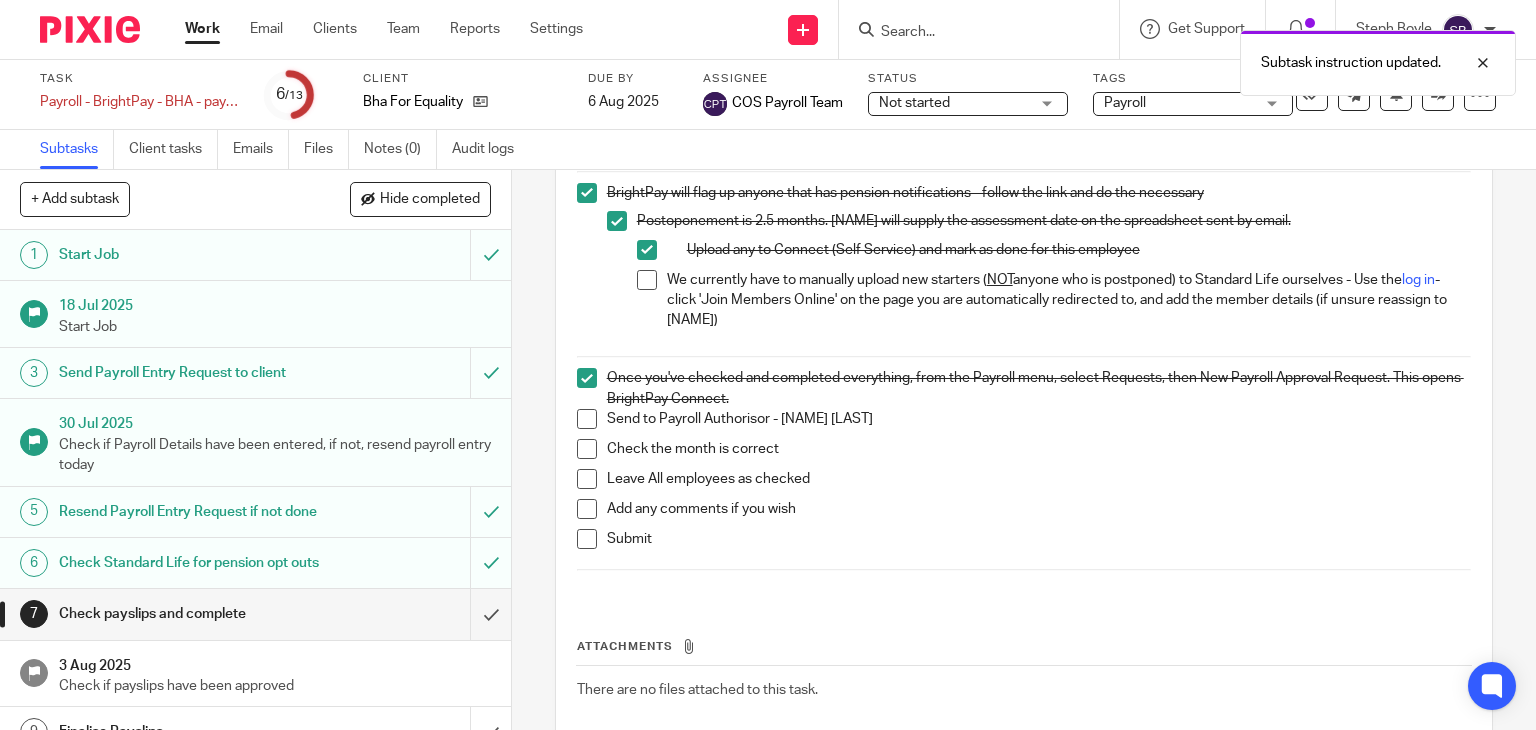 click at bounding box center [587, 419] 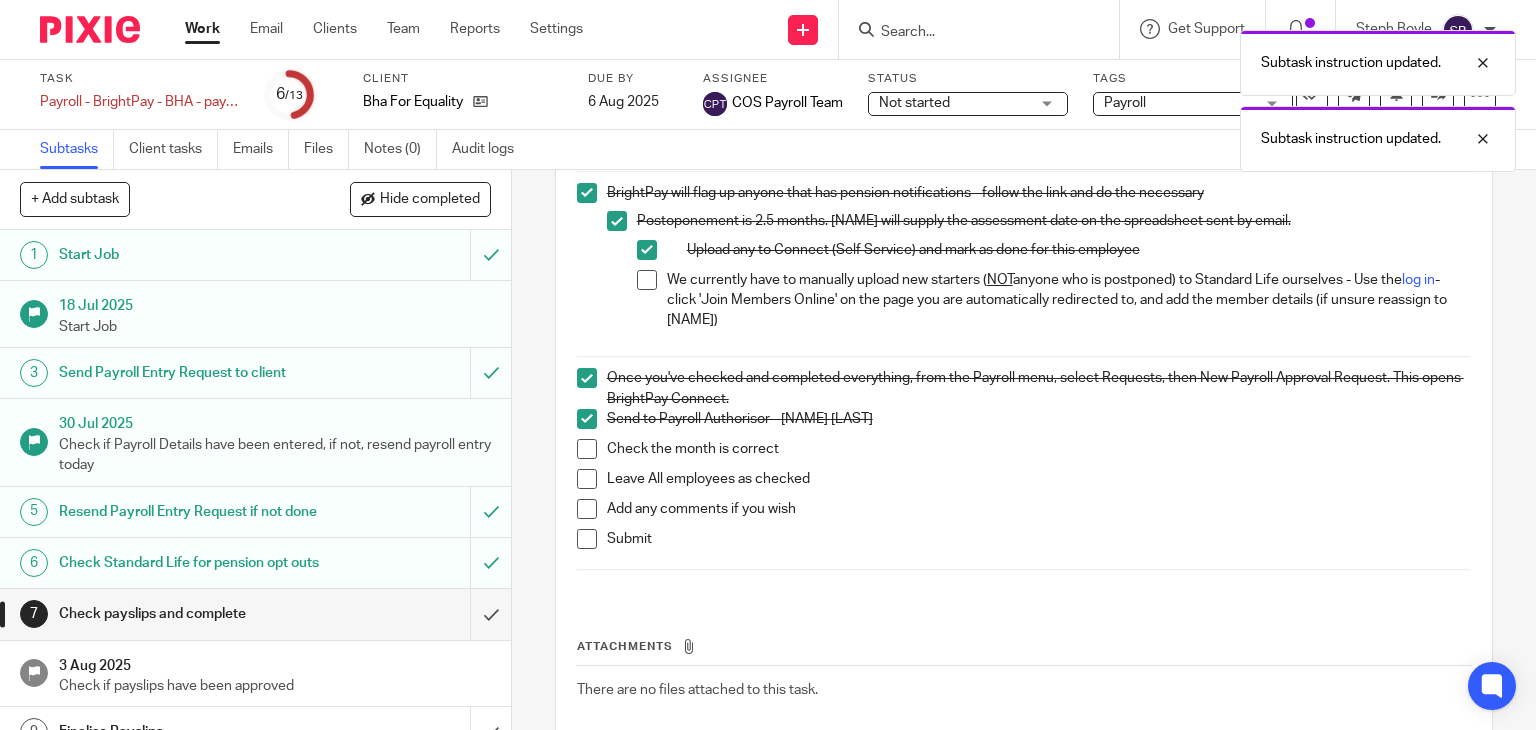 click at bounding box center [587, 449] 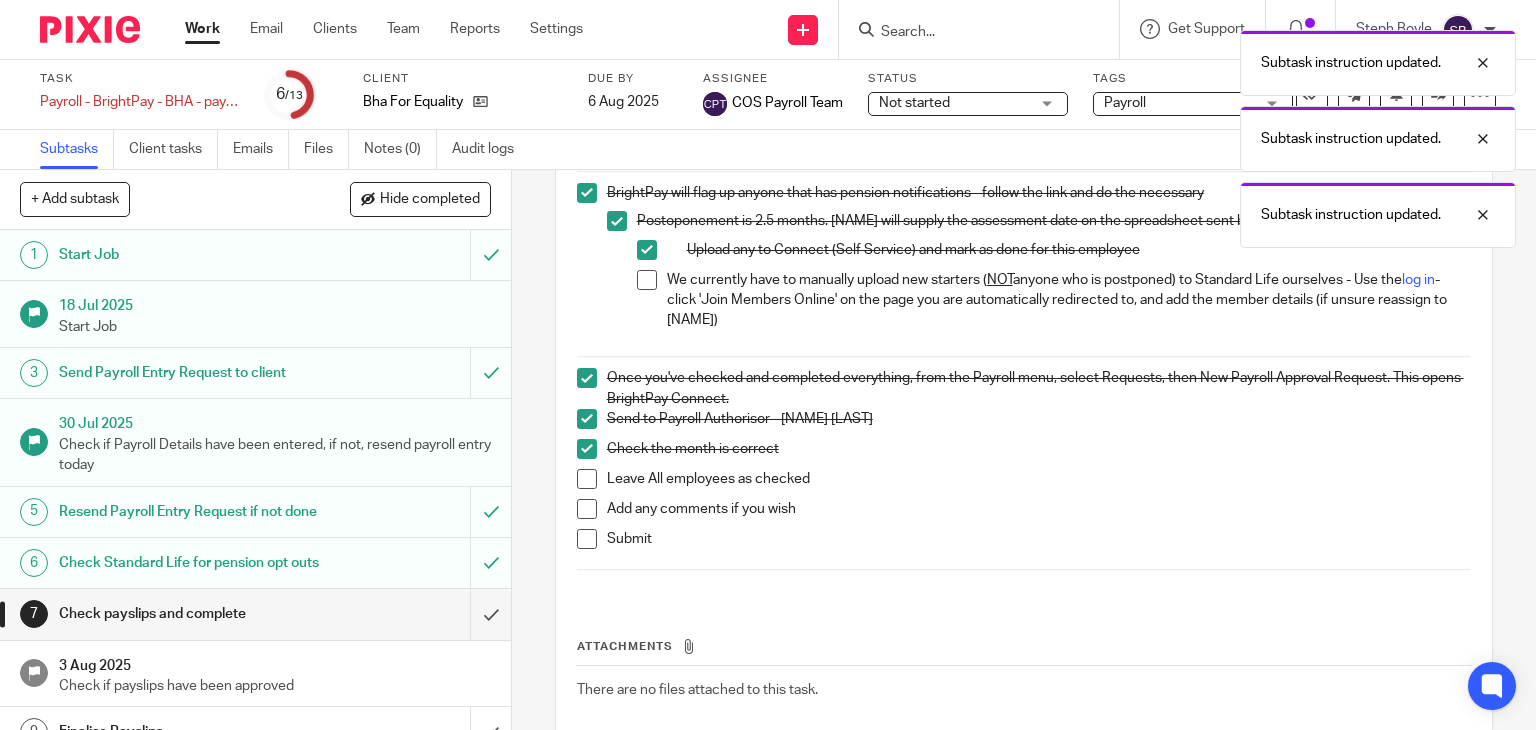 click at bounding box center [587, 479] 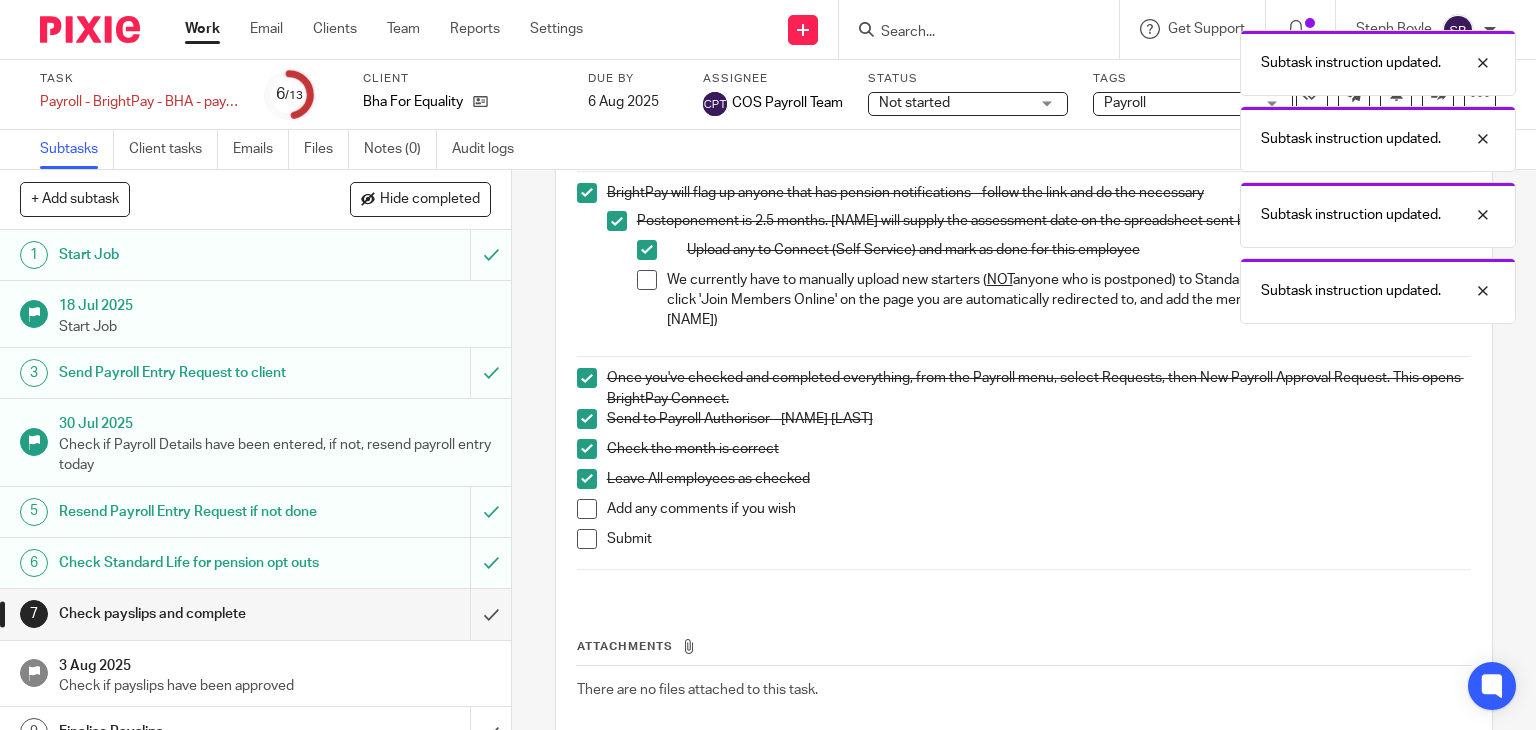 drag, startPoint x: 578, startPoint y: 502, endPoint x: 581, endPoint y: 526, distance: 24.186773 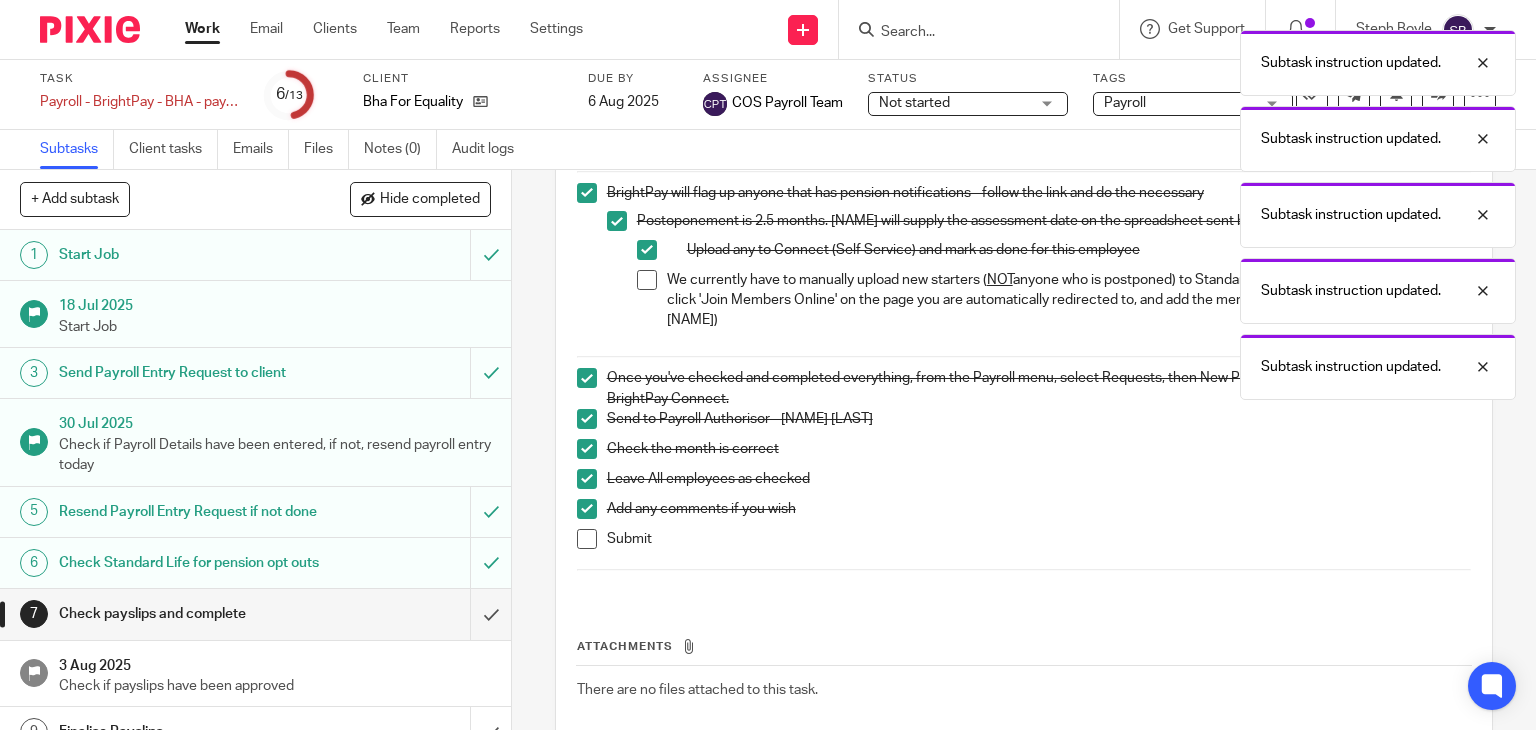 click on "Submit" at bounding box center [1024, 544] 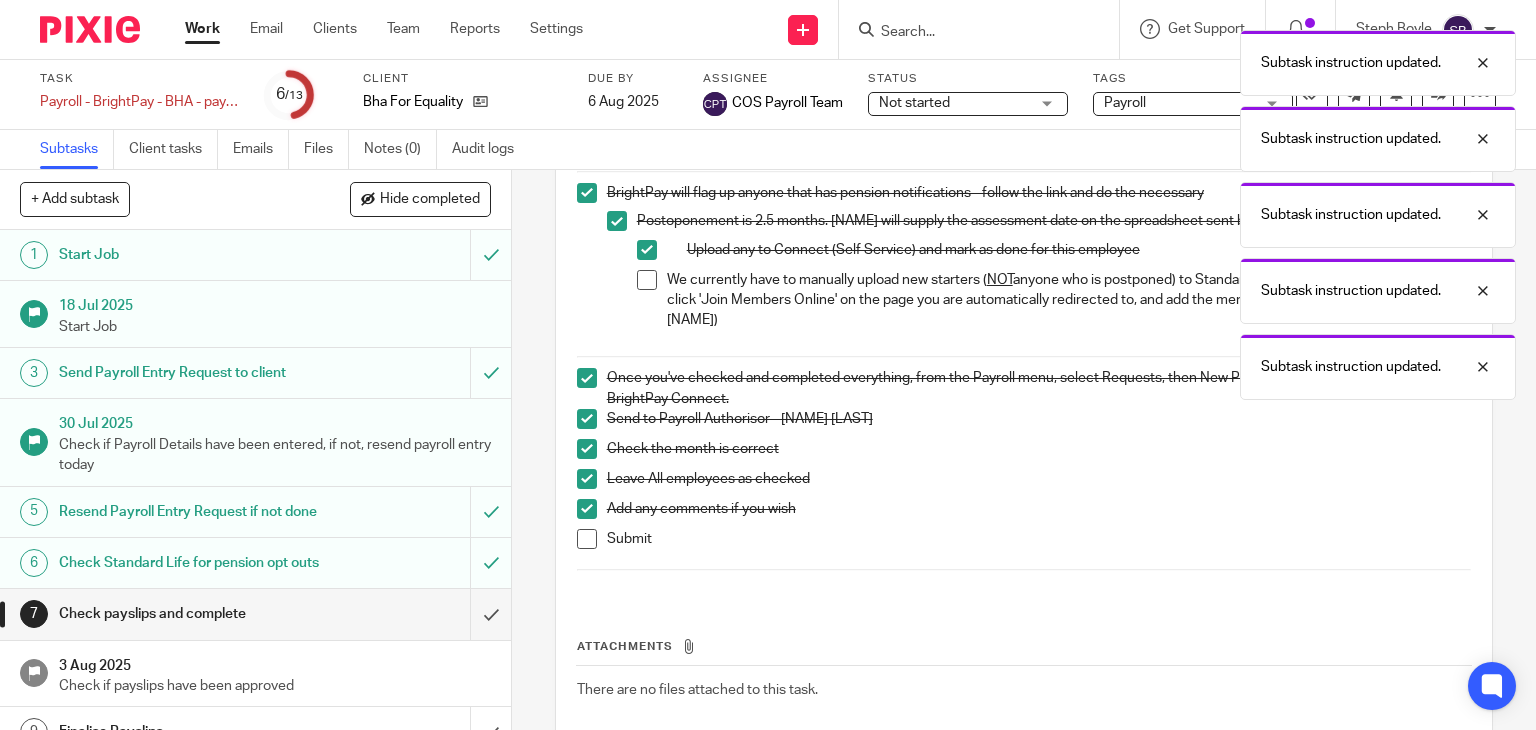 click at bounding box center [587, 539] 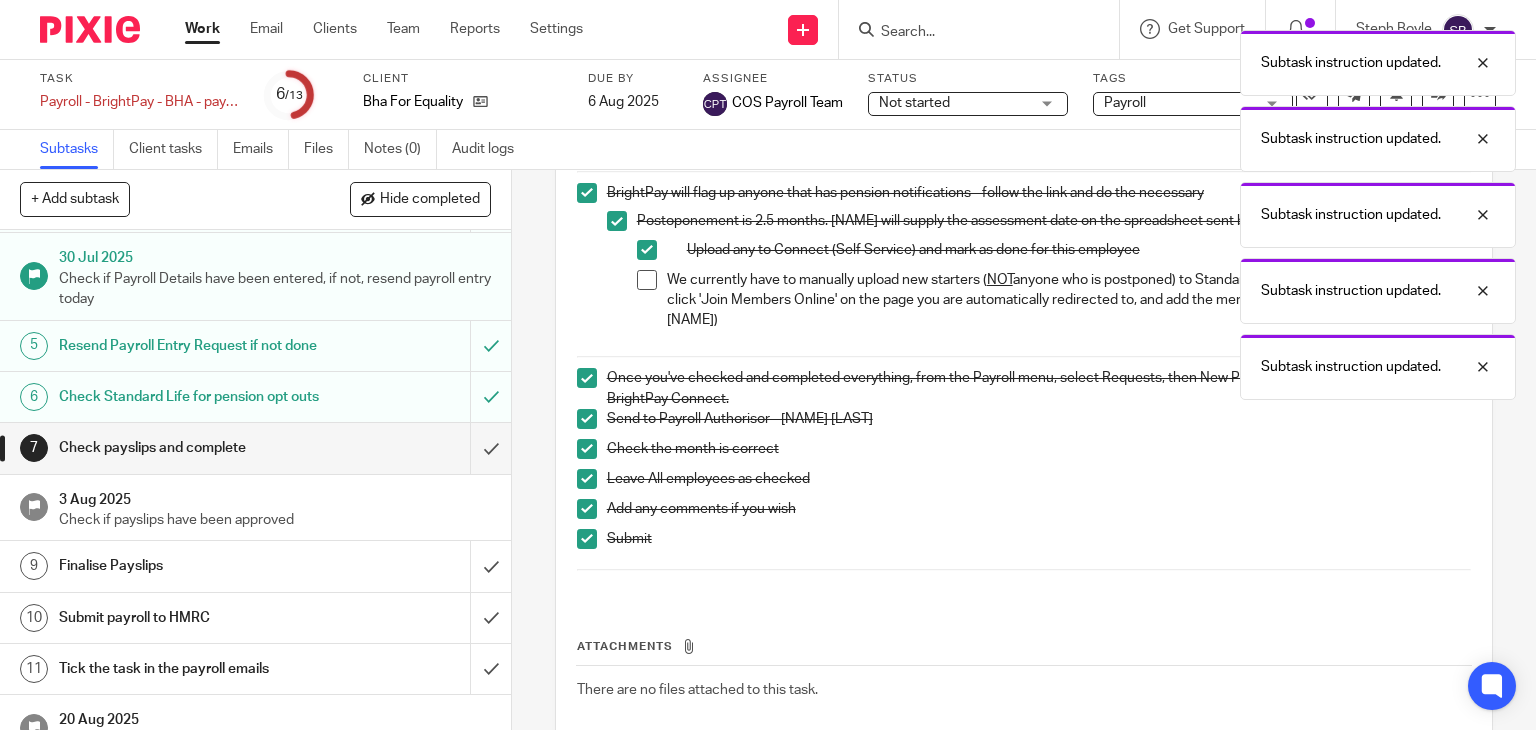 scroll, scrollTop: 200, scrollLeft: 0, axis: vertical 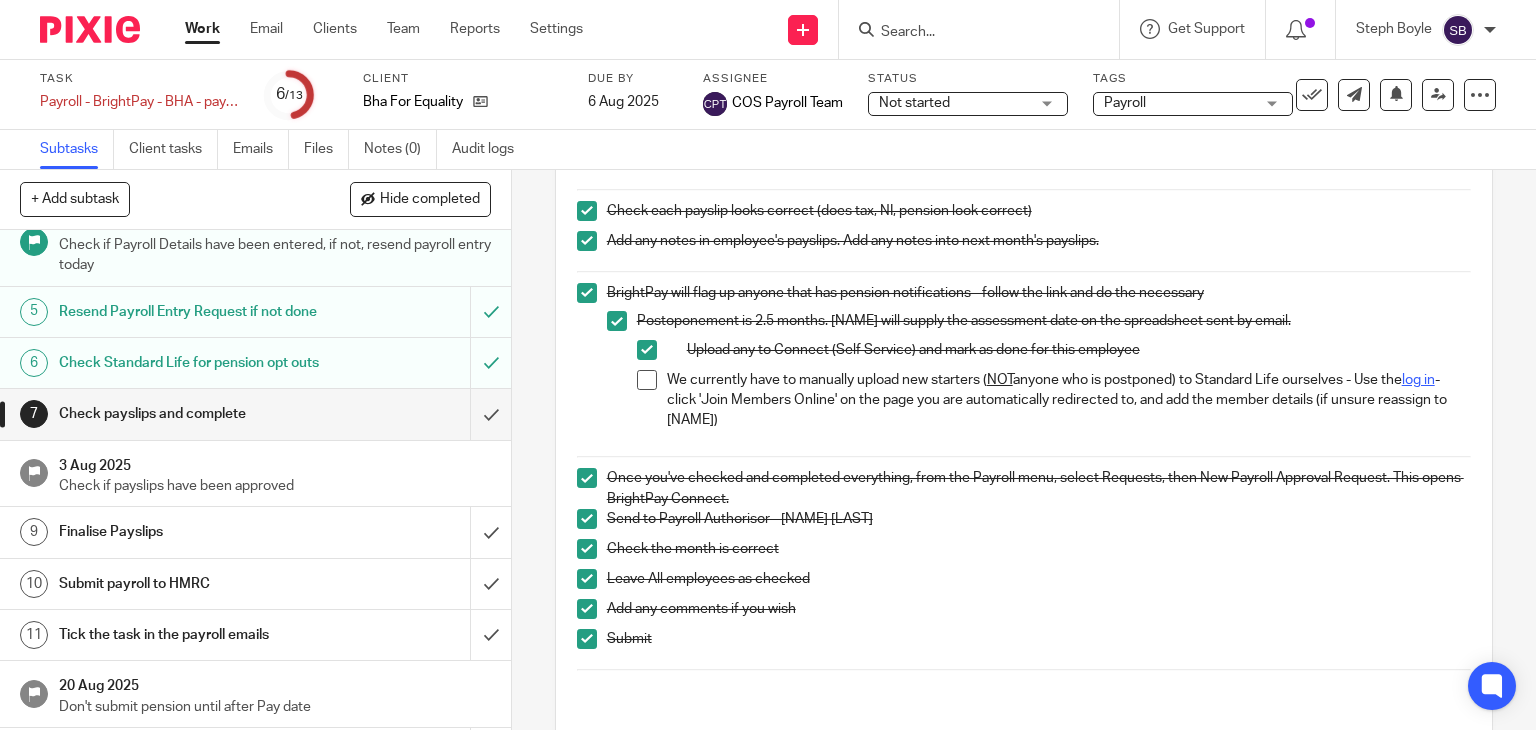 click on "log in" at bounding box center (1418, 380) 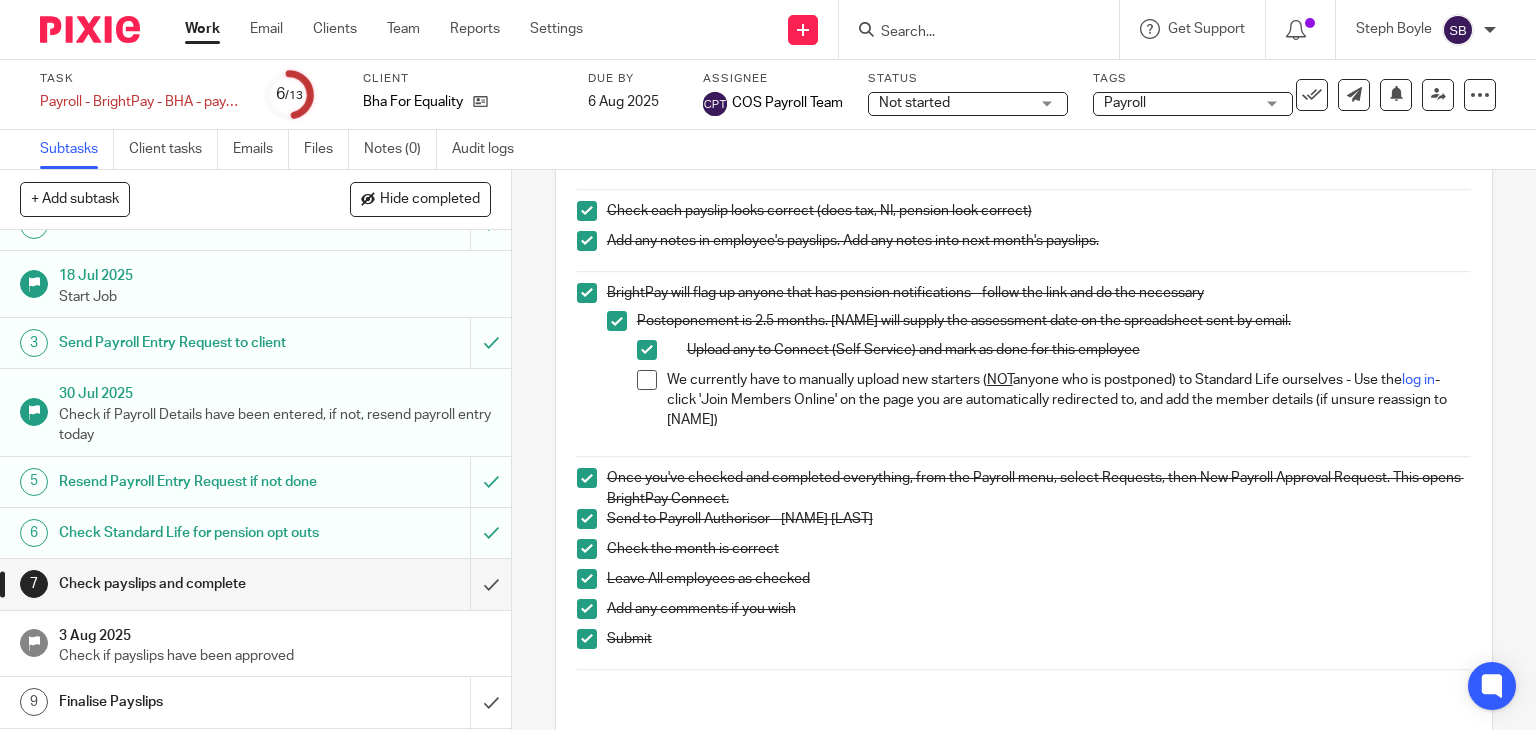 scroll, scrollTop: 0, scrollLeft: 0, axis: both 